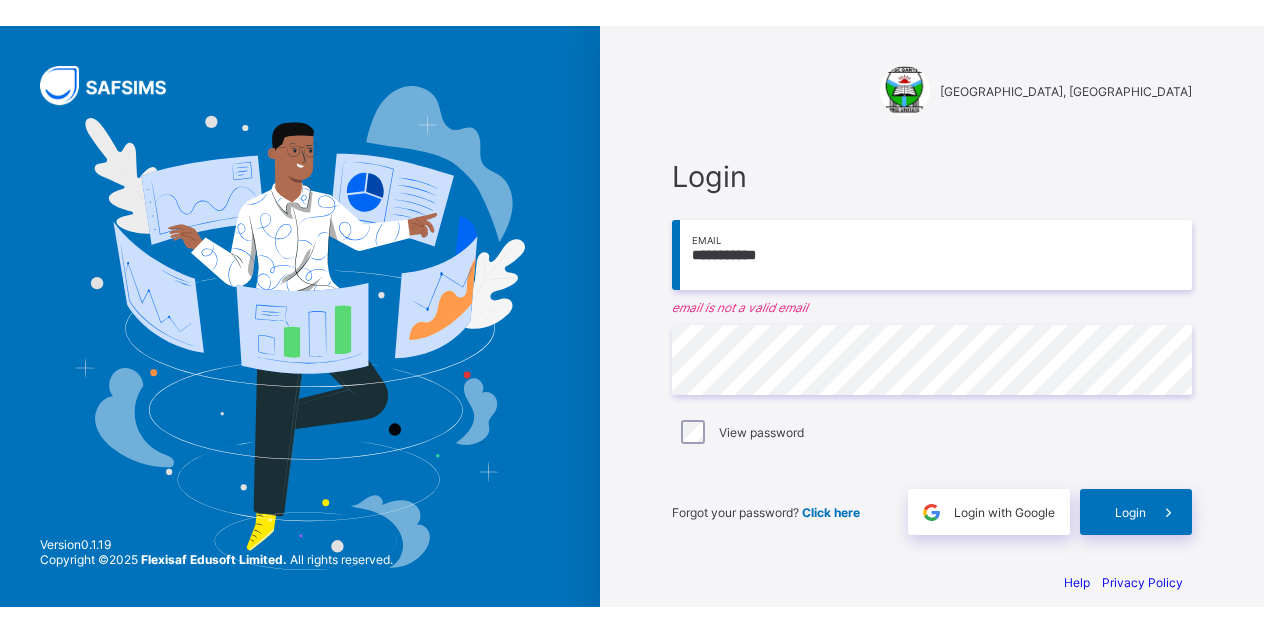 scroll, scrollTop: 0, scrollLeft: 0, axis: both 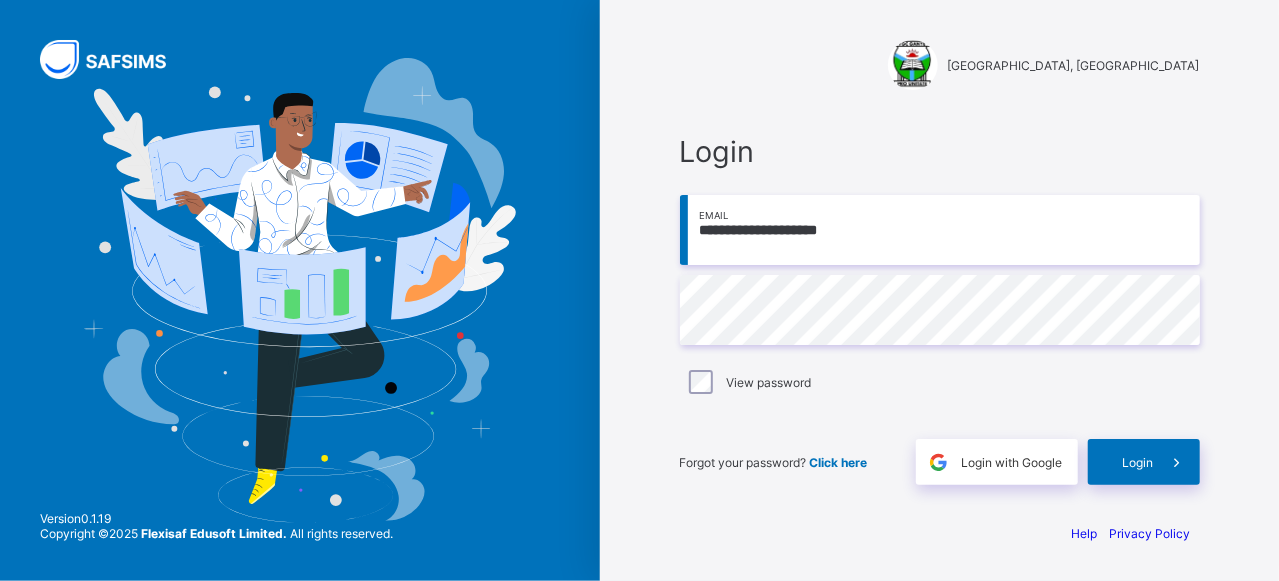type on "**********" 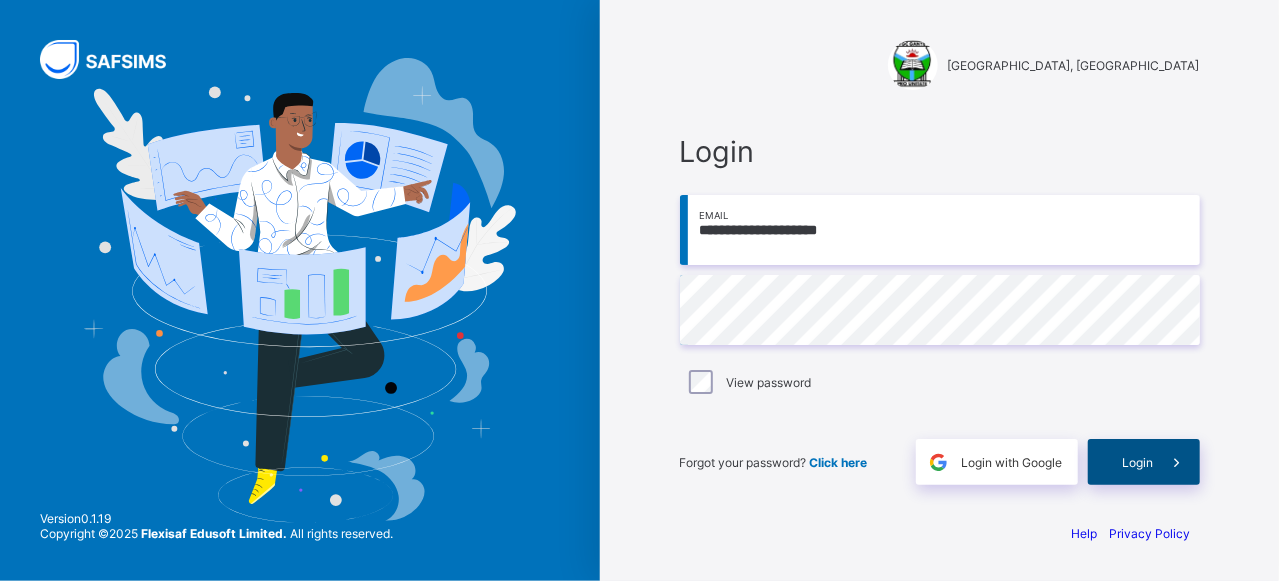 click on "Login" at bounding box center (1144, 462) 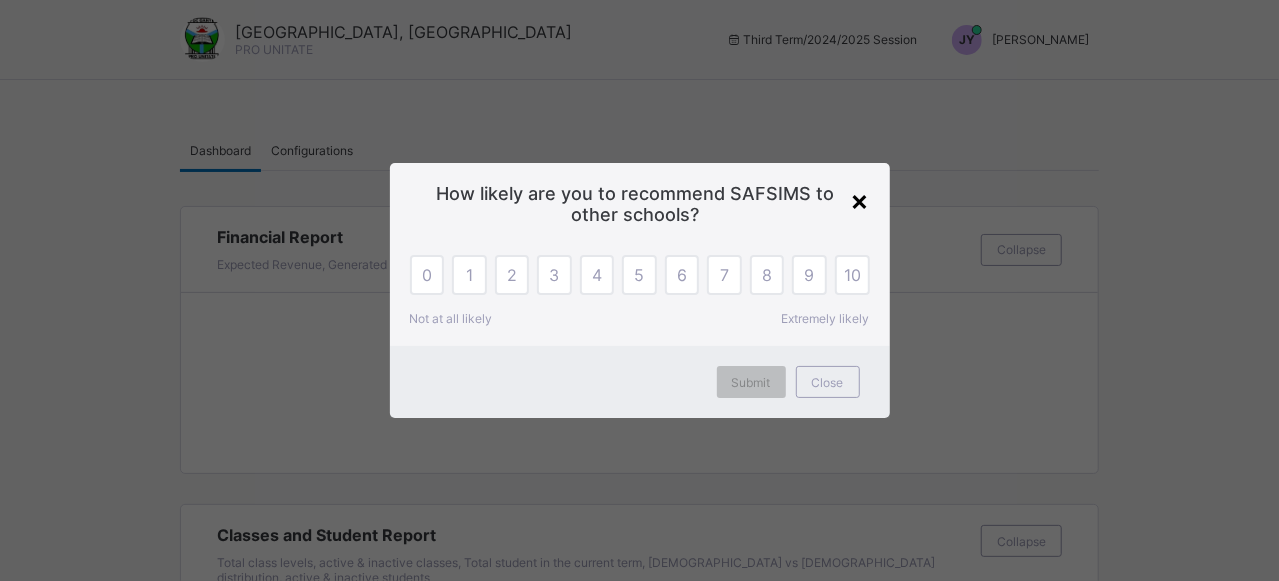 click on "×" at bounding box center (860, 200) 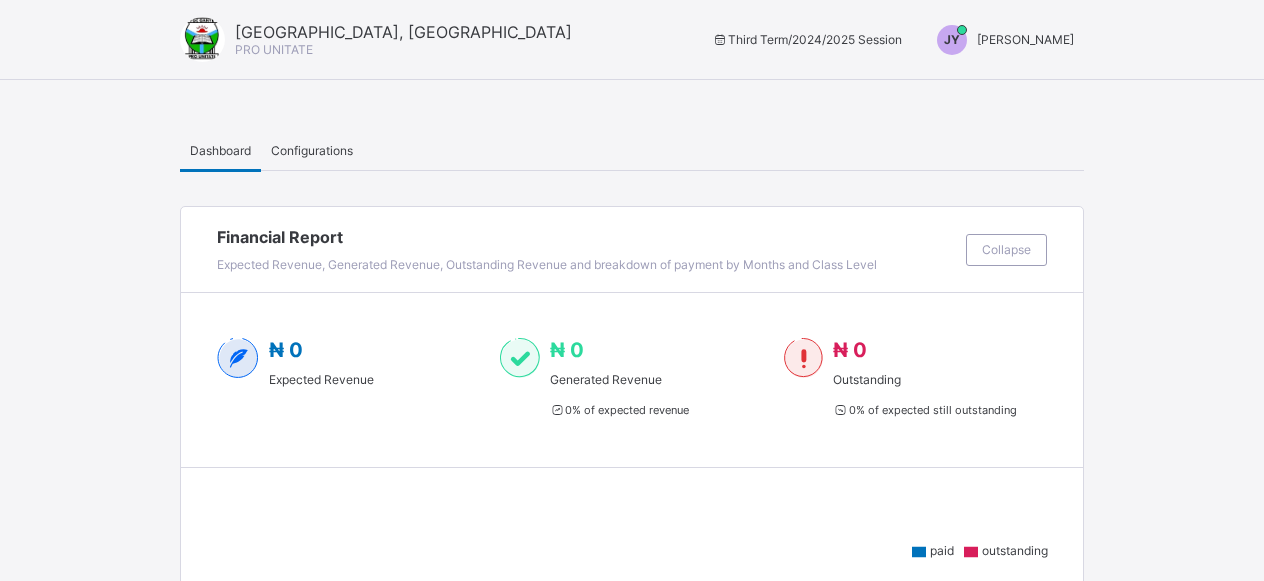 click on "JY" at bounding box center (952, 39) 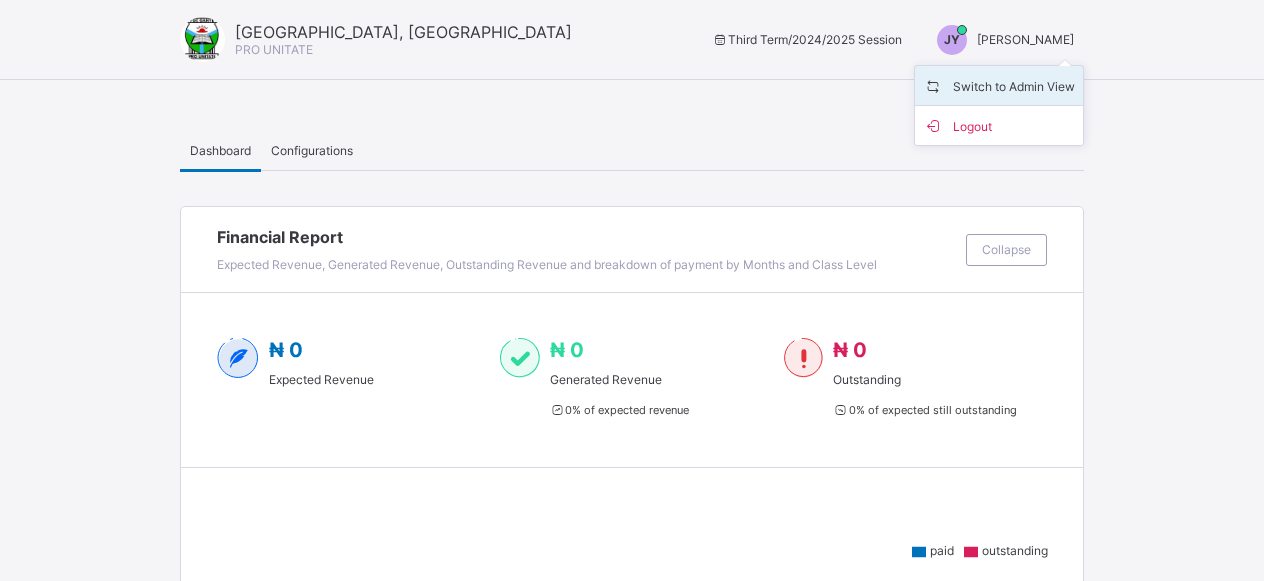 click on "Switch to Admin View" at bounding box center (999, 85) 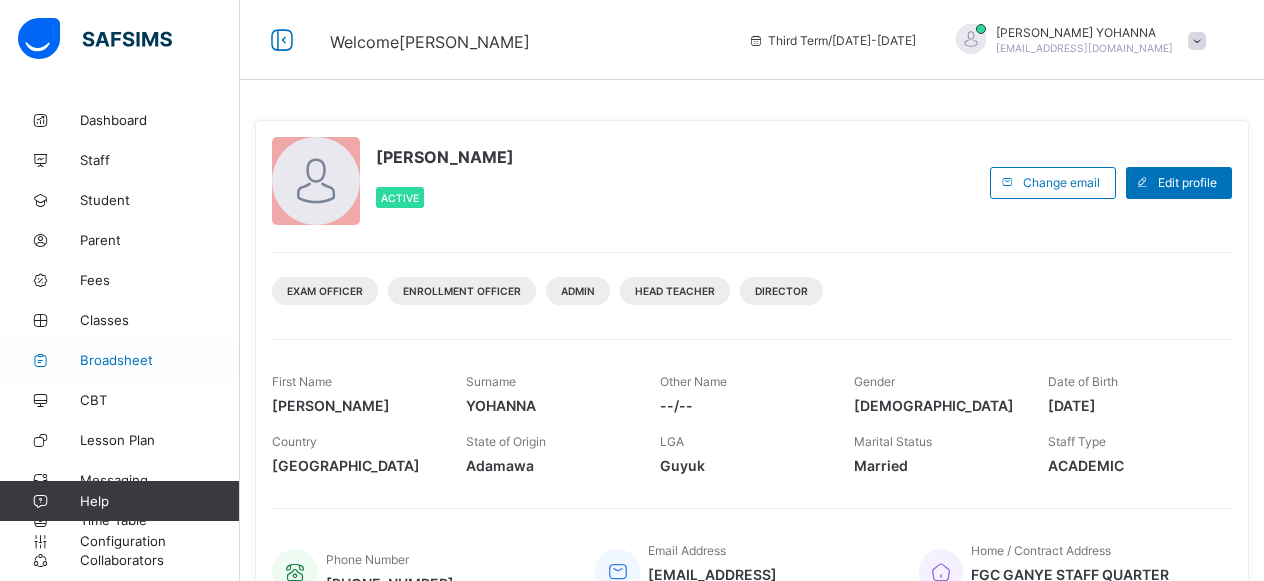 click on "Broadsheet" at bounding box center [160, 360] 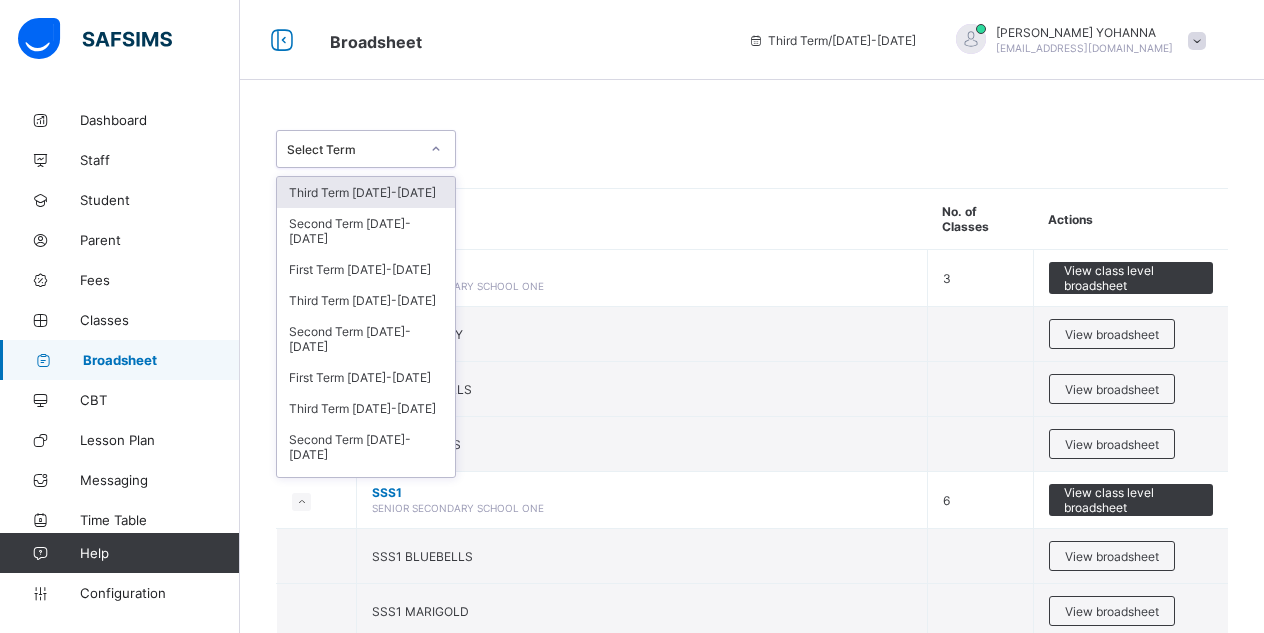 click 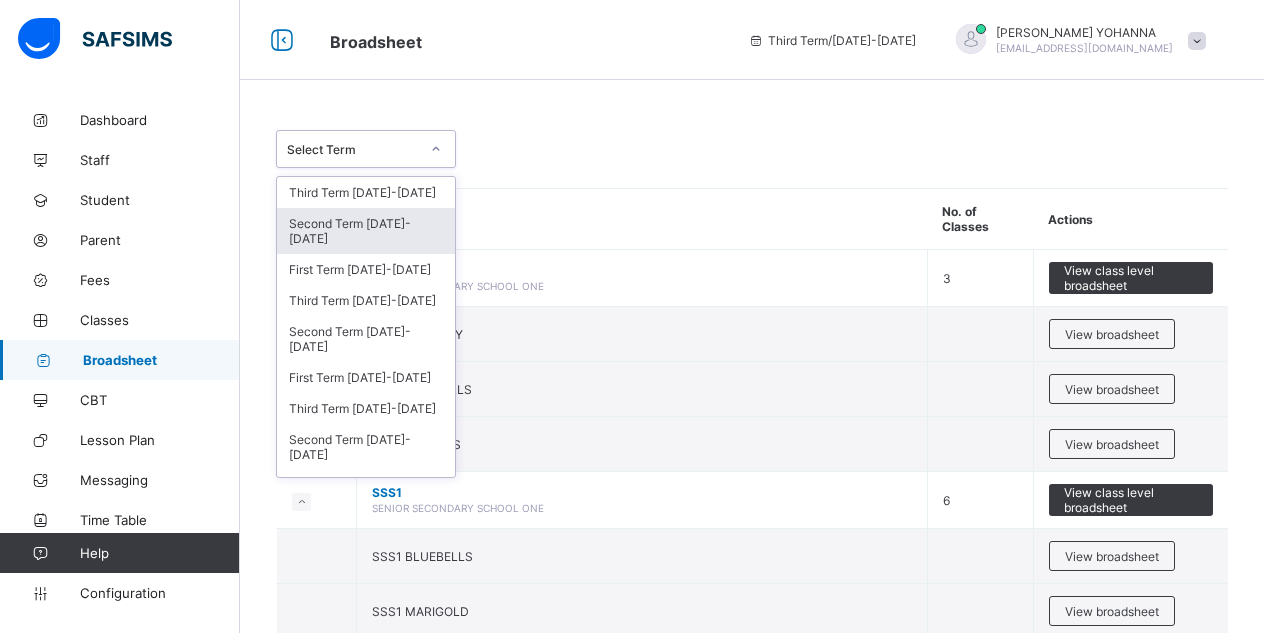 click on "Second Term [DATE]-[DATE]" at bounding box center (366, 231) 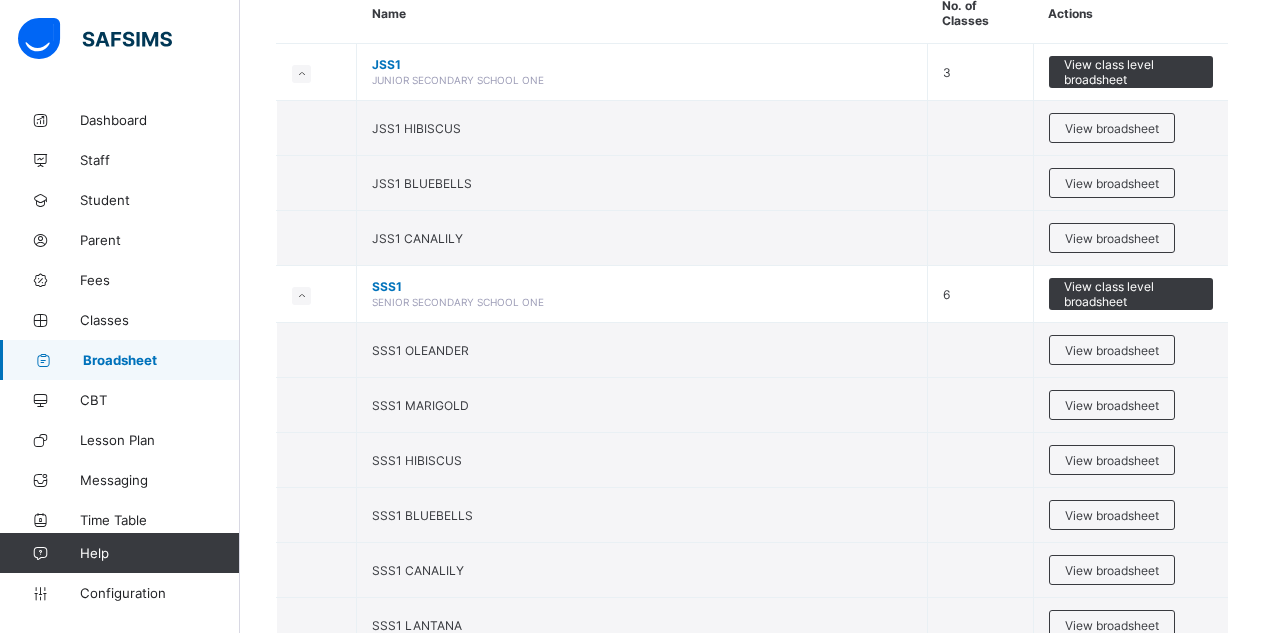 scroll, scrollTop: 293, scrollLeft: 0, axis: vertical 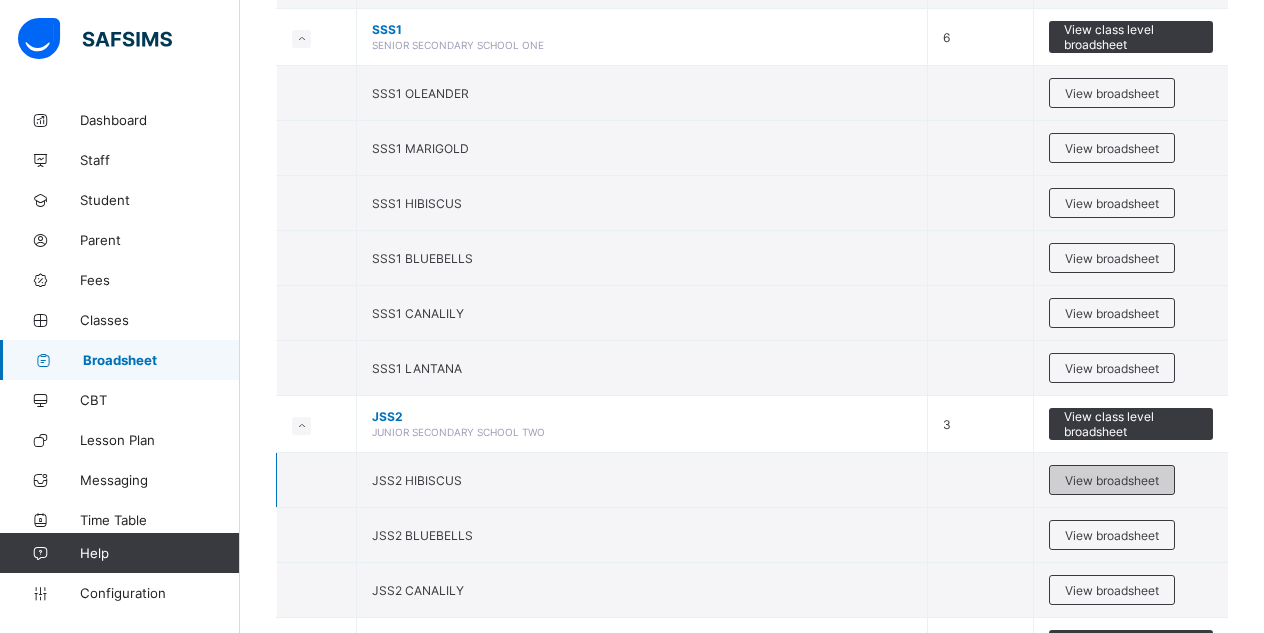 click on "View broadsheet" at bounding box center (1112, 480) 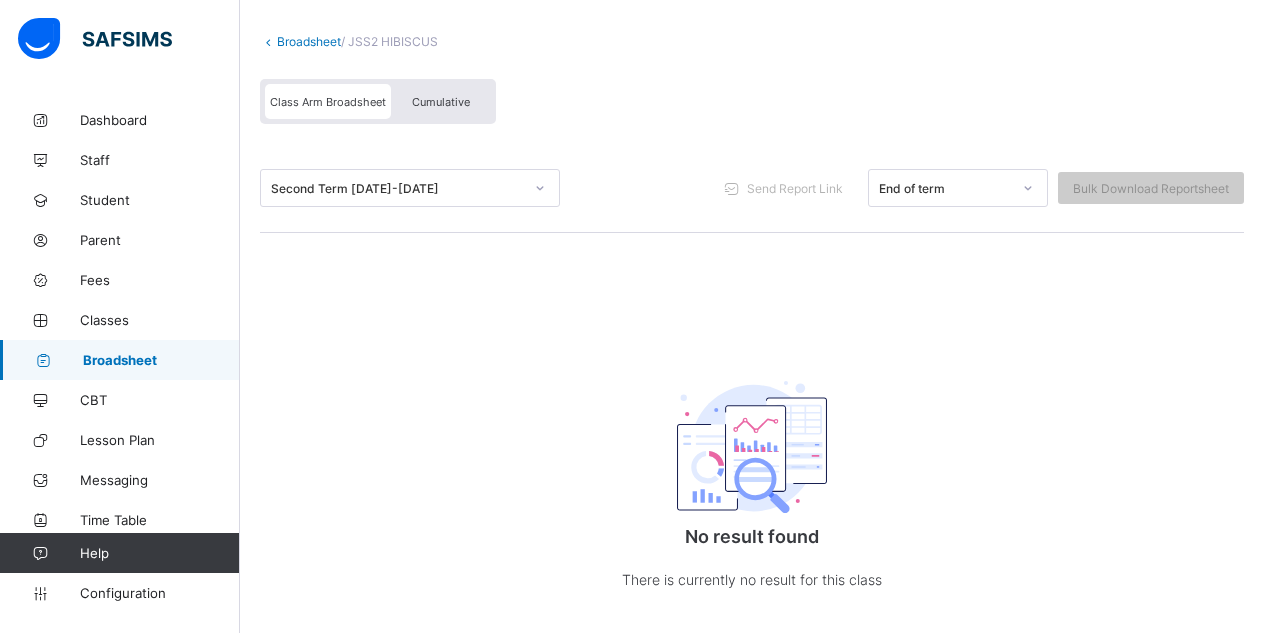 scroll, scrollTop: 144, scrollLeft: 0, axis: vertical 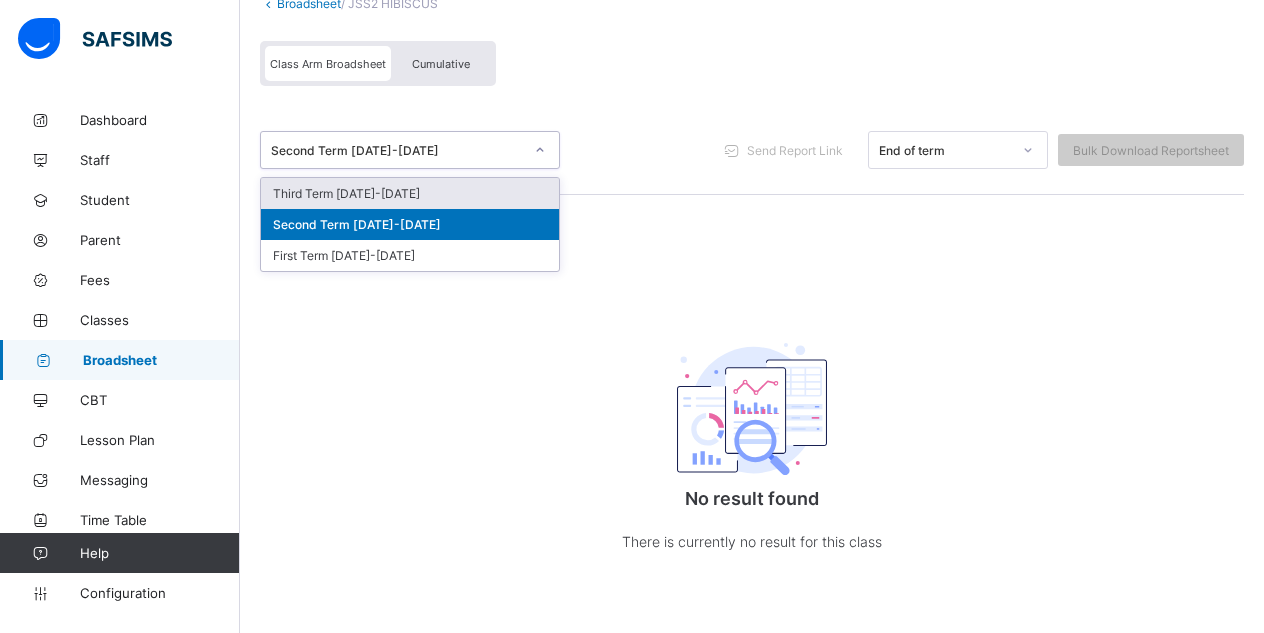 click 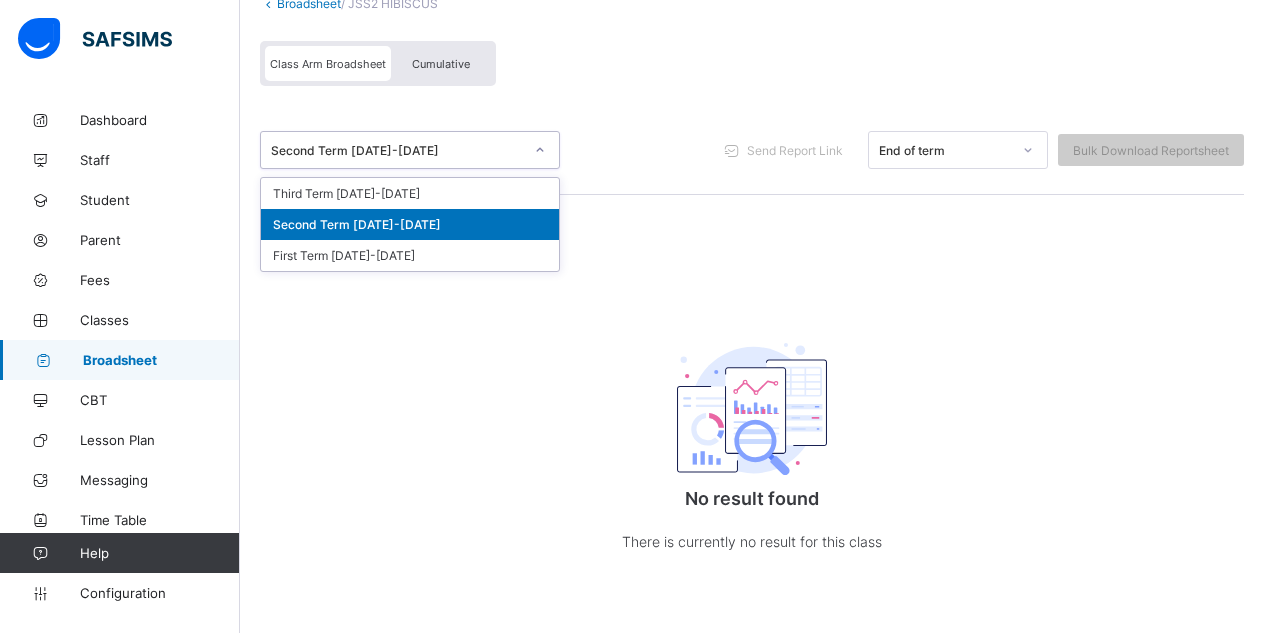 click on "Second Term [DATE]-[DATE]" at bounding box center [410, 224] 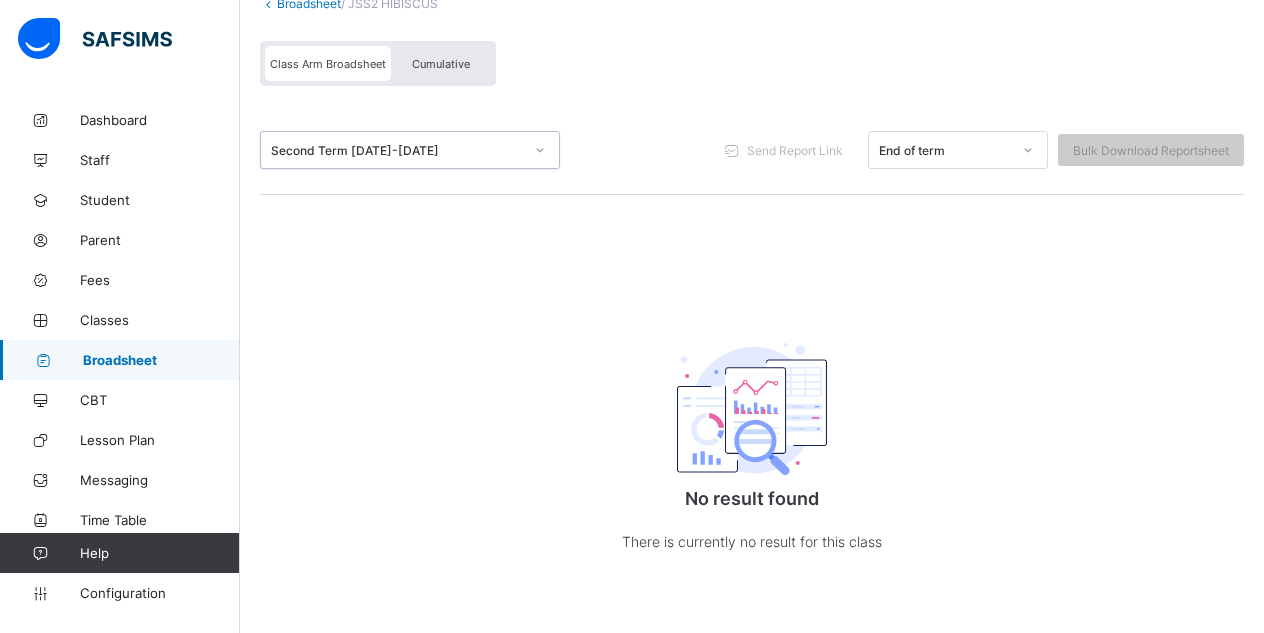click on "Broadsheet" at bounding box center [161, 360] 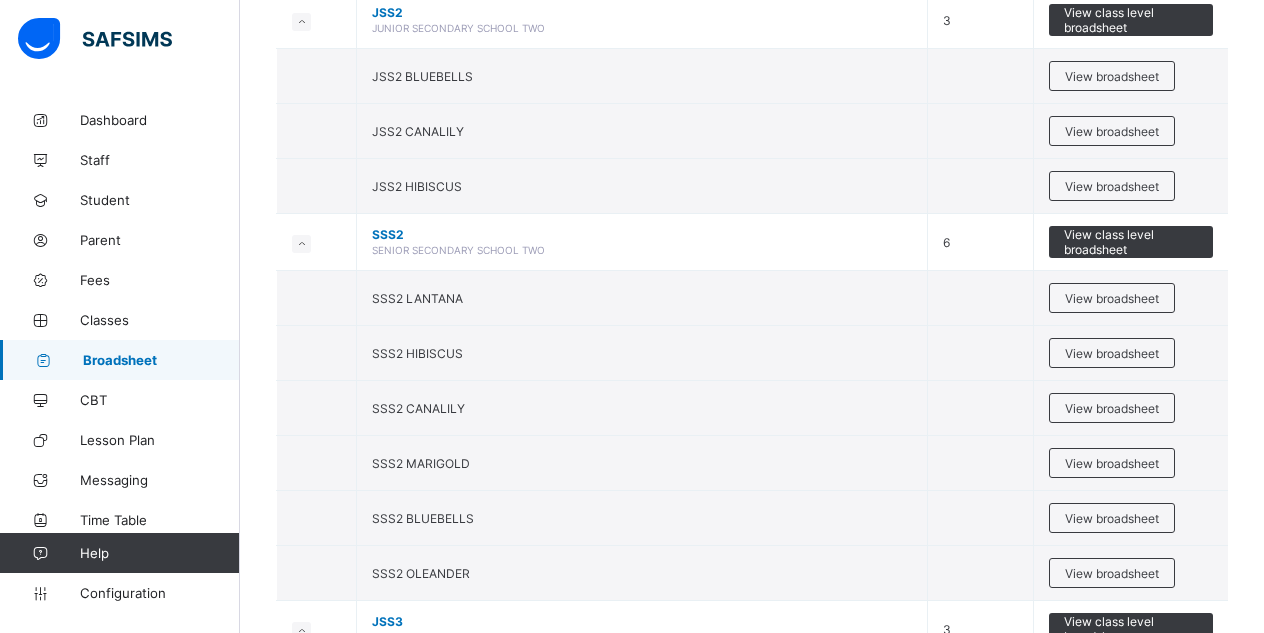 scroll, scrollTop: 907, scrollLeft: 0, axis: vertical 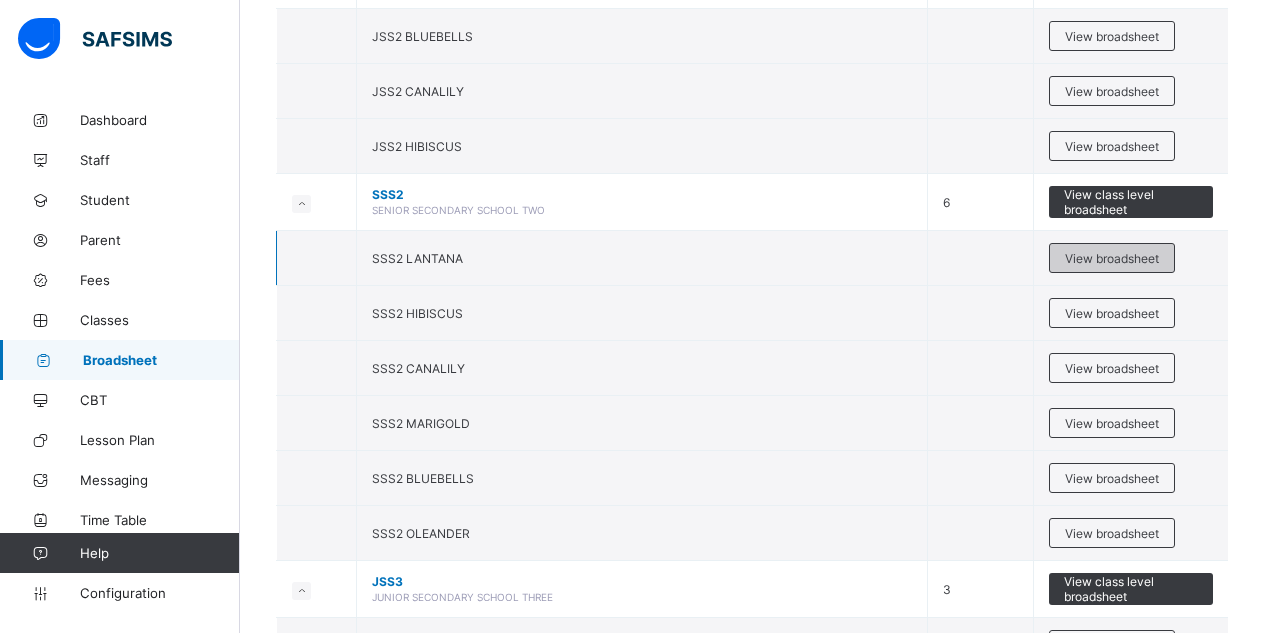 click on "View broadsheet" at bounding box center [1112, 258] 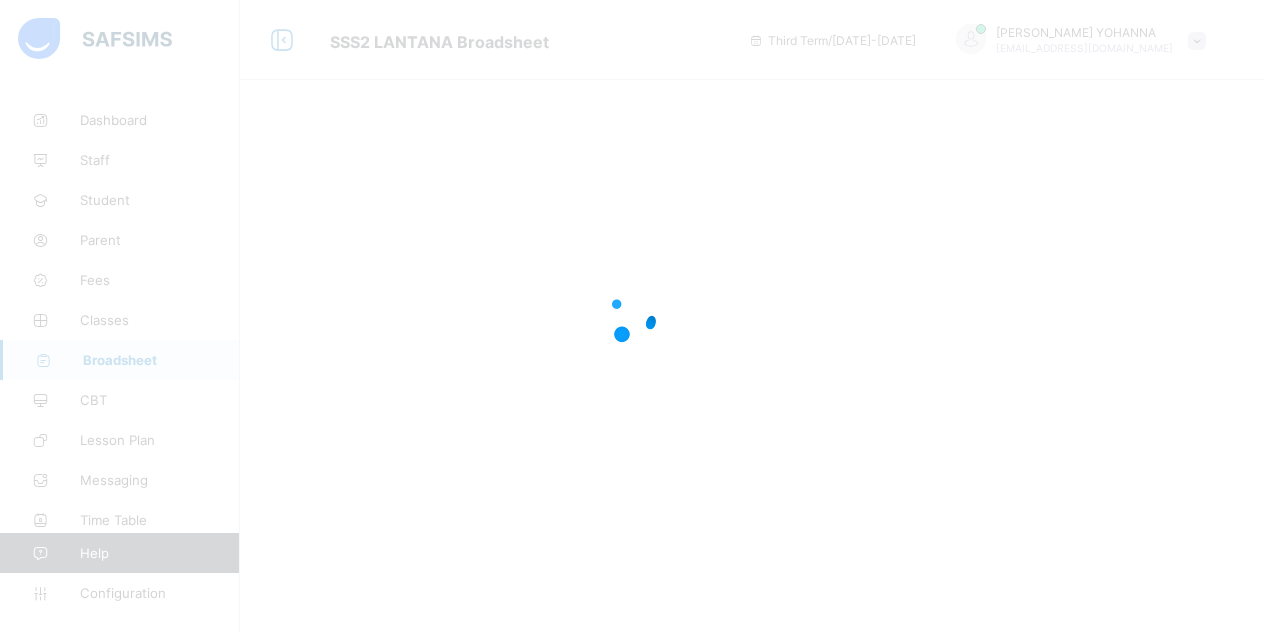 scroll, scrollTop: 0, scrollLeft: 0, axis: both 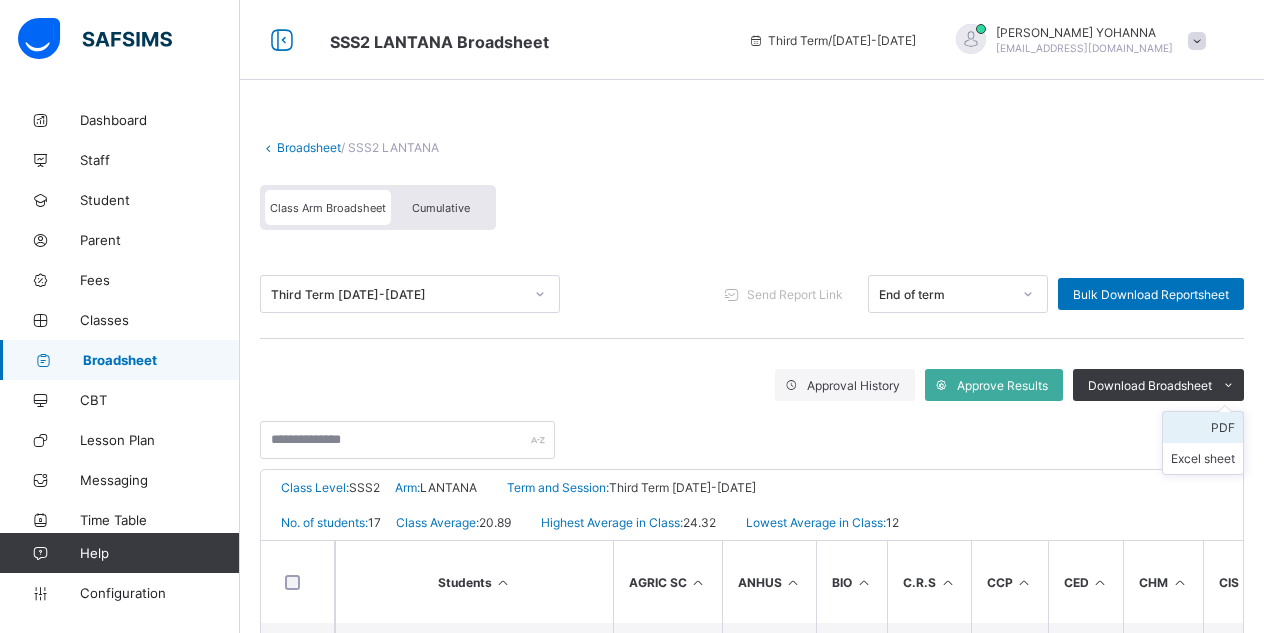 click on "PDF" at bounding box center (1203, 427) 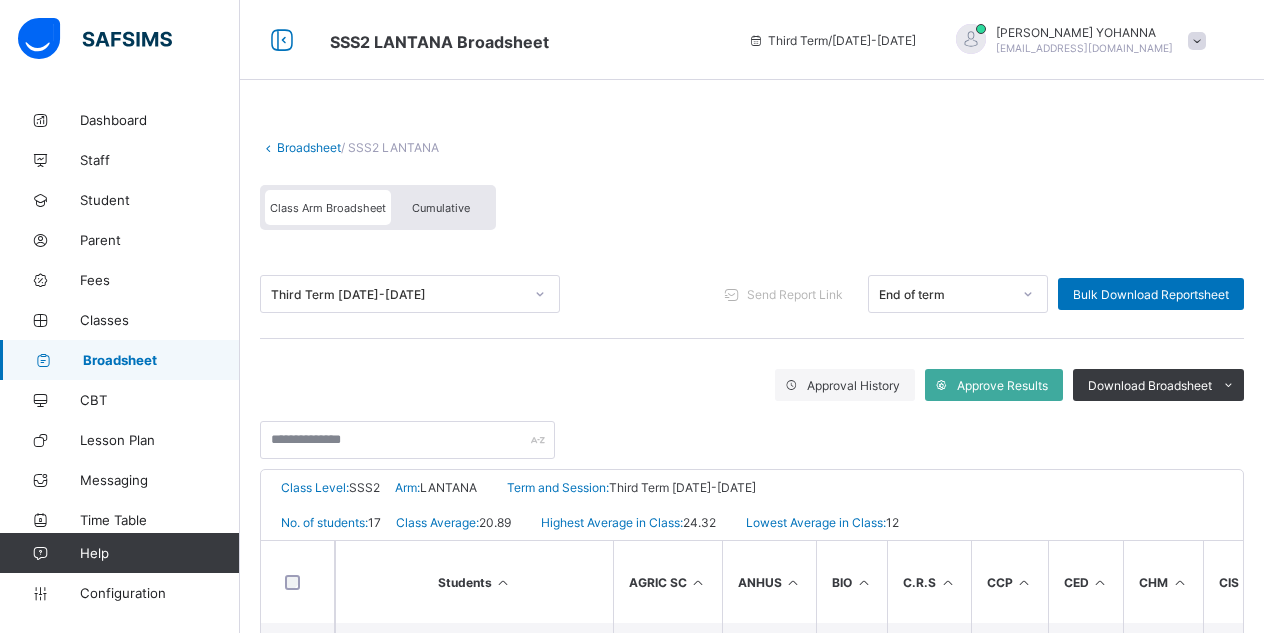 click on "Broadsheet" at bounding box center [120, 360] 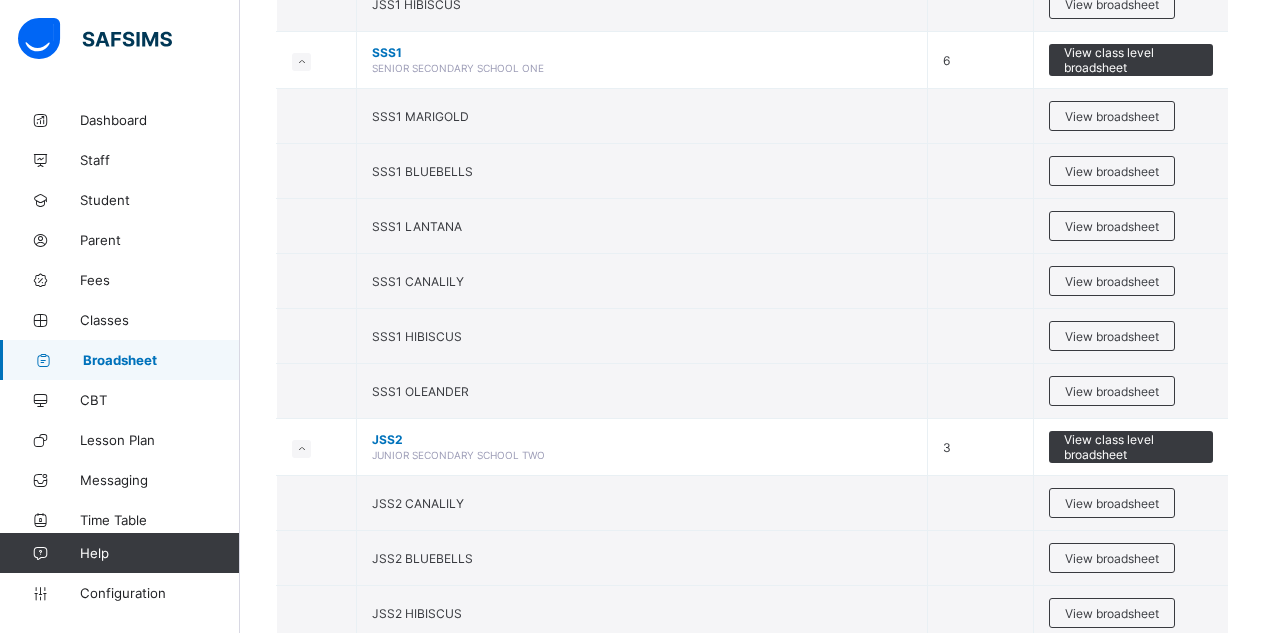 scroll, scrollTop: 453, scrollLeft: 0, axis: vertical 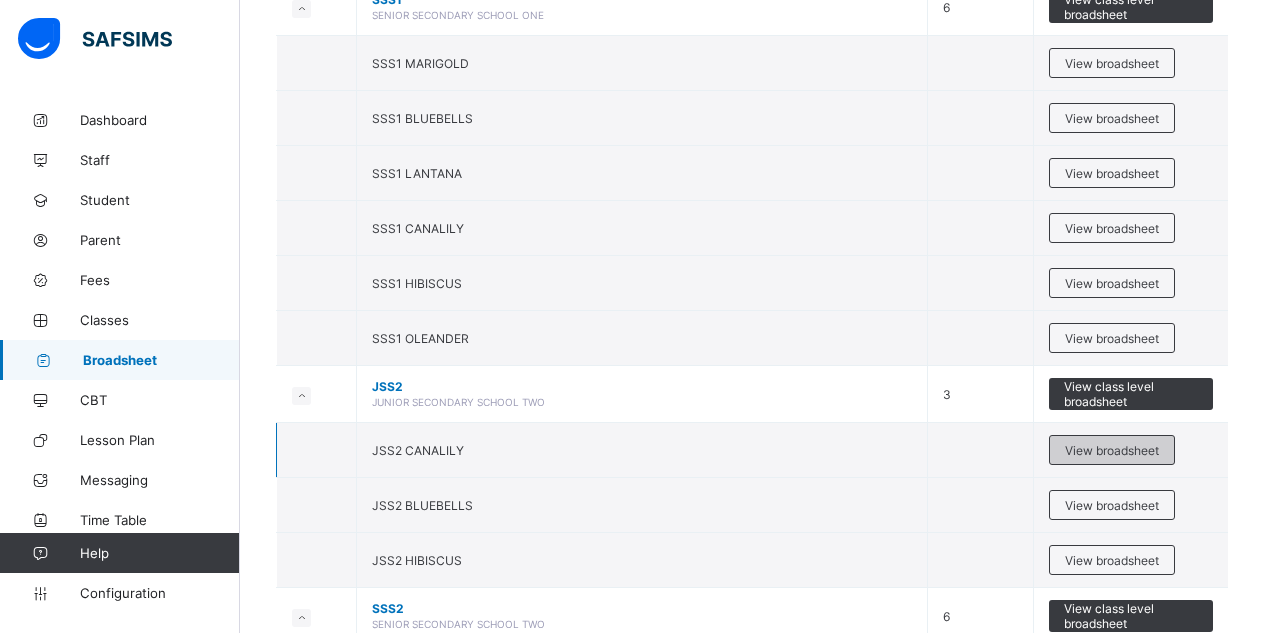 click on "View broadsheet" at bounding box center (1112, 450) 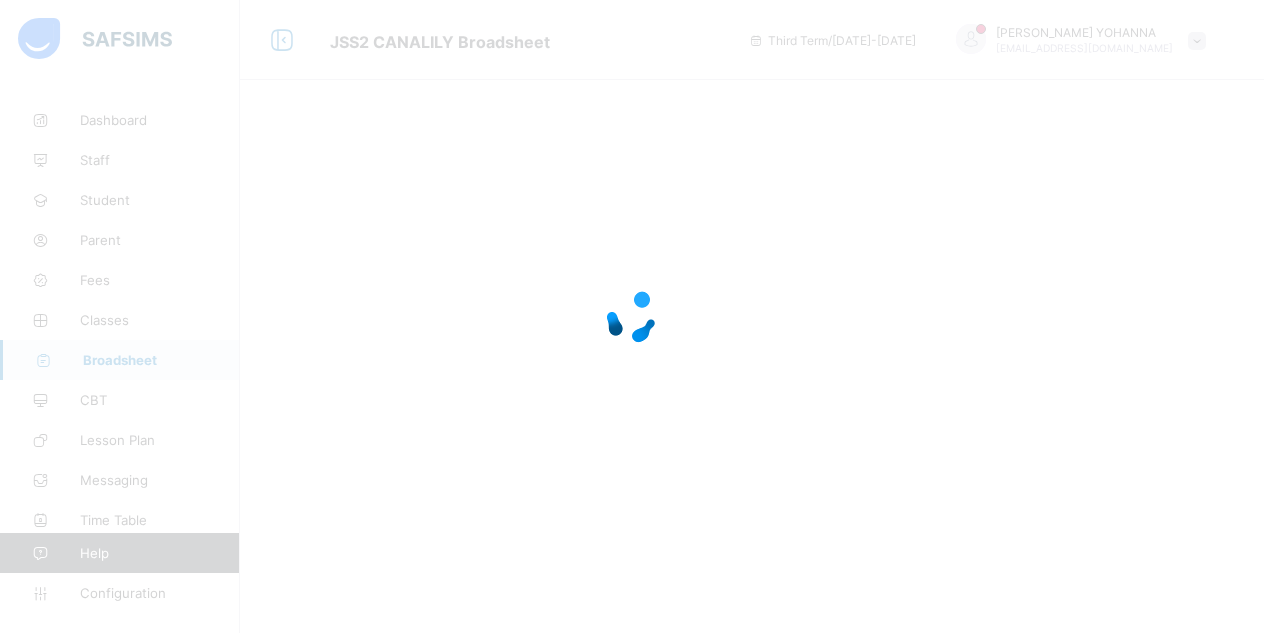 scroll, scrollTop: 0, scrollLeft: 0, axis: both 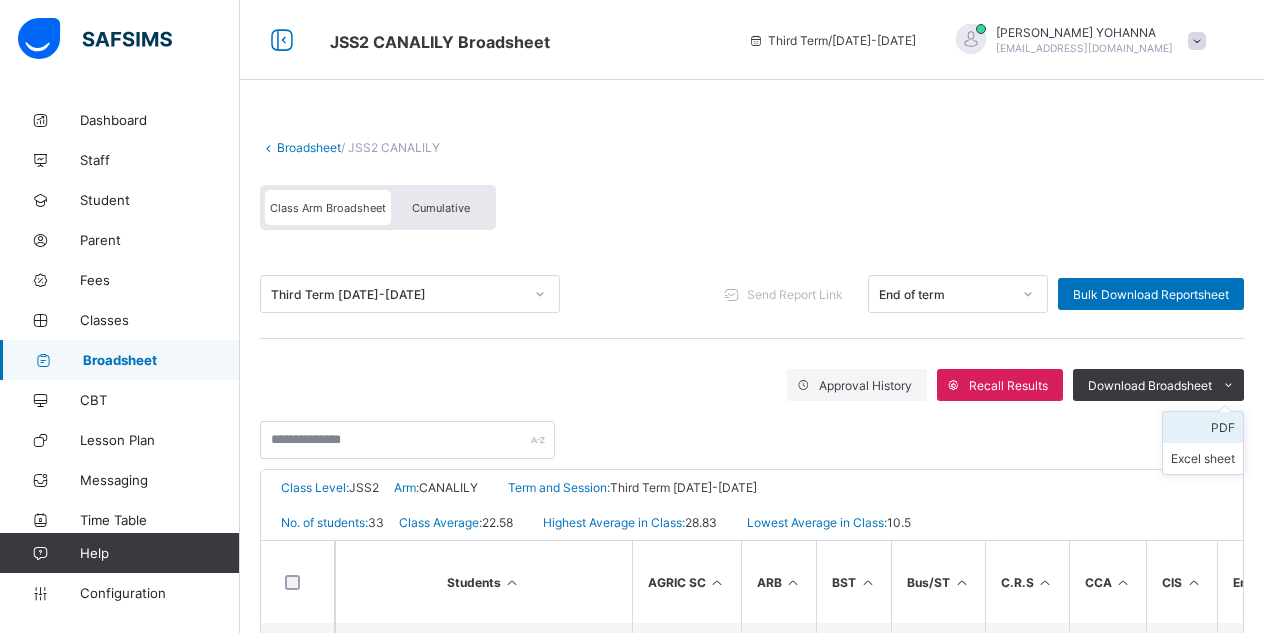 click on "PDF" at bounding box center [1203, 427] 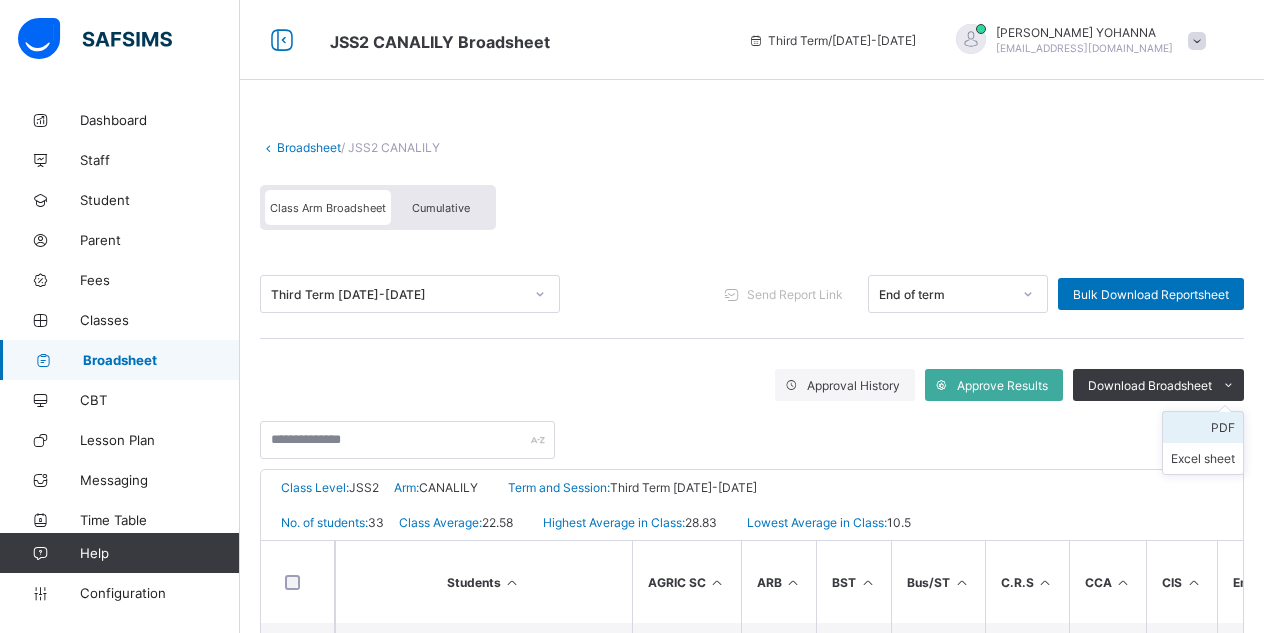 scroll, scrollTop: 0, scrollLeft: 0, axis: both 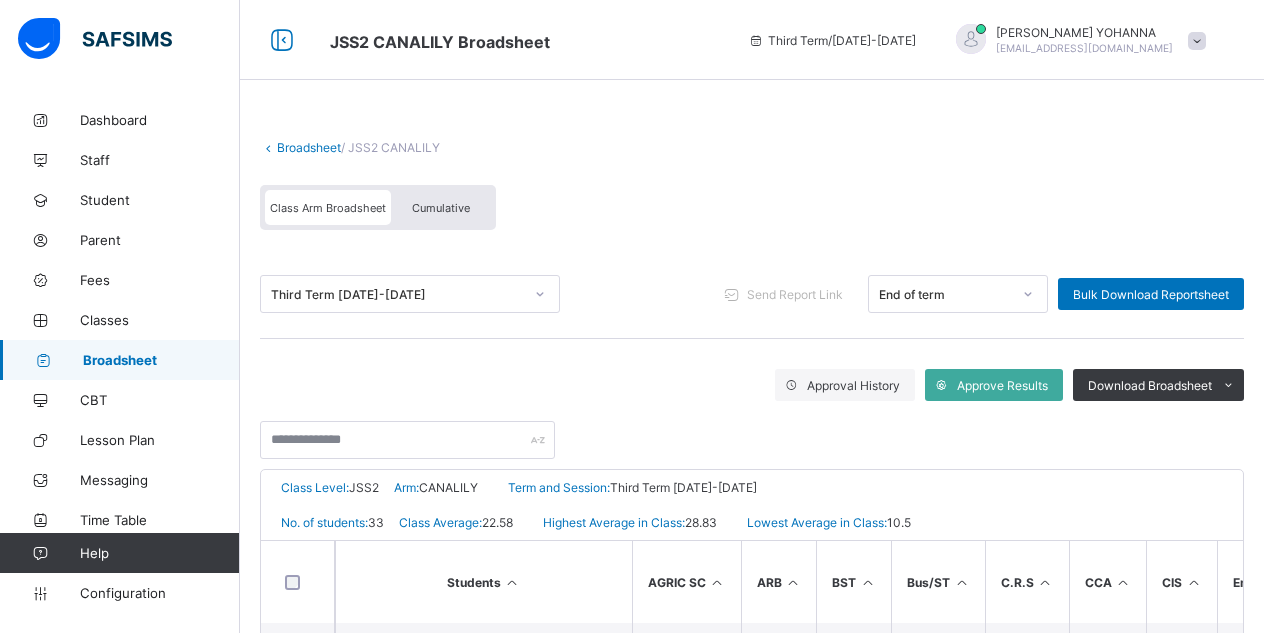 click on "Broadsheet" at bounding box center (161, 360) 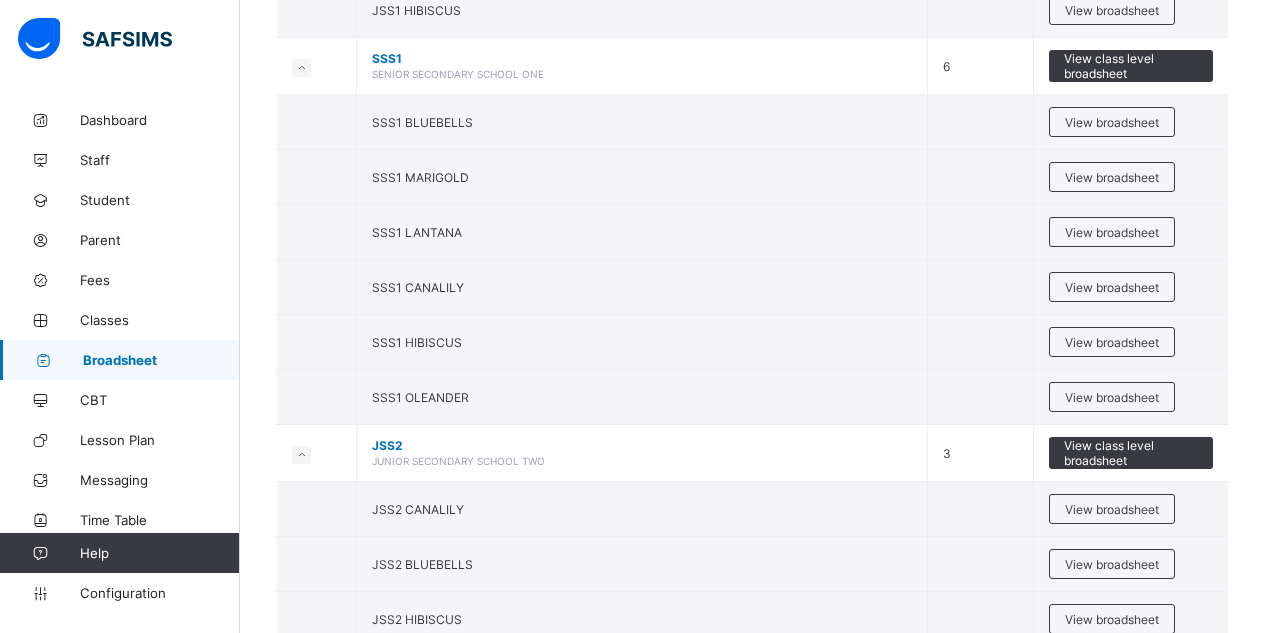 scroll, scrollTop: 453, scrollLeft: 0, axis: vertical 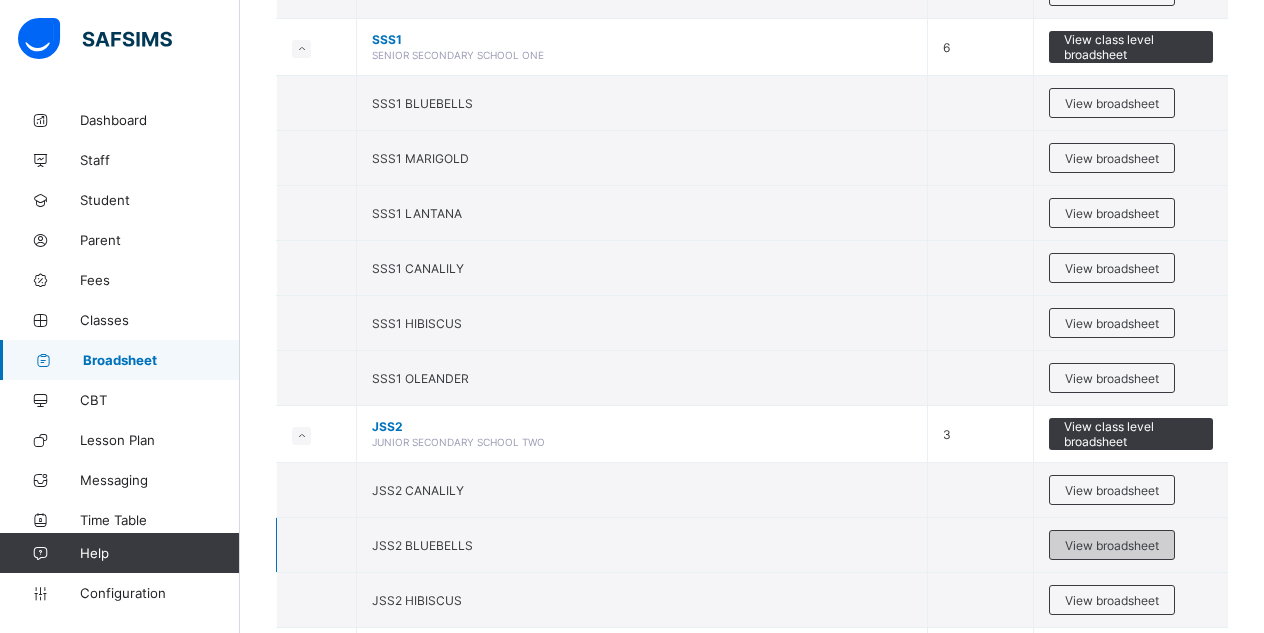 click on "View broadsheet" at bounding box center [1112, 545] 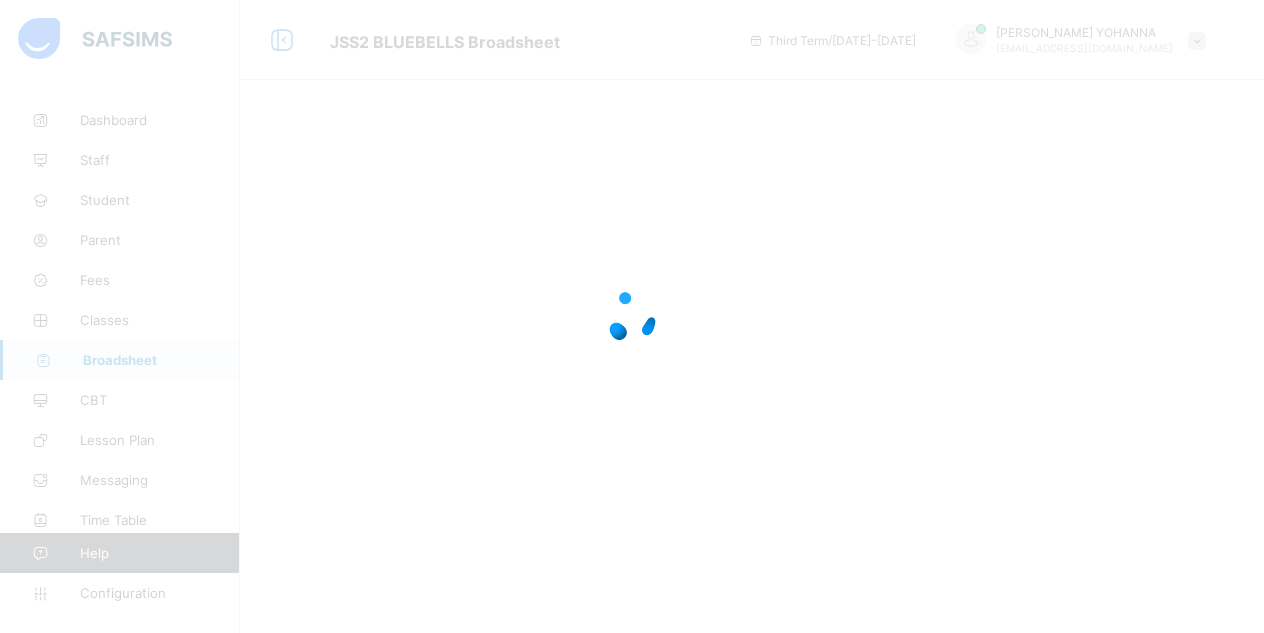 scroll, scrollTop: 0, scrollLeft: 0, axis: both 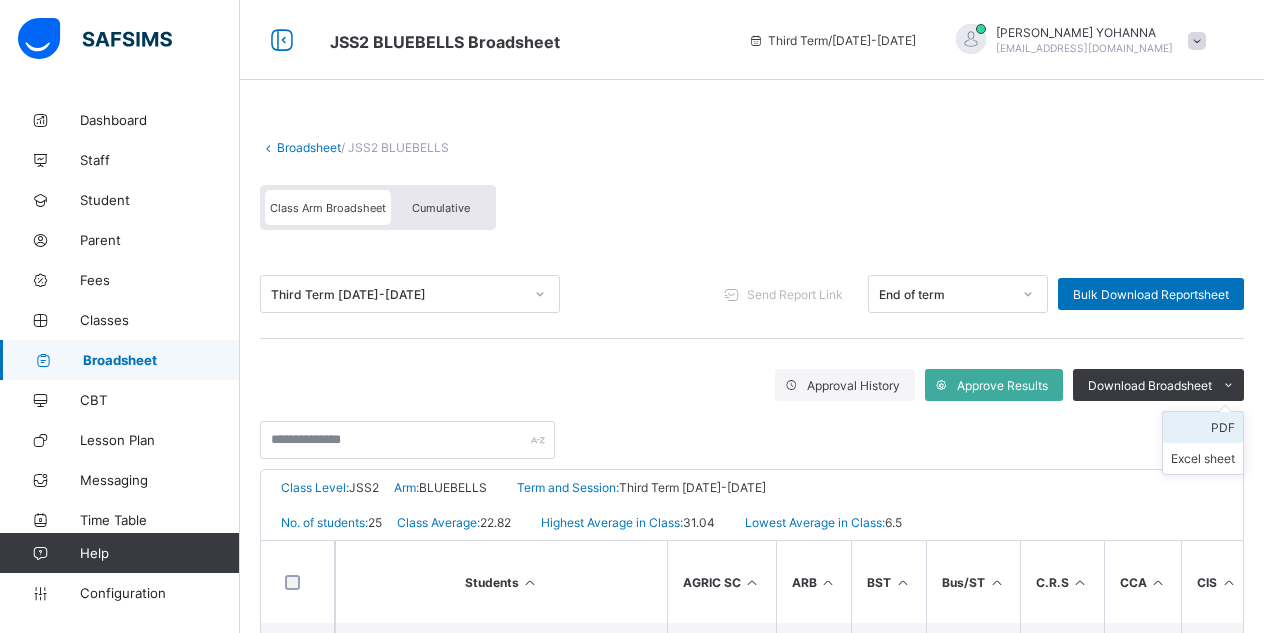 click on "PDF" at bounding box center [1203, 427] 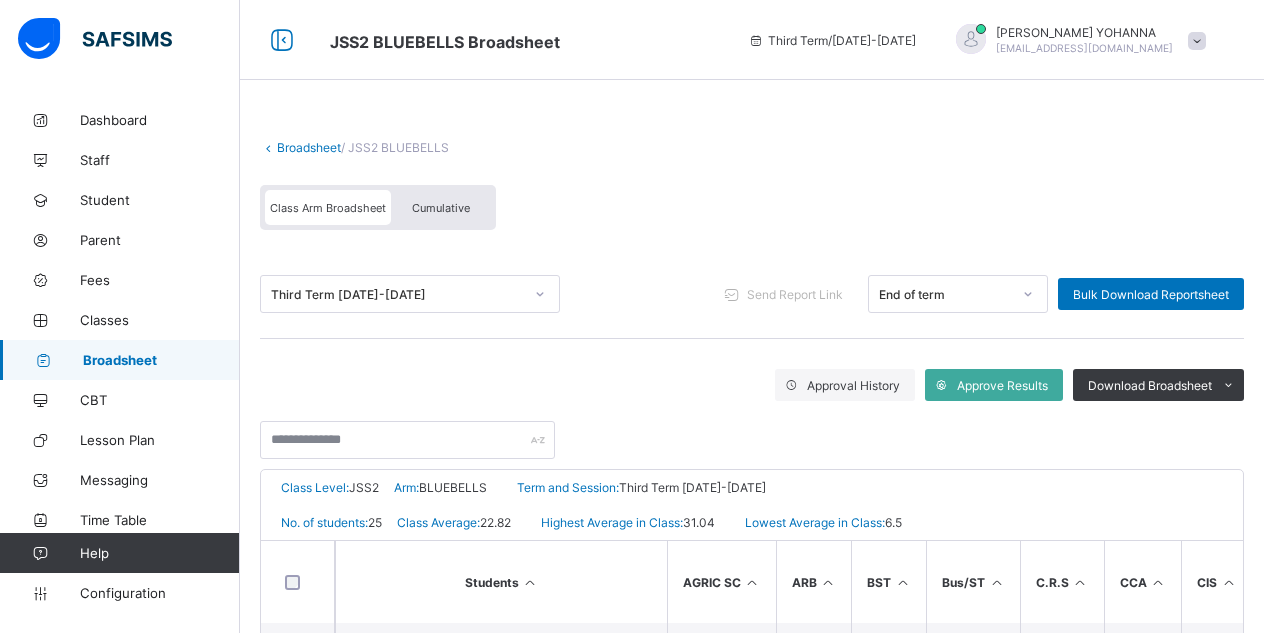 click on "Broadsheet" at bounding box center [161, 360] 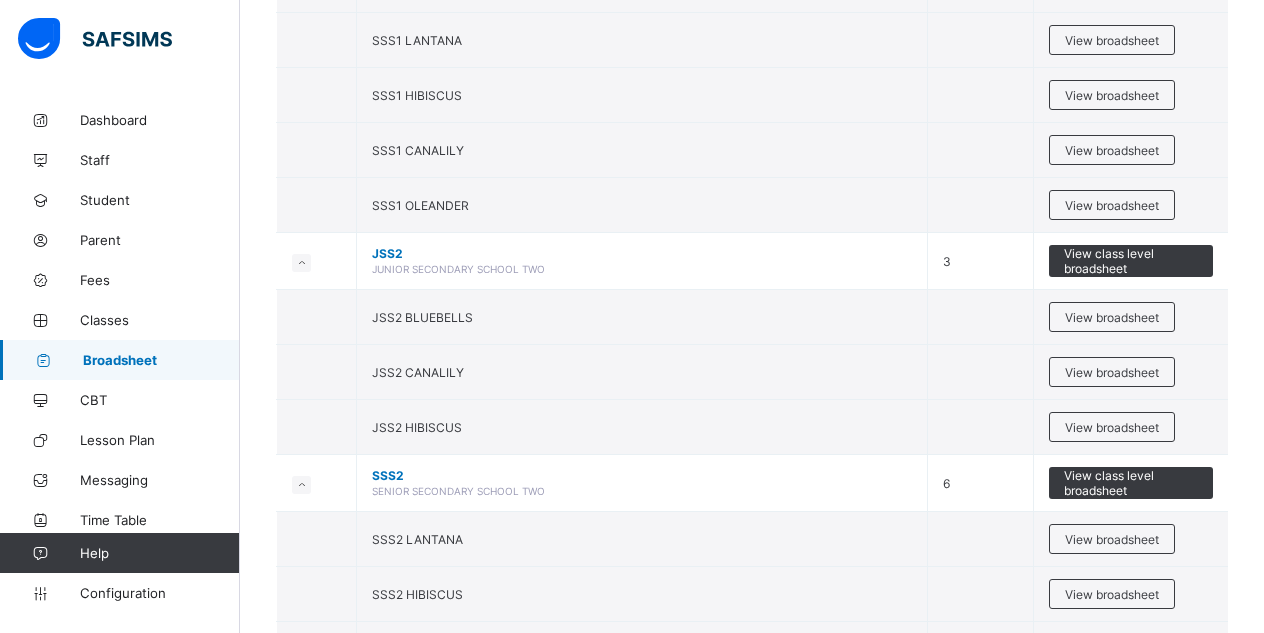 scroll, scrollTop: 692, scrollLeft: 0, axis: vertical 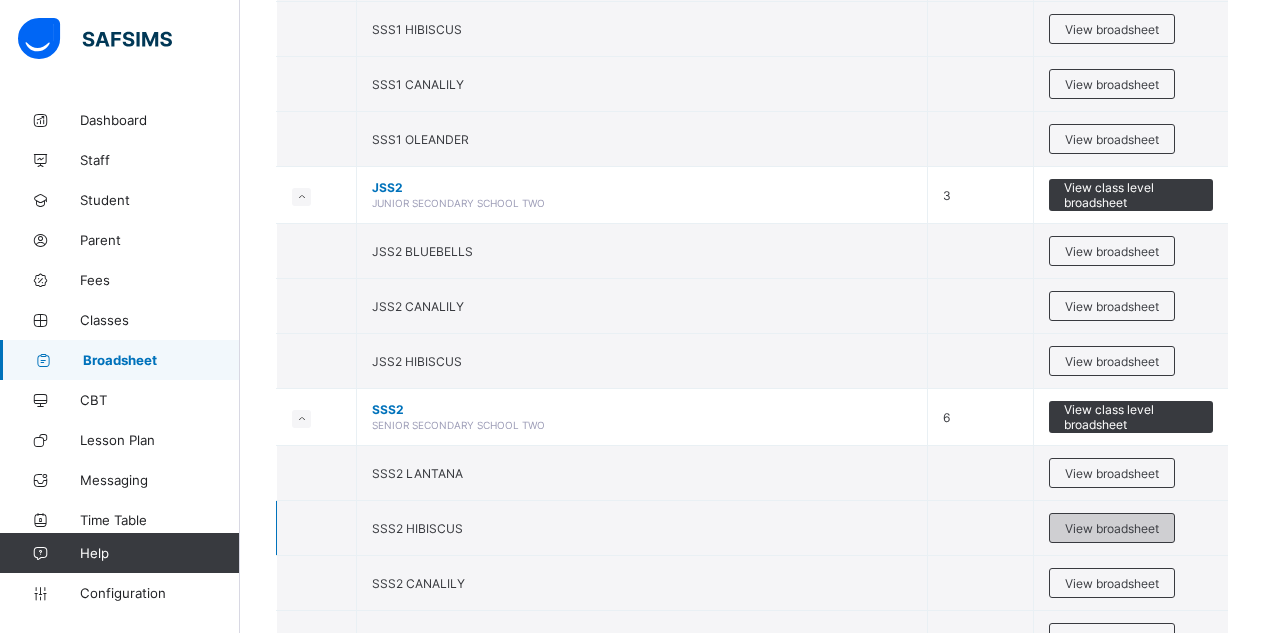 click on "View broadsheet" at bounding box center (1112, 528) 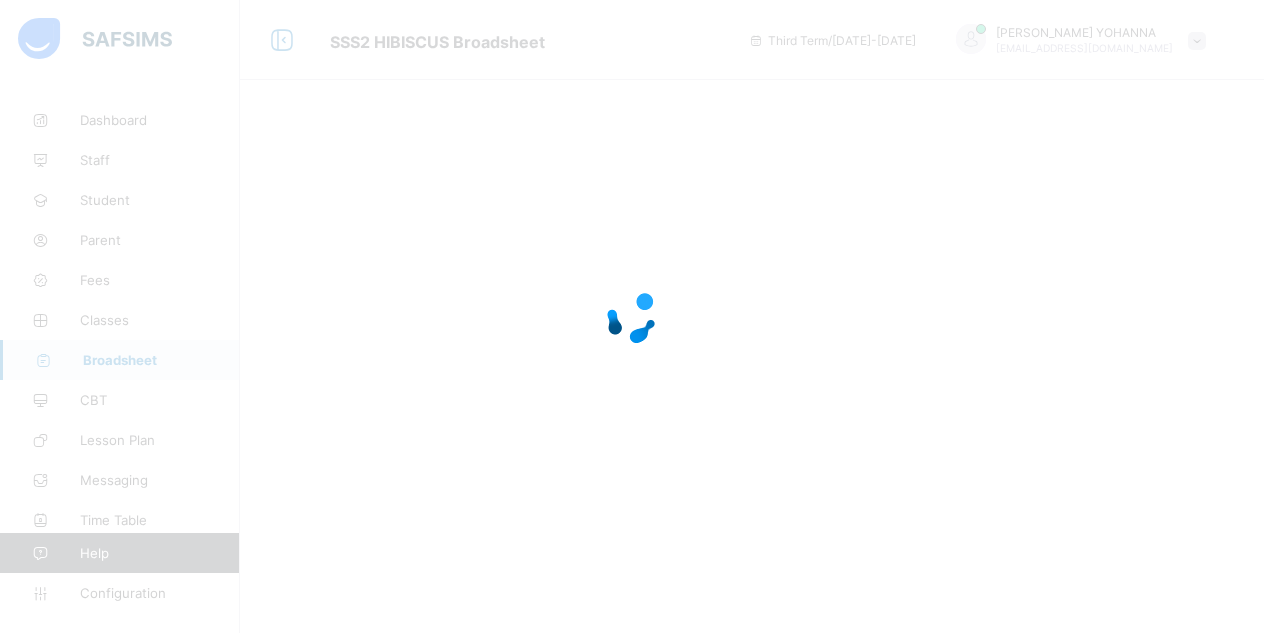 scroll, scrollTop: 0, scrollLeft: 0, axis: both 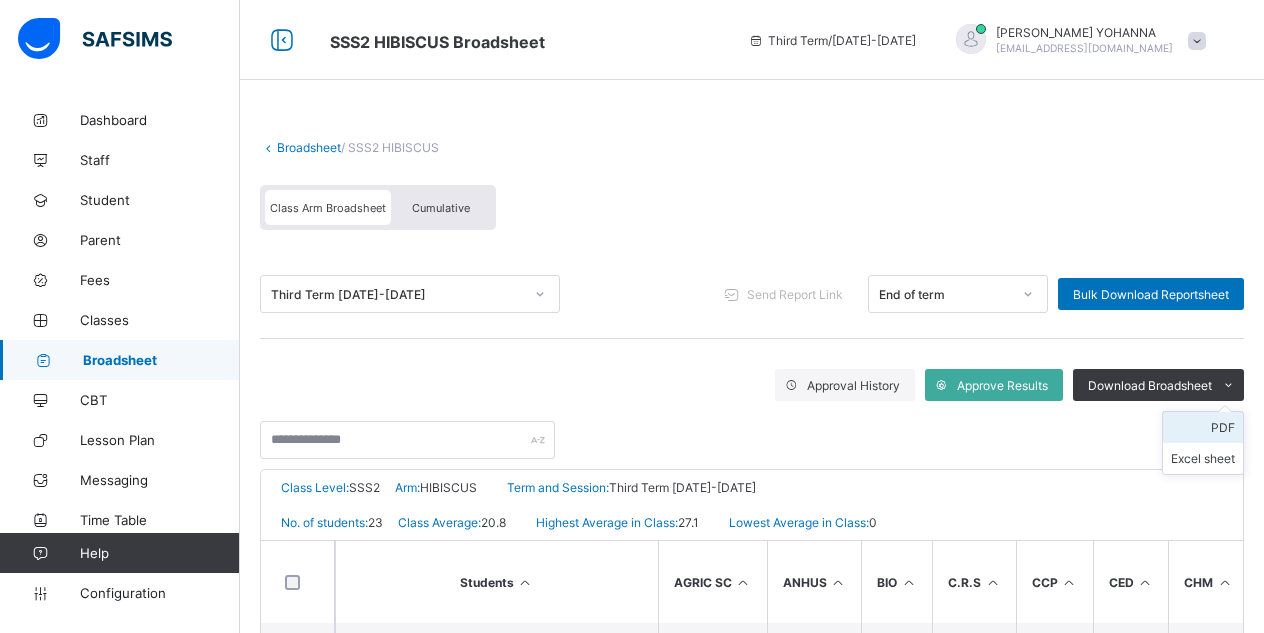 click on "PDF" at bounding box center [1203, 427] 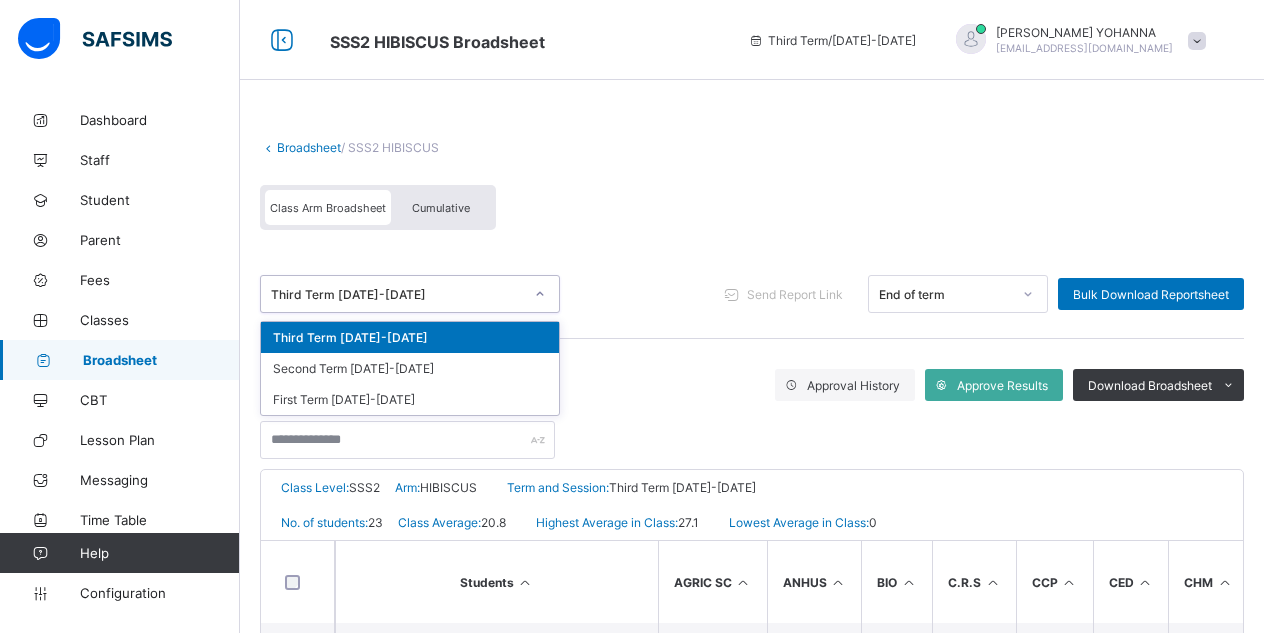 click 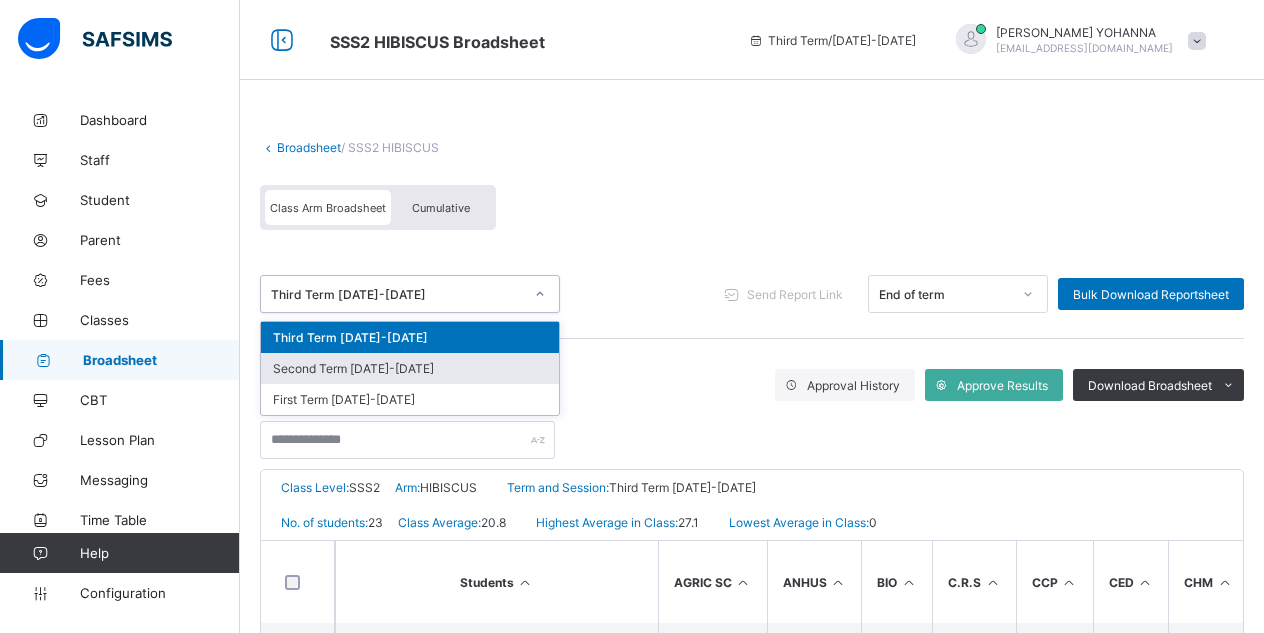 click on "Second Term [DATE]-[DATE]" at bounding box center (410, 368) 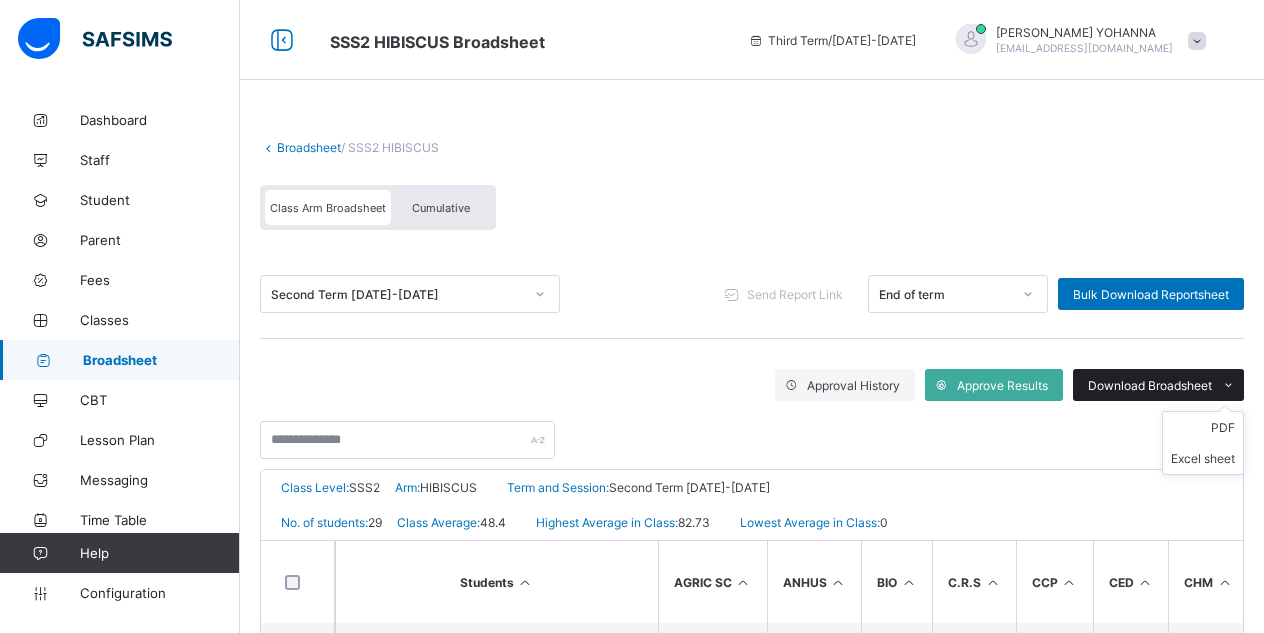 click on "Download Broadsheet" at bounding box center (1150, 385) 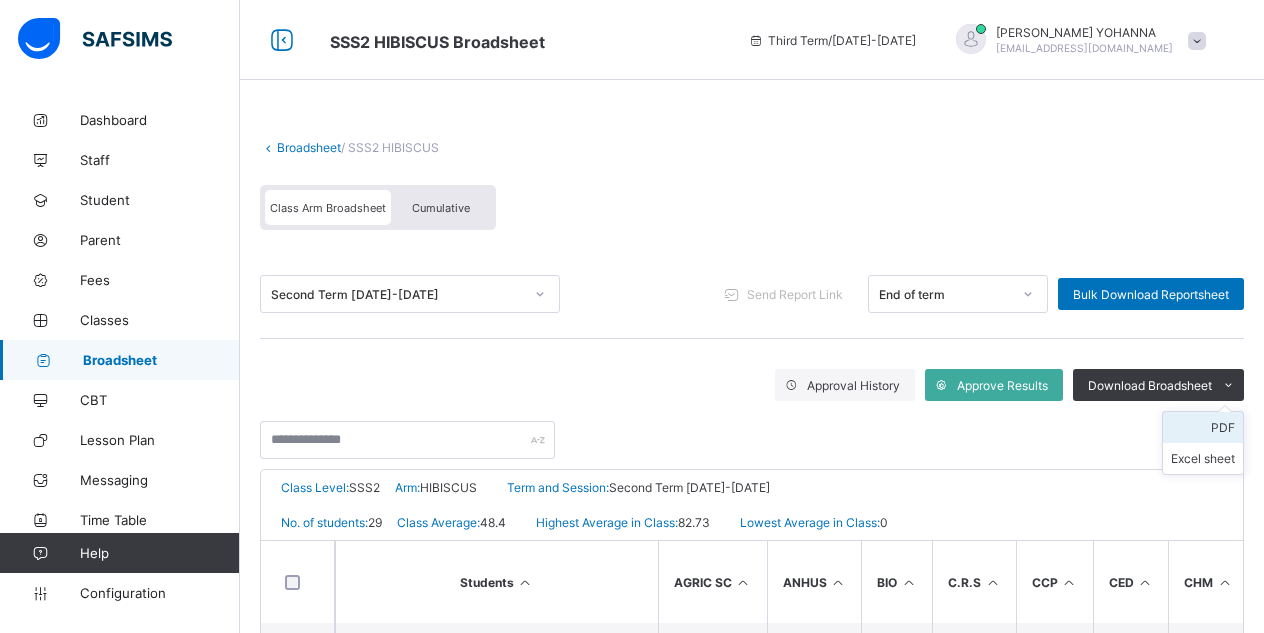 click on "PDF" at bounding box center (1203, 427) 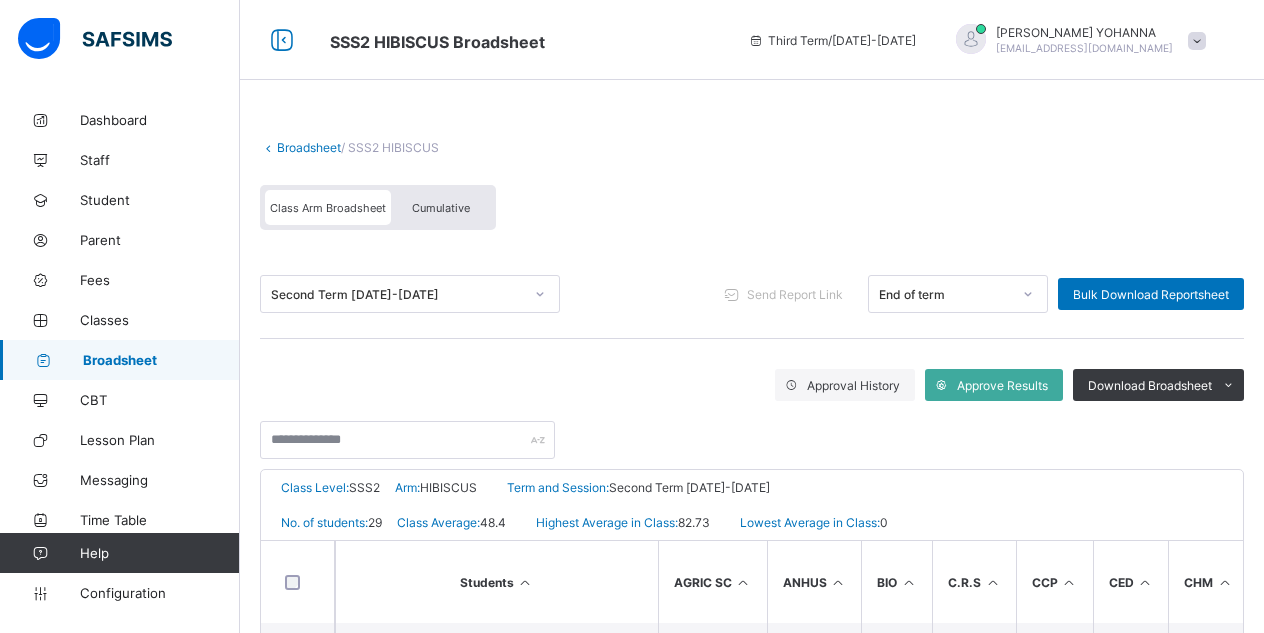 click on "Broadsheet" at bounding box center (161, 360) 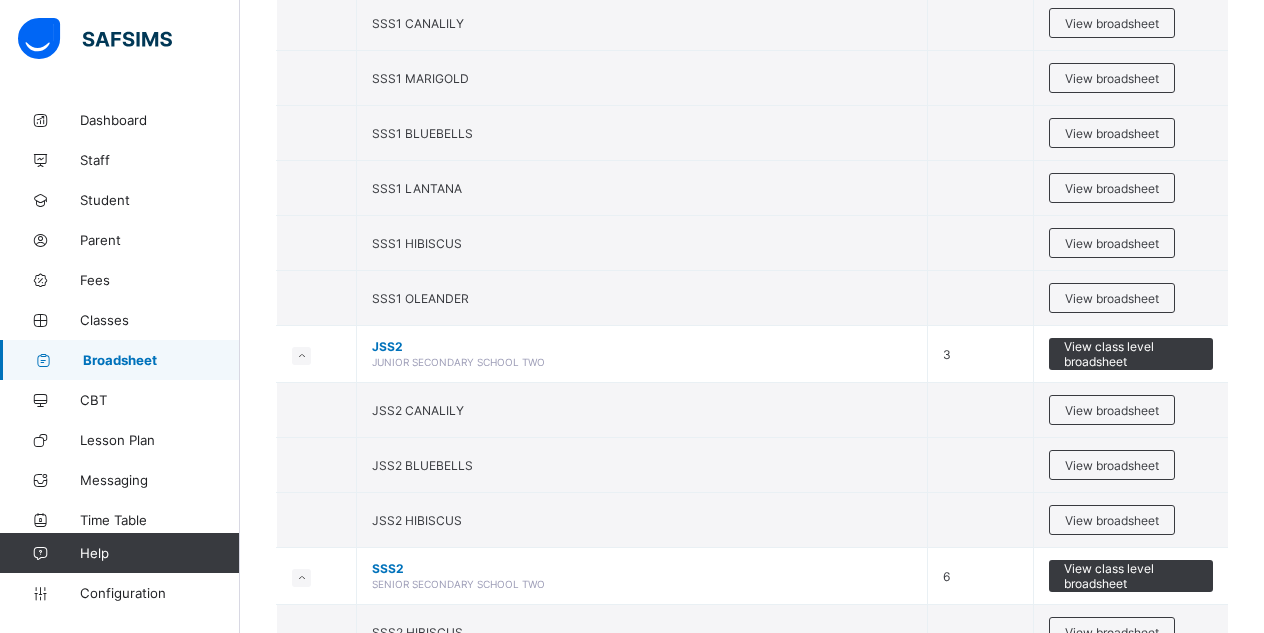 scroll, scrollTop: 573, scrollLeft: 0, axis: vertical 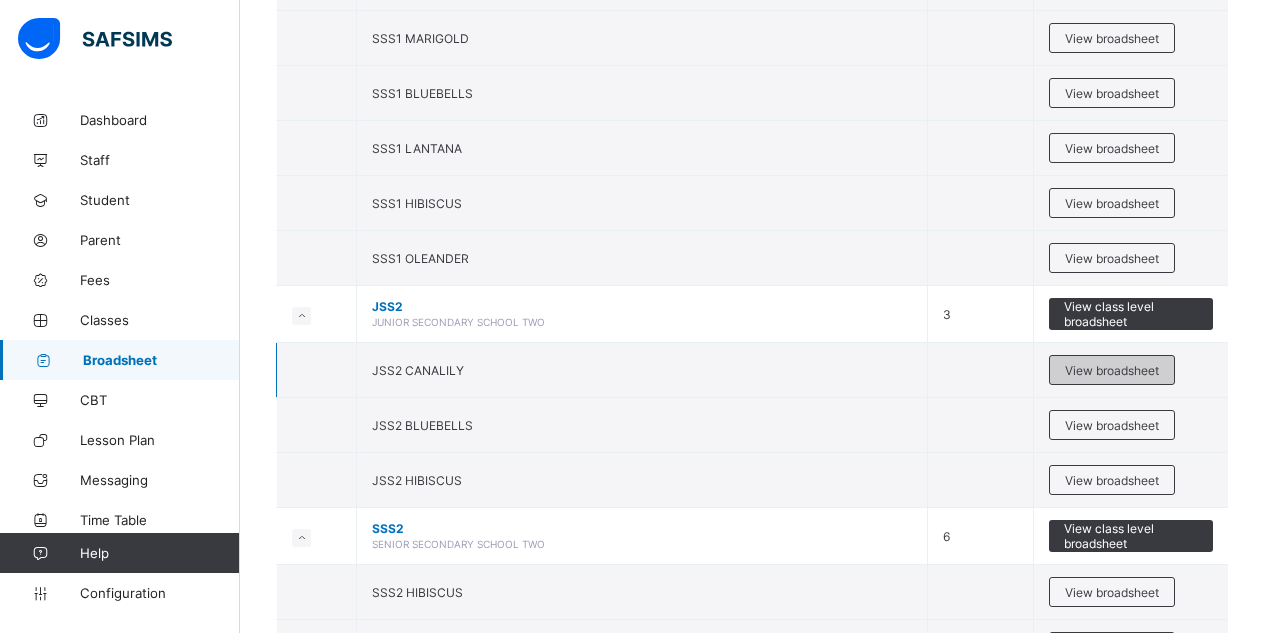 click on "View broadsheet" at bounding box center [1112, 370] 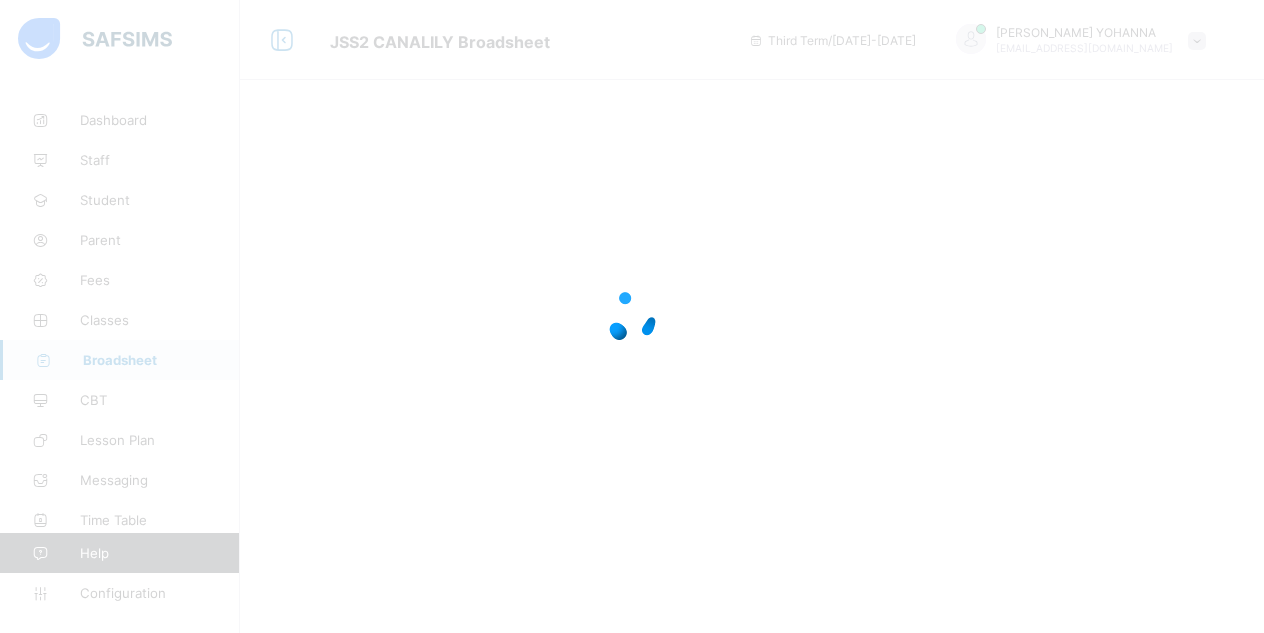 scroll, scrollTop: 0, scrollLeft: 0, axis: both 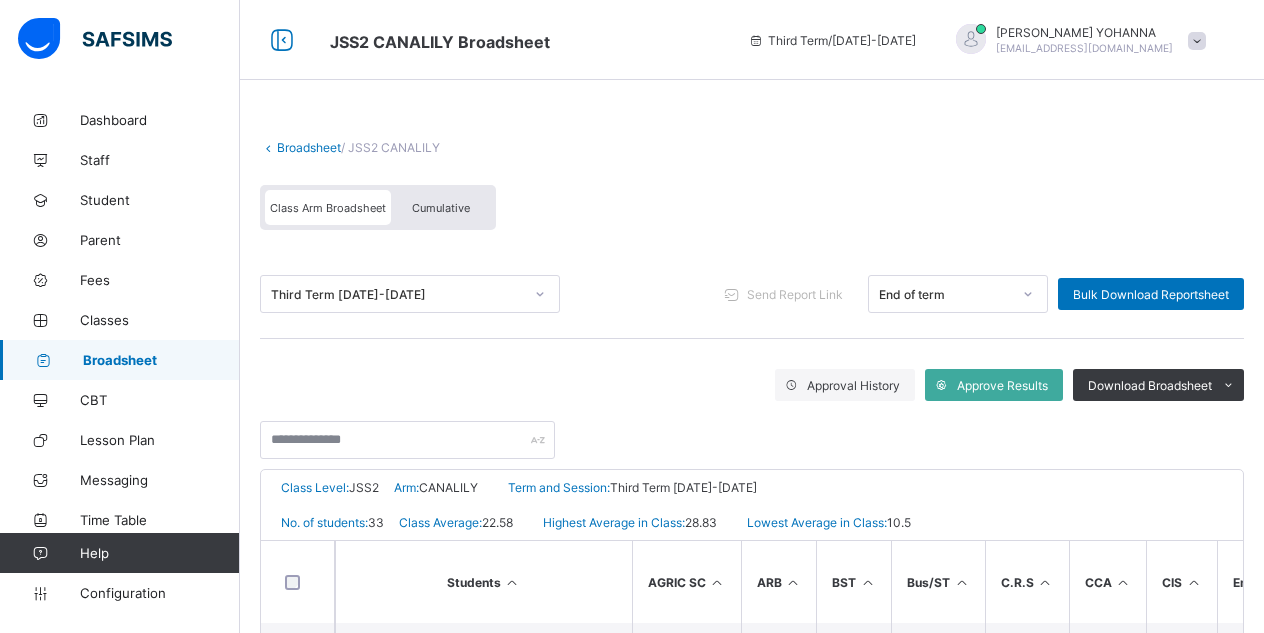 click on "Third Term [DATE]-[DATE]" at bounding box center [397, 294] 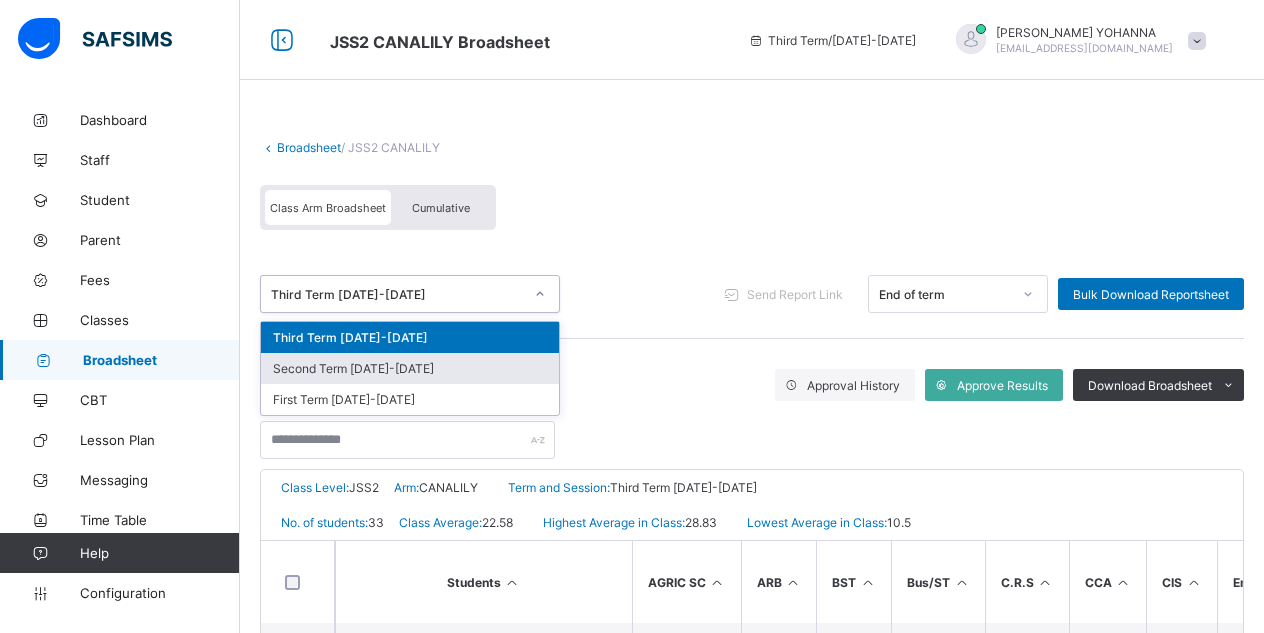 click on "Second Term [DATE]-[DATE]" at bounding box center [410, 368] 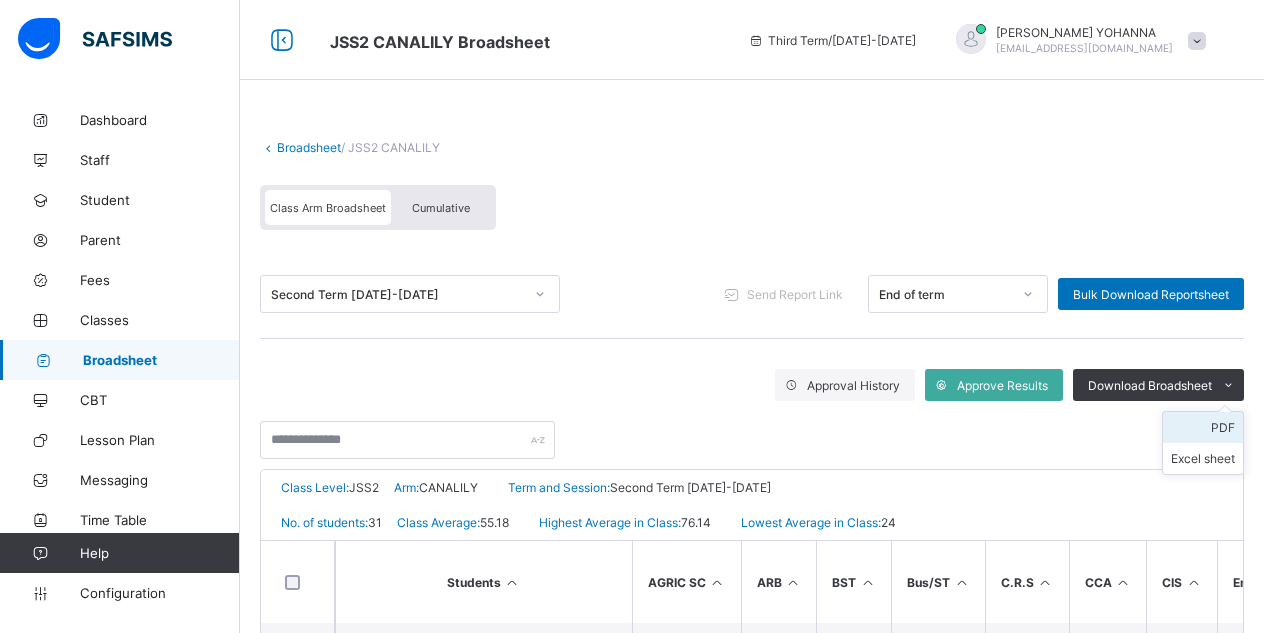 click on "PDF" at bounding box center [1203, 427] 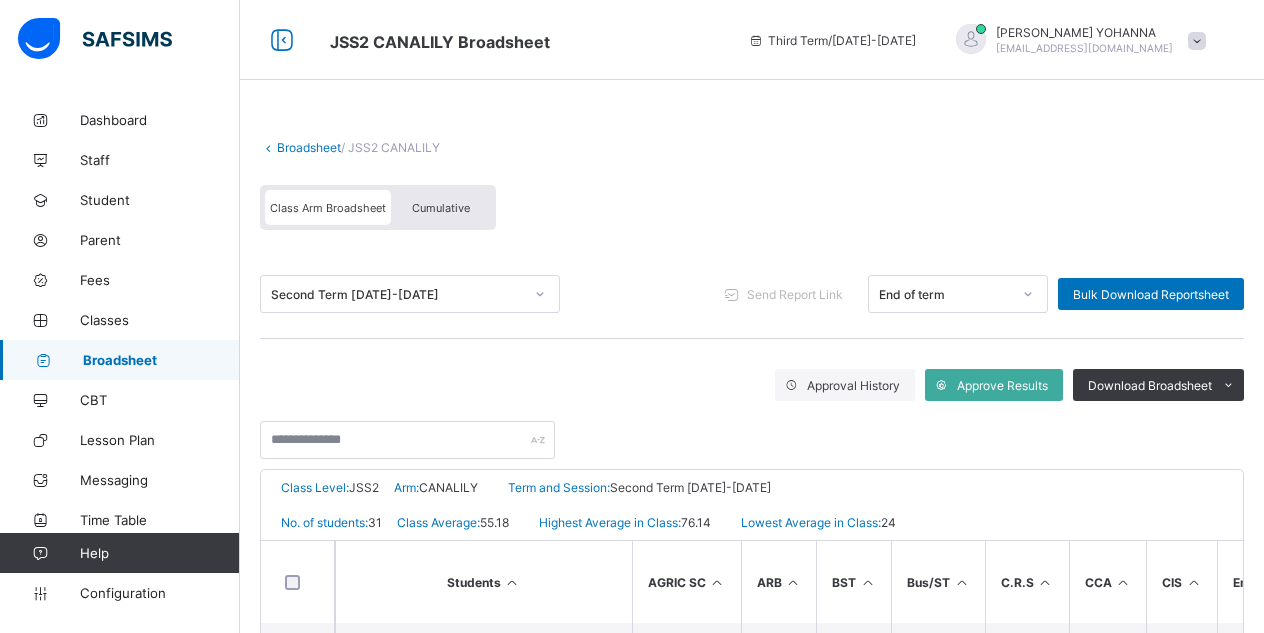 click on "Broadsheet" at bounding box center (161, 360) 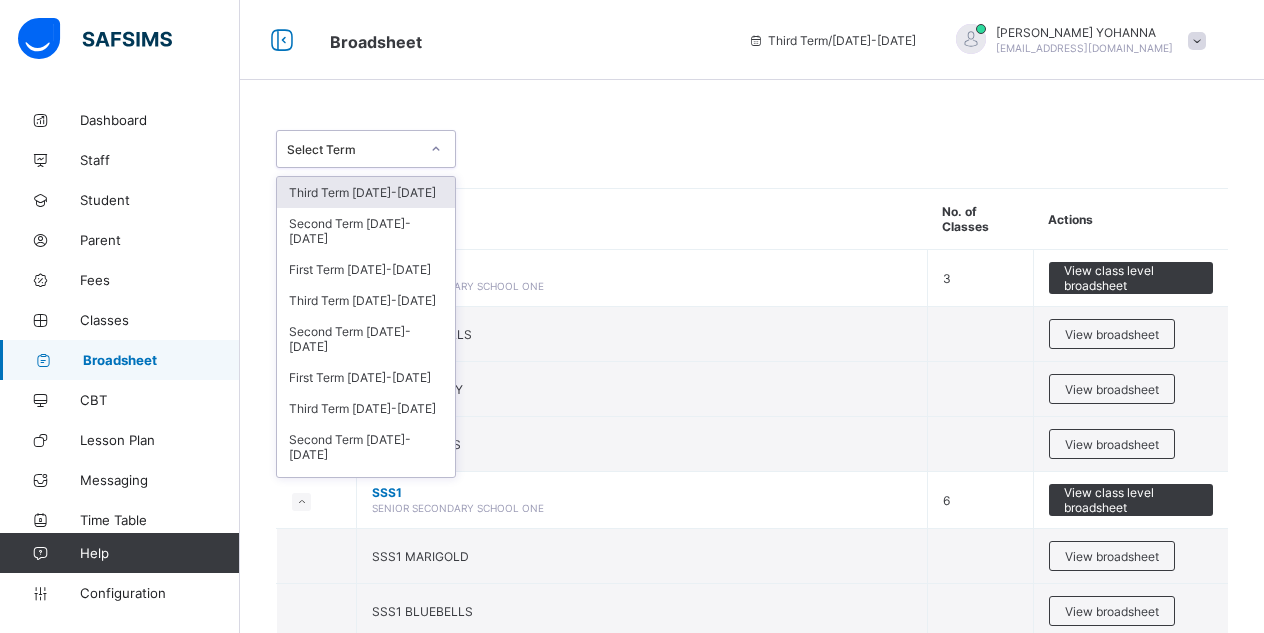 click 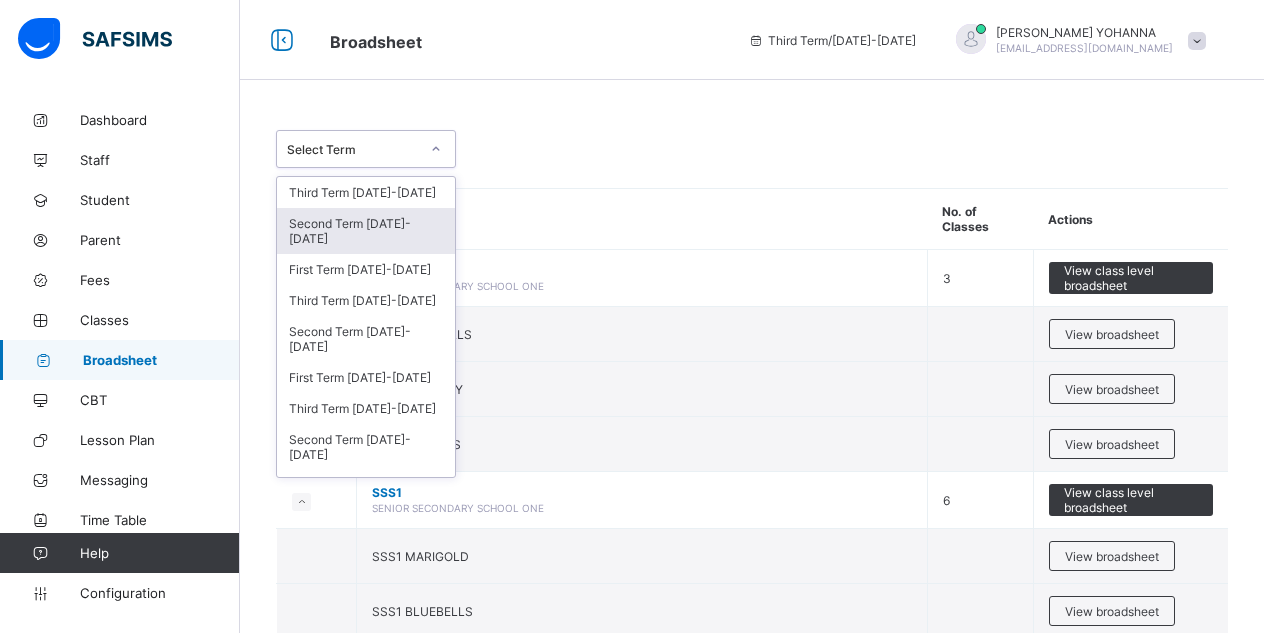 click on "Second Term [DATE]-[DATE]" at bounding box center (366, 231) 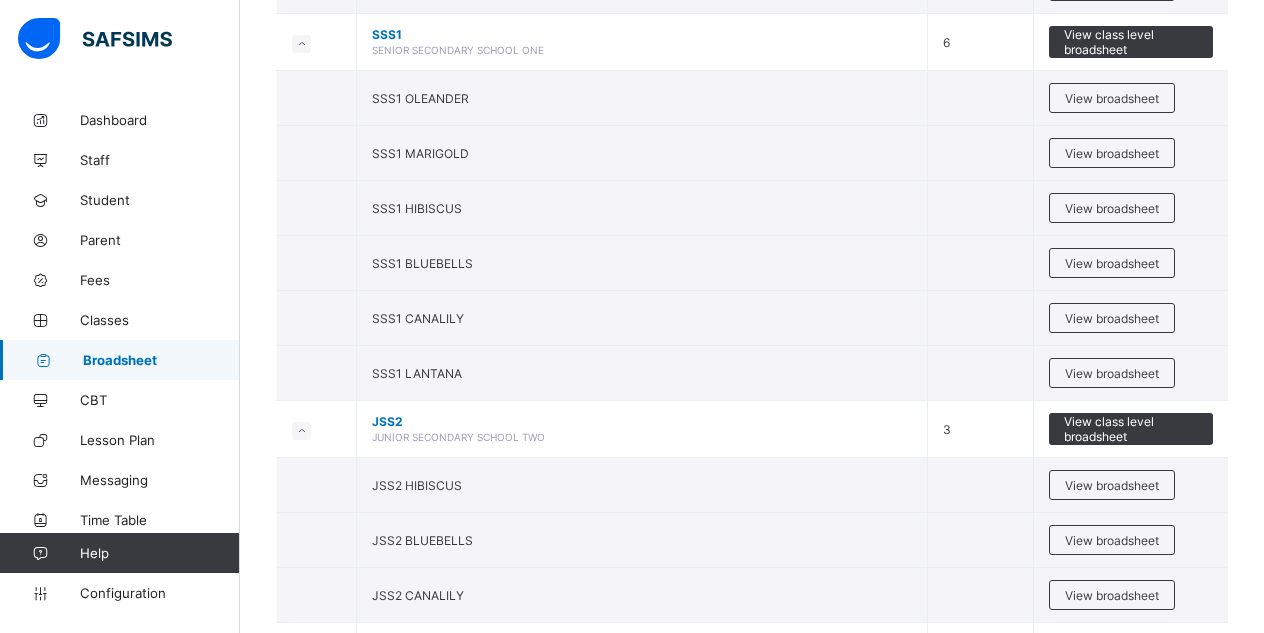 scroll, scrollTop: 546, scrollLeft: 0, axis: vertical 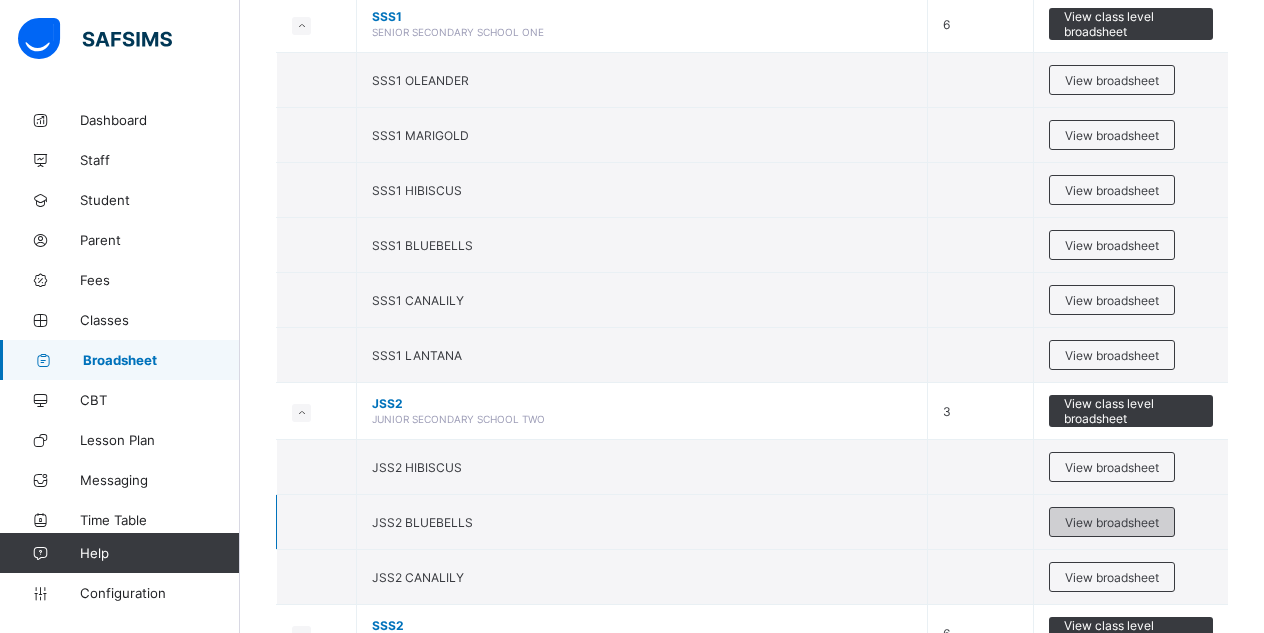click on "View broadsheet" at bounding box center [1112, 522] 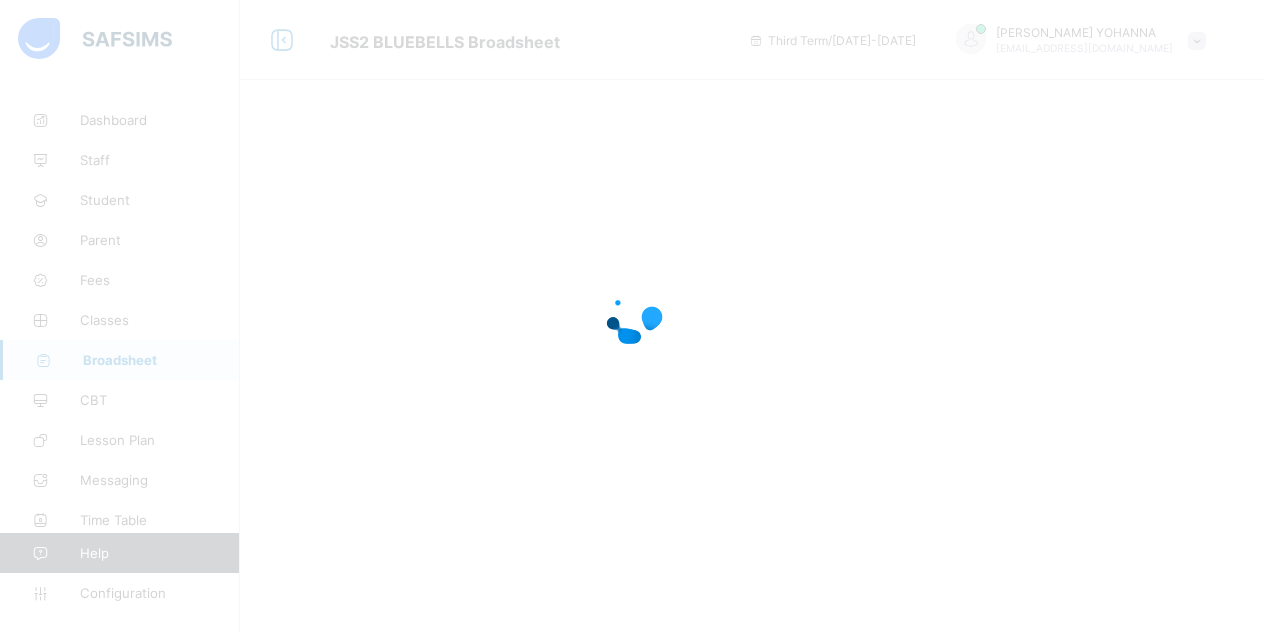 scroll, scrollTop: 0, scrollLeft: 0, axis: both 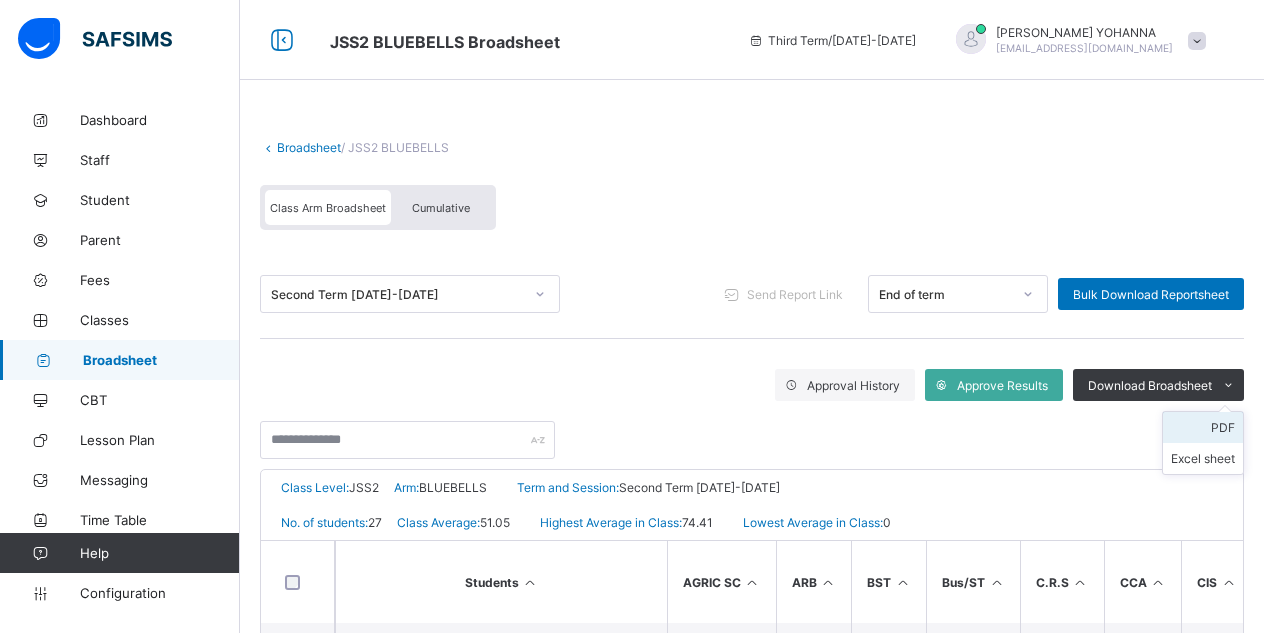 click on "PDF" at bounding box center [1203, 427] 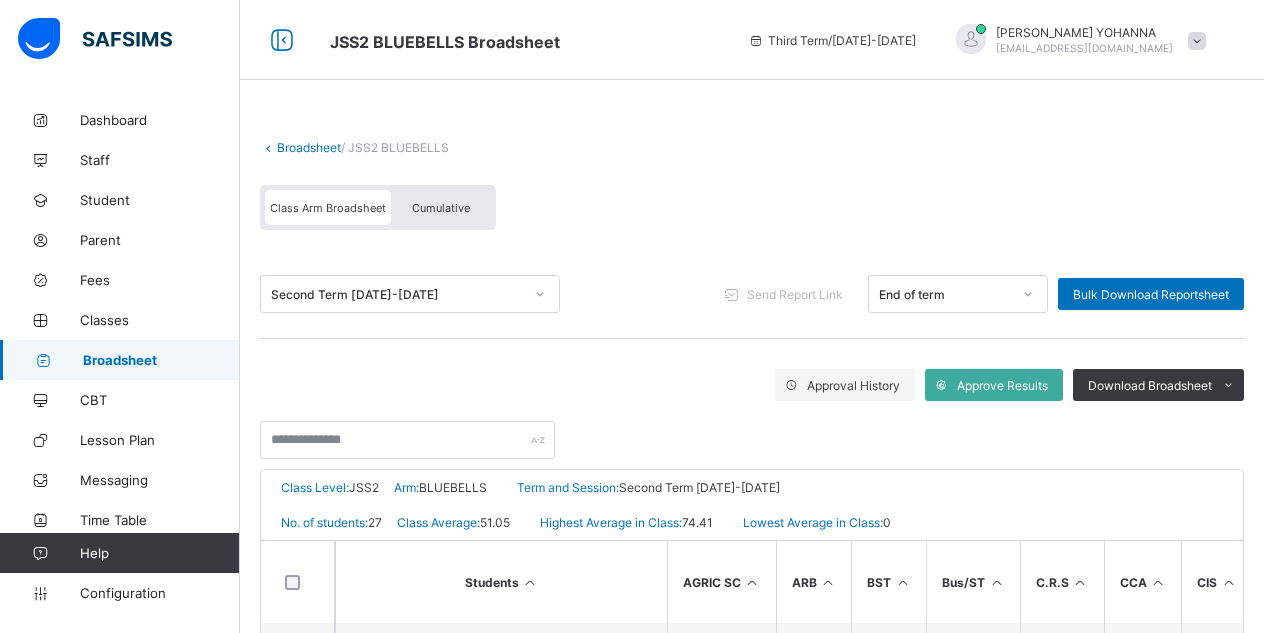 click on "Broadsheet" at bounding box center (161, 360) 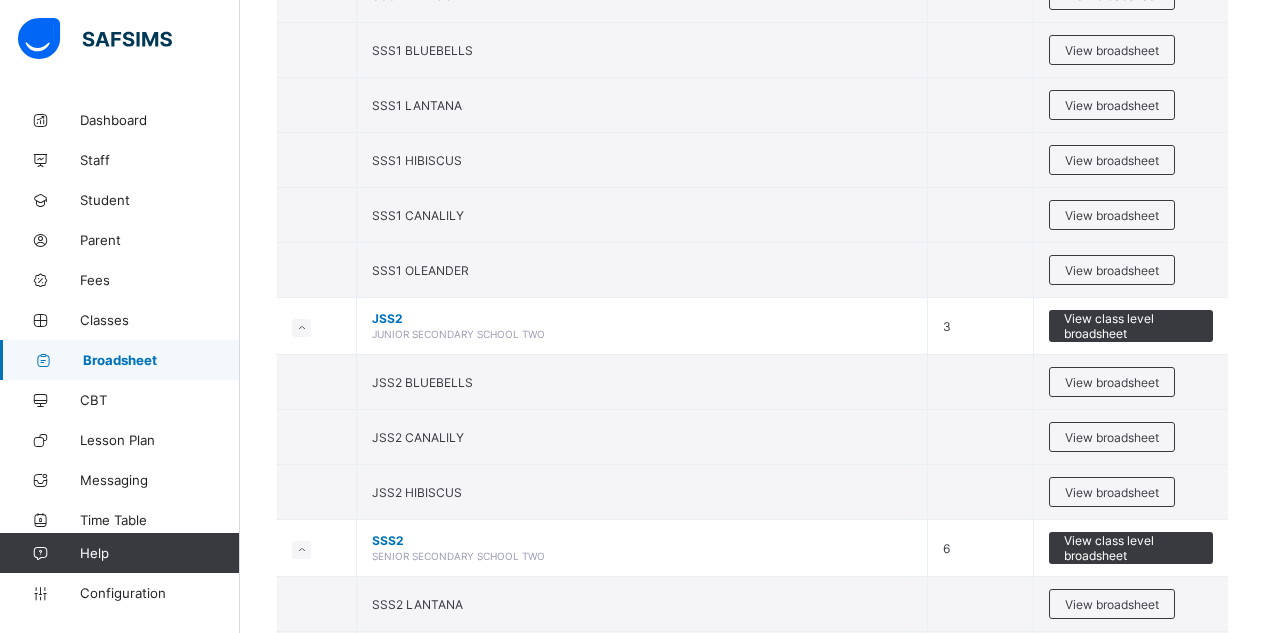 scroll, scrollTop: 720, scrollLeft: 0, axis: vertical 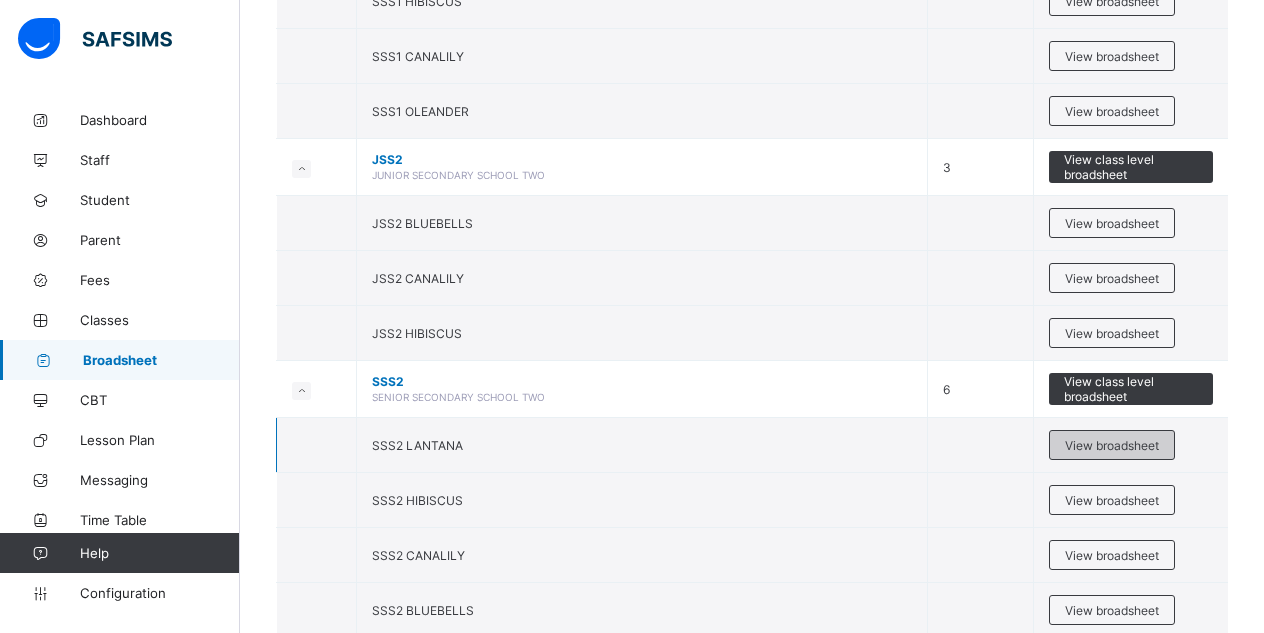 click on "View broadsheet" at bounding box center [1112, 445] 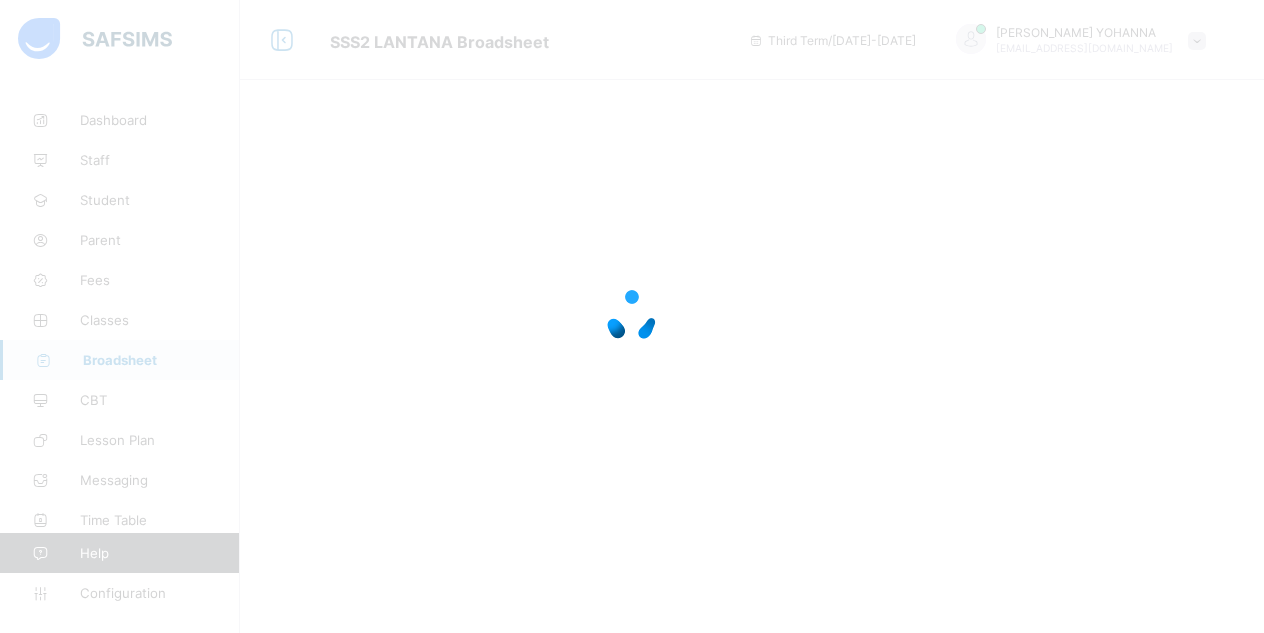 scroll, scrollTop: 0, scrollLeft: 0, axis: both 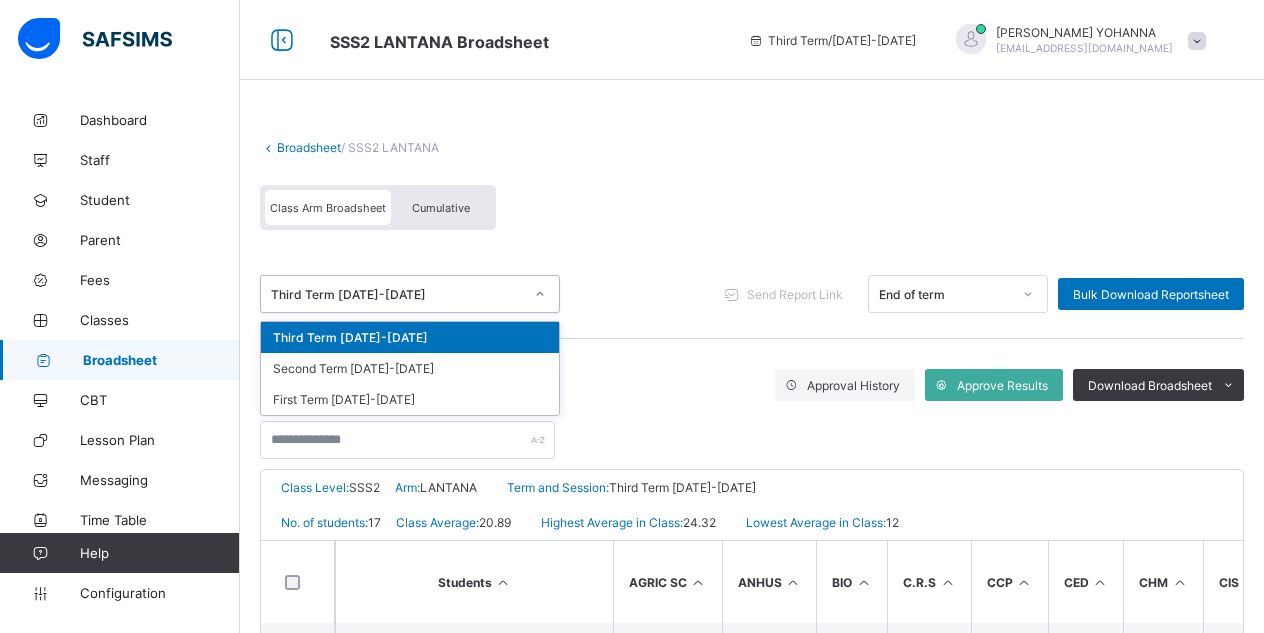 click 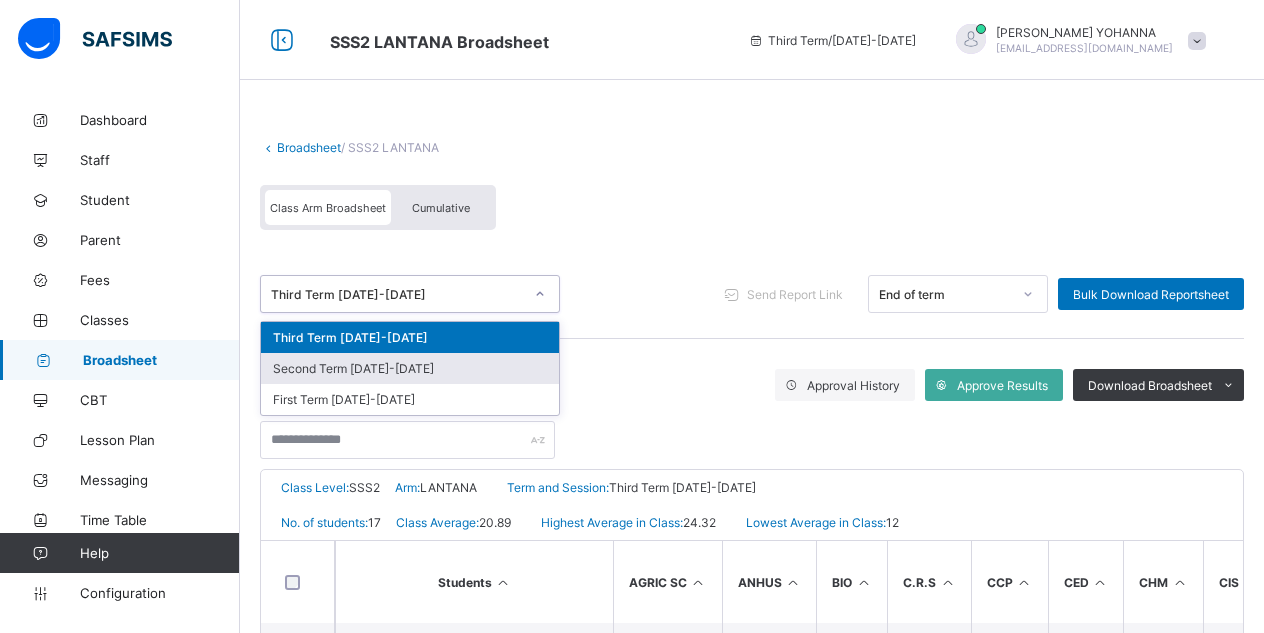 click on "Second Term [DATE]-[DATE]" at bounding box center [410, 368] 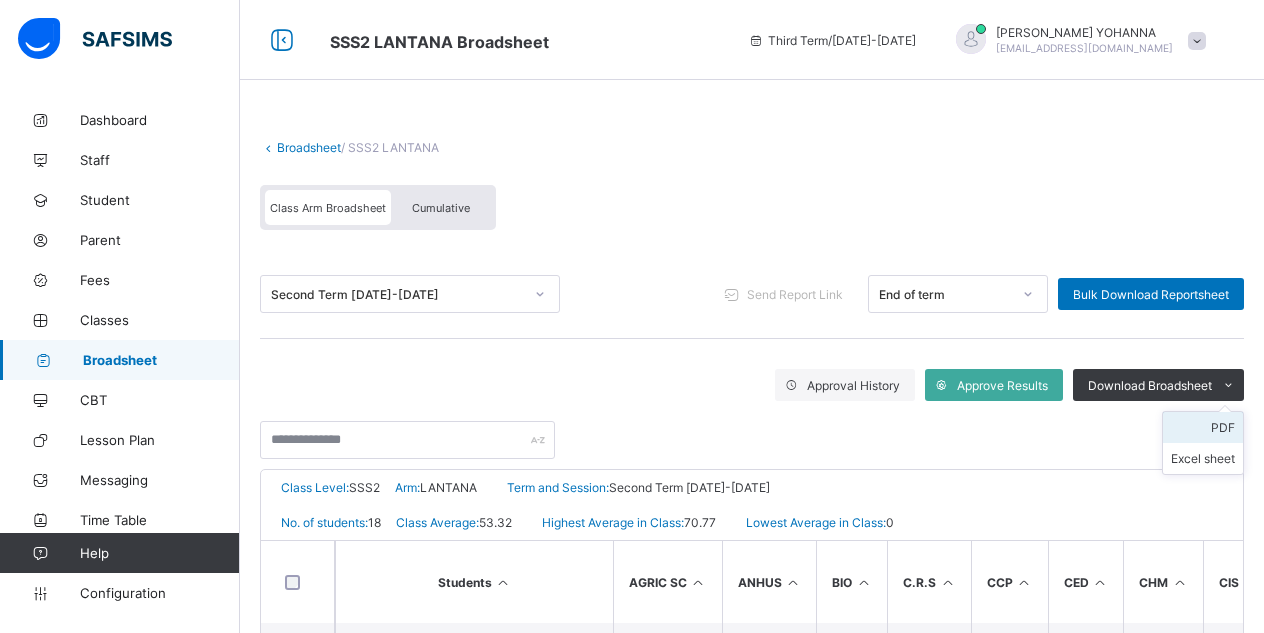 click on "PDF" at bounding box center [1203, 427] 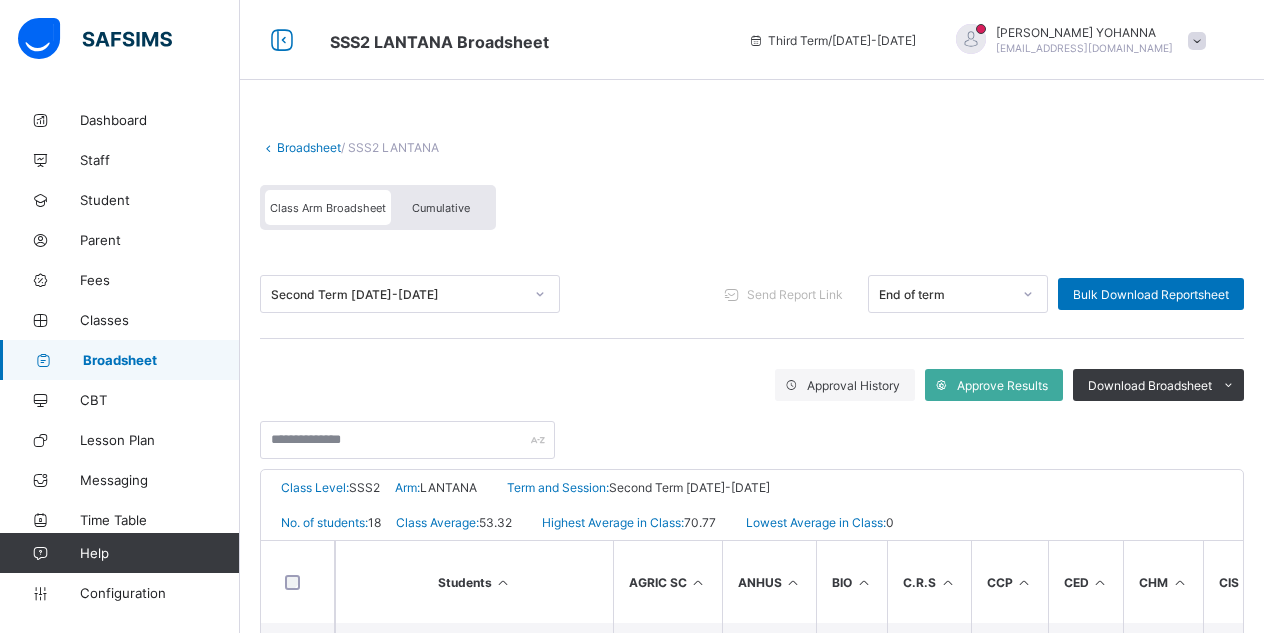 click on "Broadsheet" at bounding box center (161, 360) 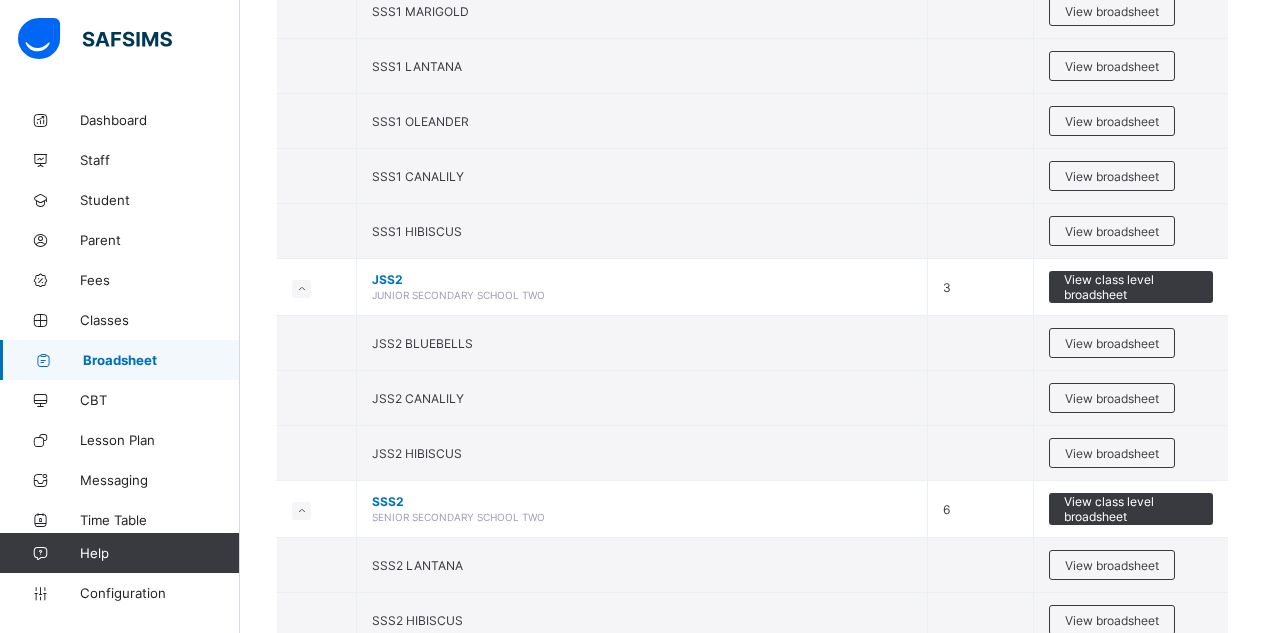 scroll, scrollTop: 680, scrollLeft: 0, axis: vertical 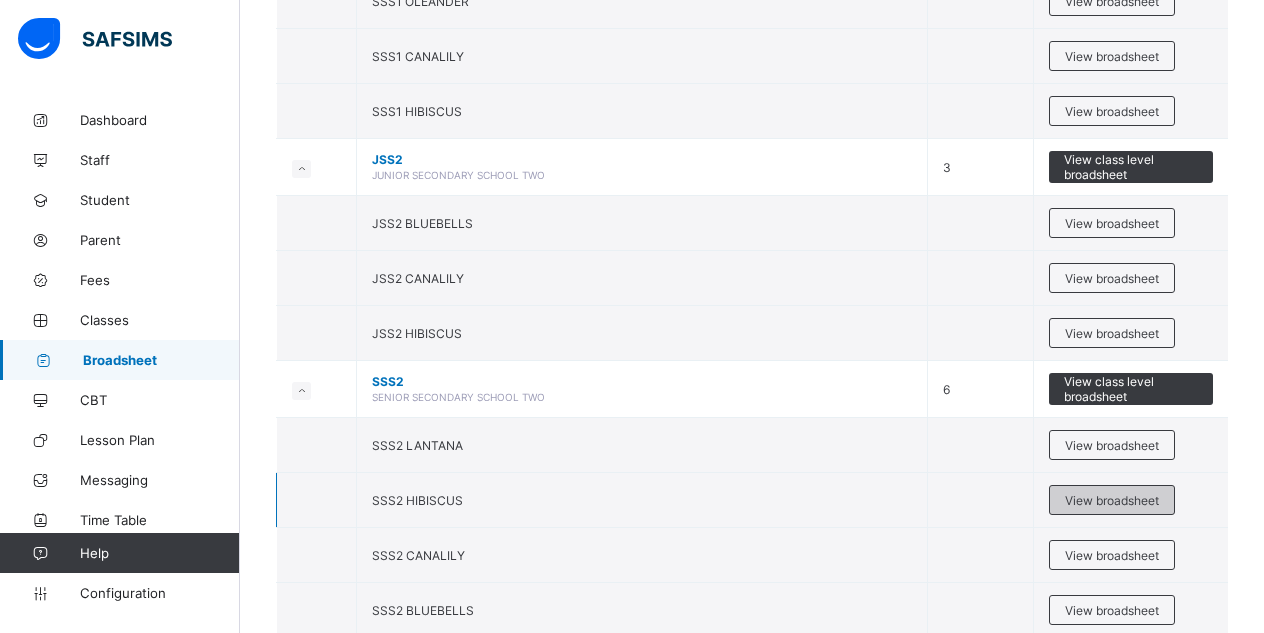 click on "View broadsheet" at bounding box center [1112, 500] 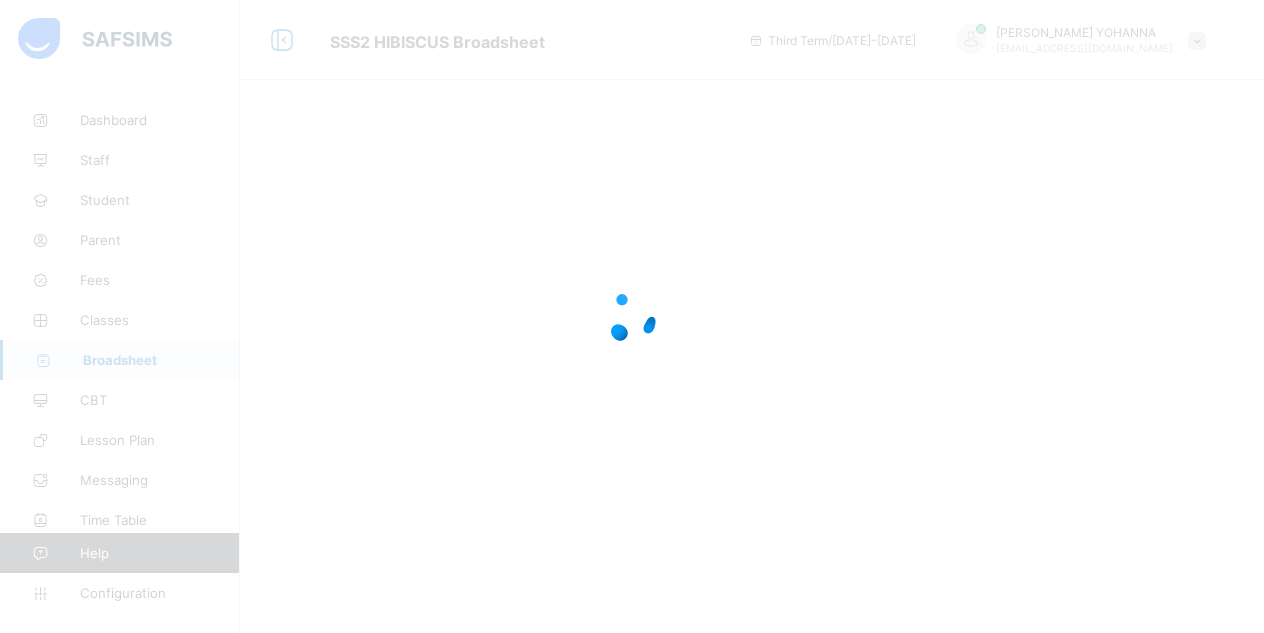 scroll, scrollTop: 0, scrollLeft: 0, axis: both 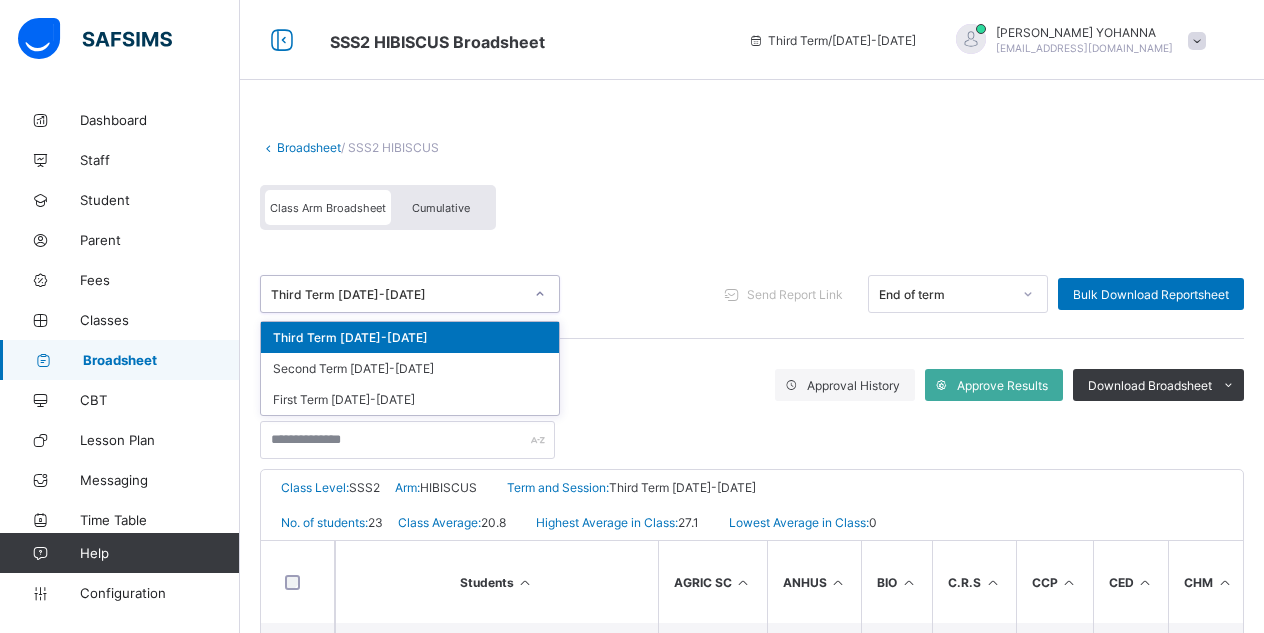 click 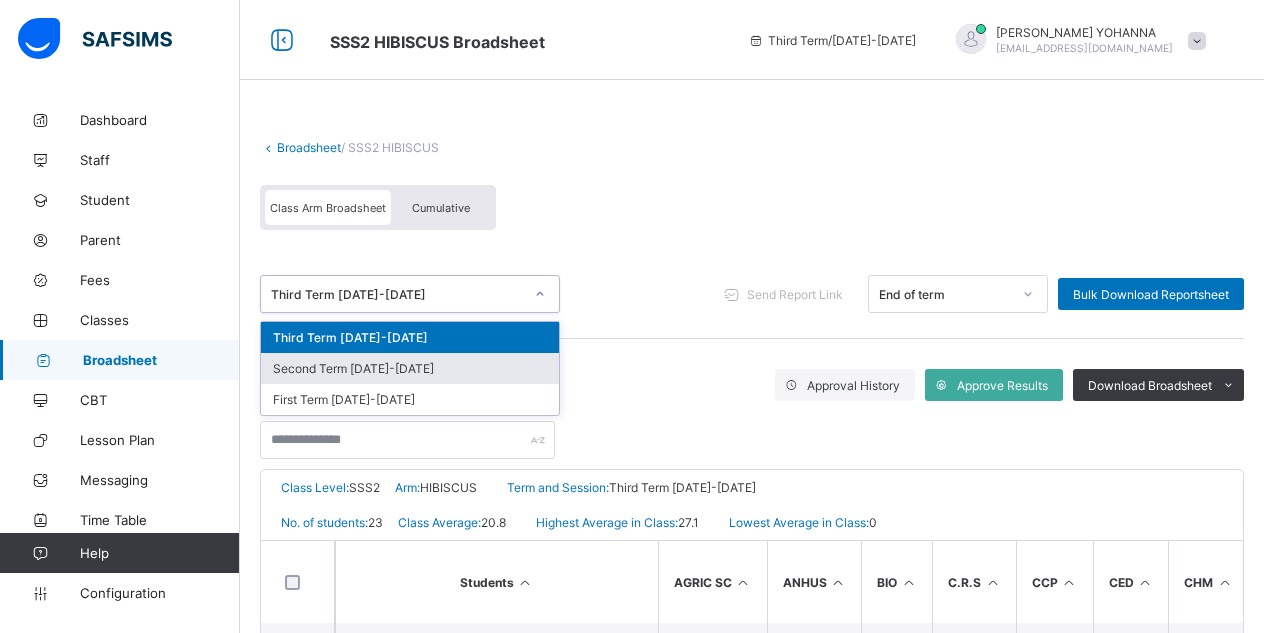 click on "Second Term [DATE]-[DATE]" at bounding box center [410, 368] 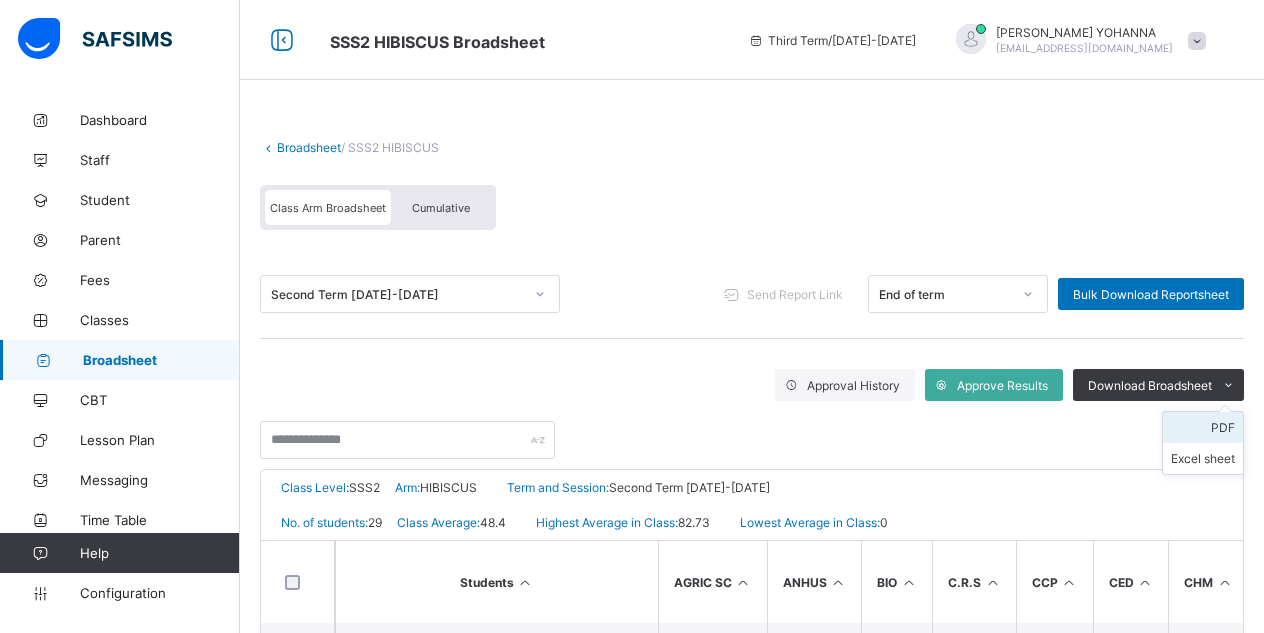 click on "PDF" at bounding box center [1203, 427] 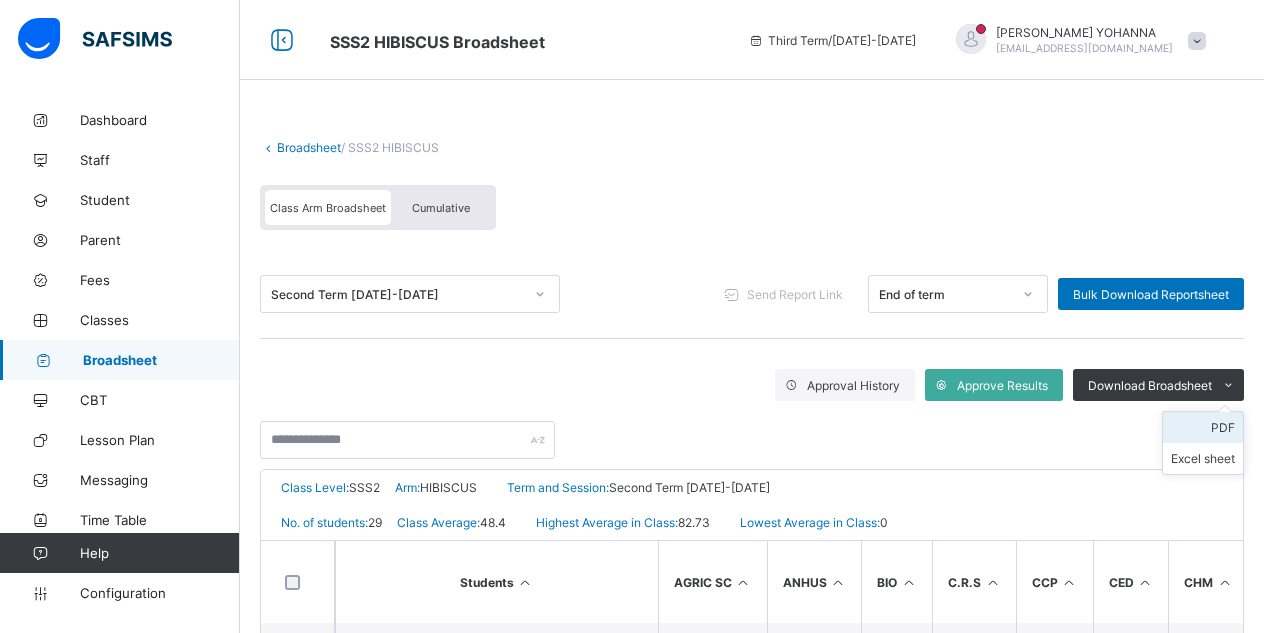 scroll, scrollTop: 0, scrollLeft: 0, axis: both 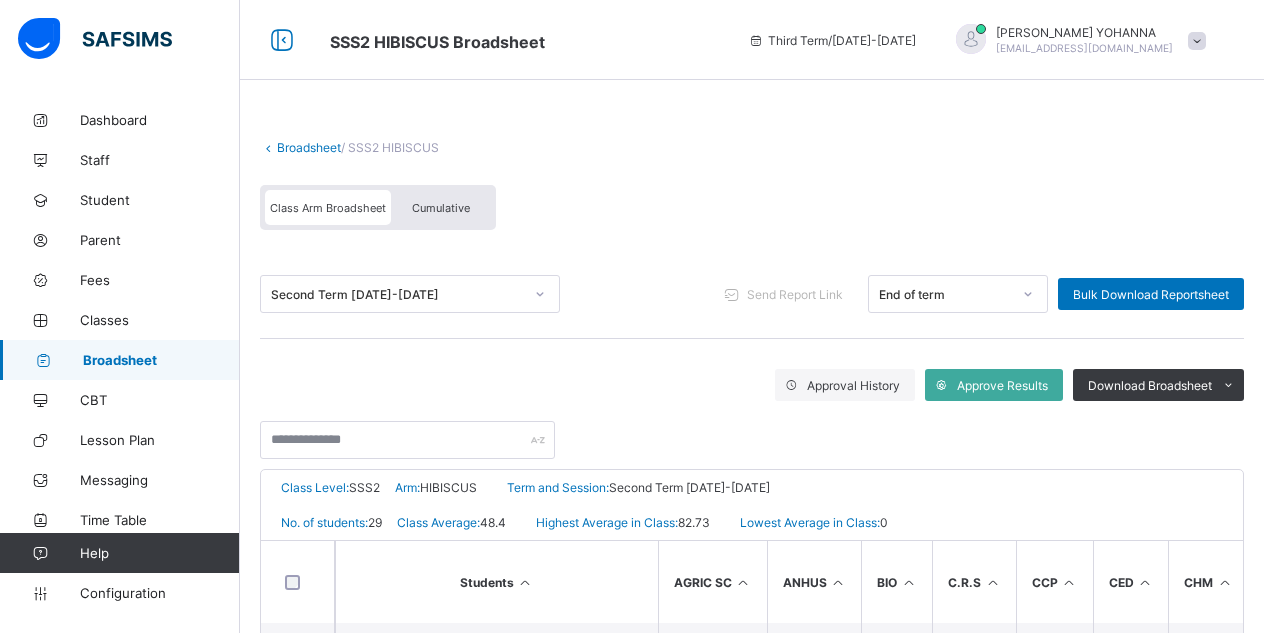 click on "Broadsheet" at bounding box center [161, 360] 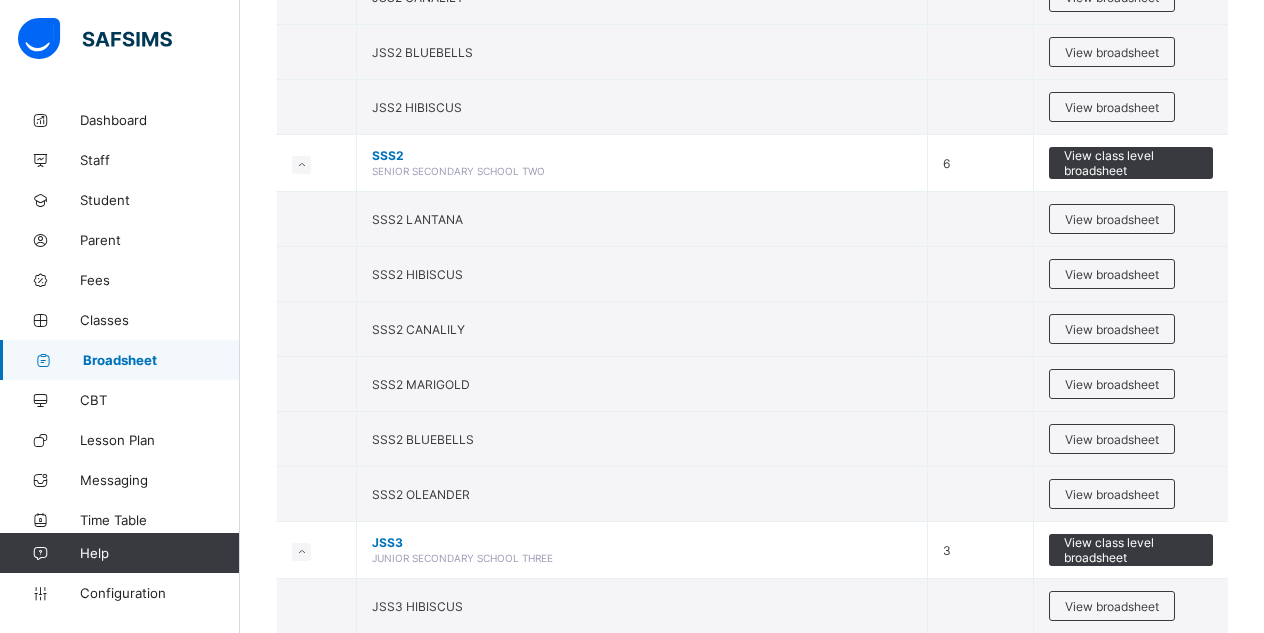 scroll, scrollTop: 1066, scrollLeft: 0, axis: vertical 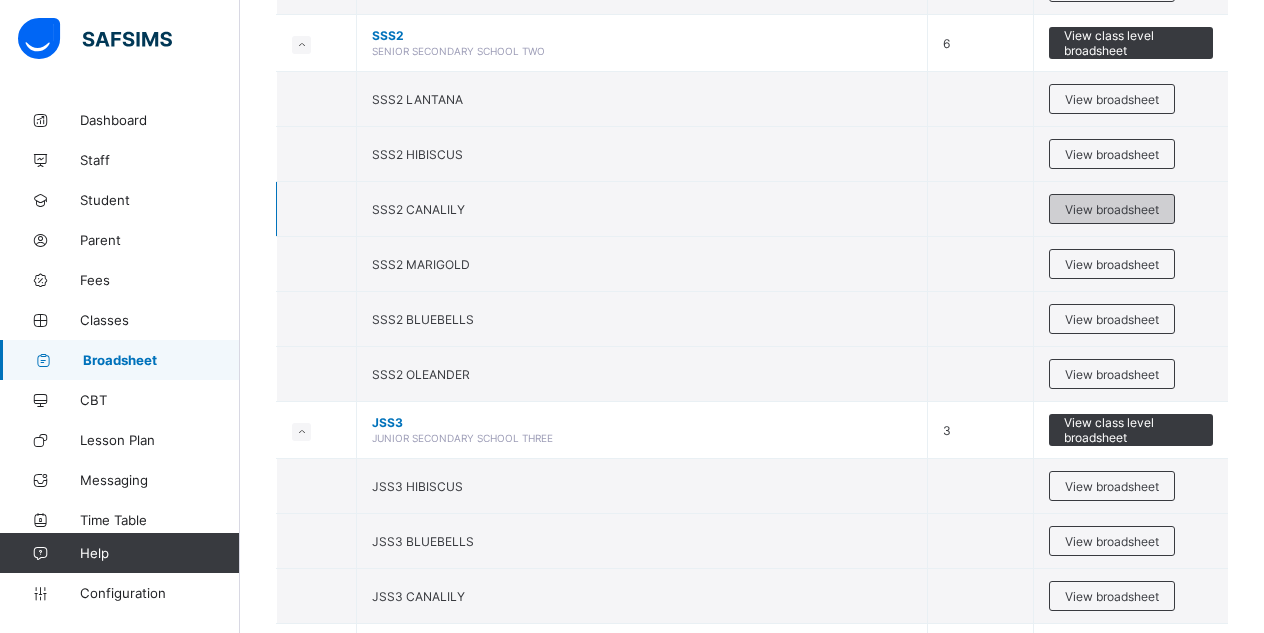 click on "View broadsheet" at bounding box center (1112, 209) 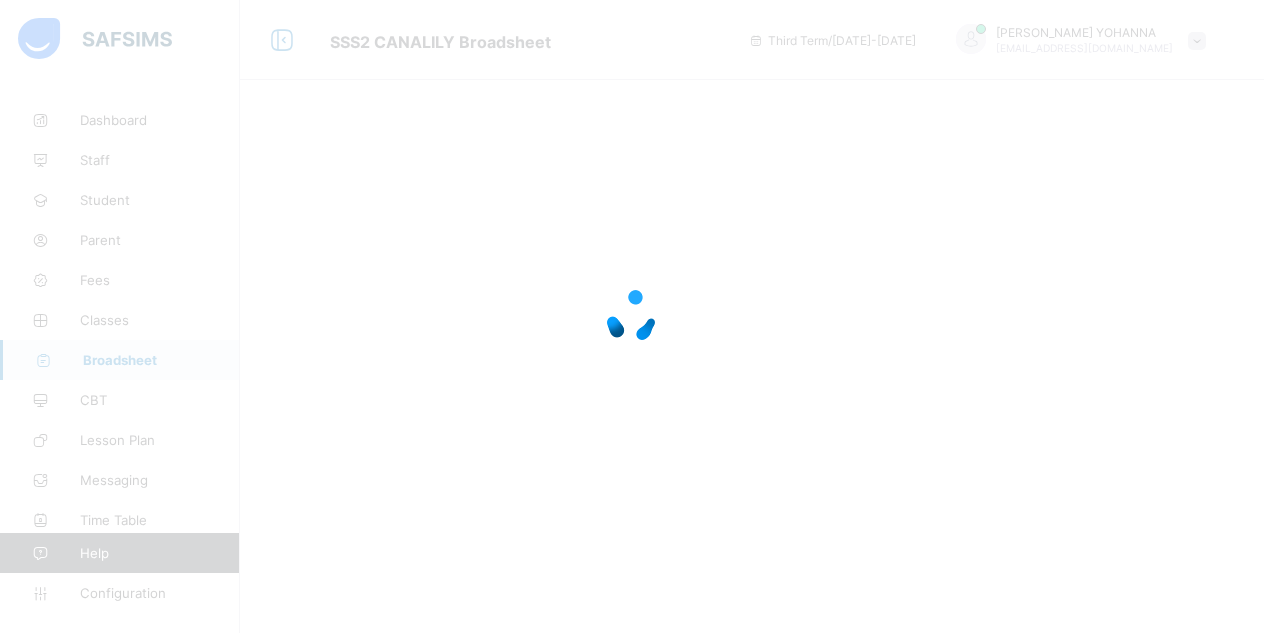 scroll, scrollTop: 0, scrollLeft: 0, axis: both 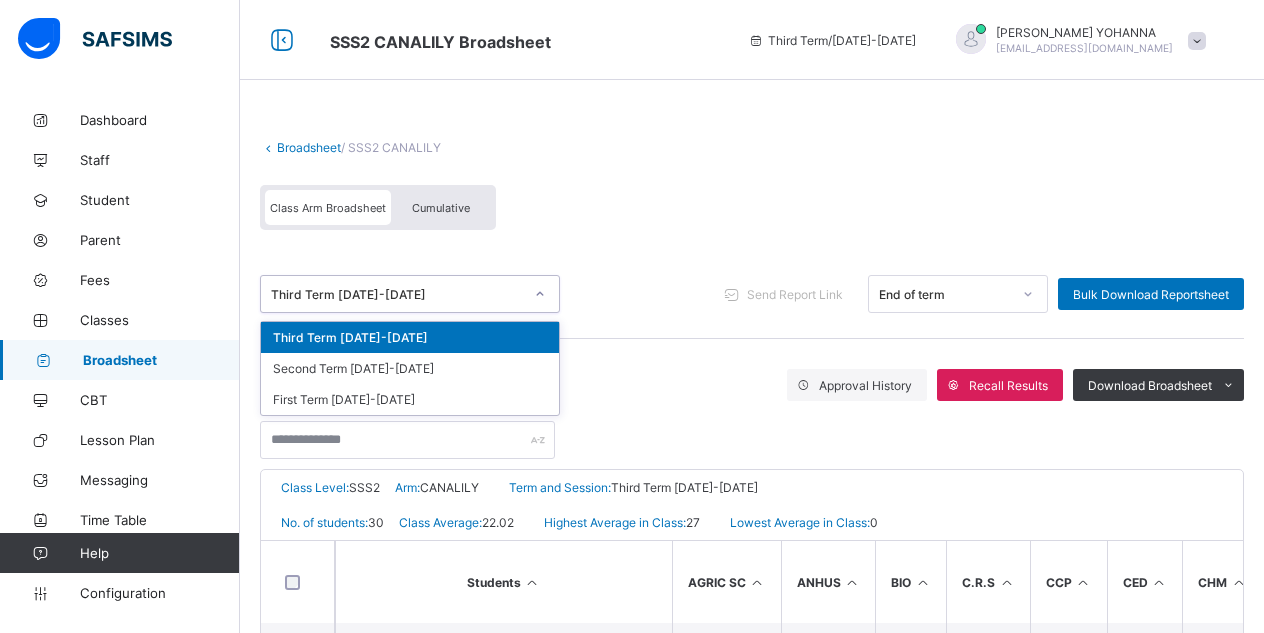 click 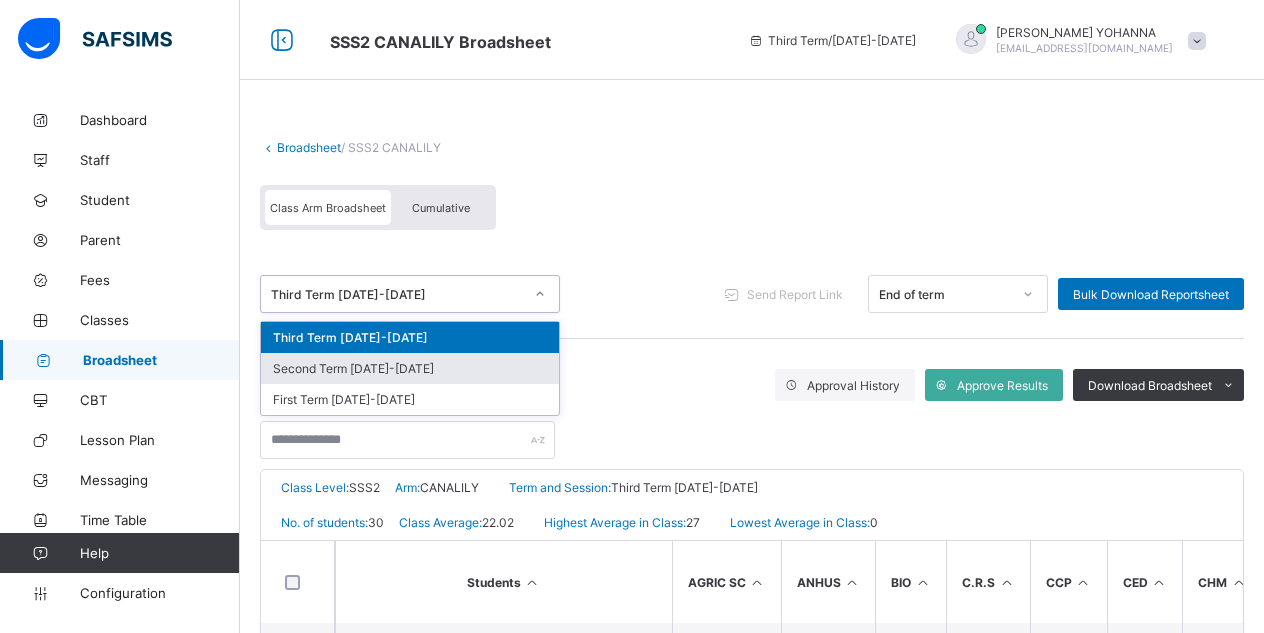 click on "Second Term [DATE]-[DATE]" at bounding box center (410, 368) 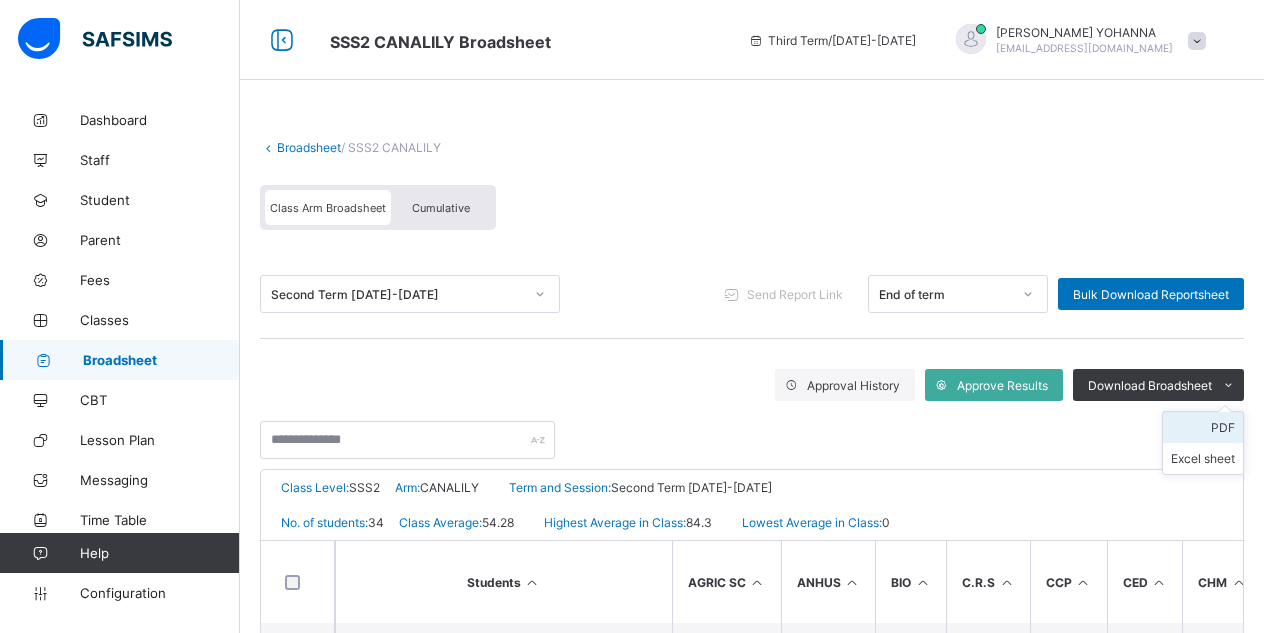 click on "PDF" at bounding box center [1203, 427] 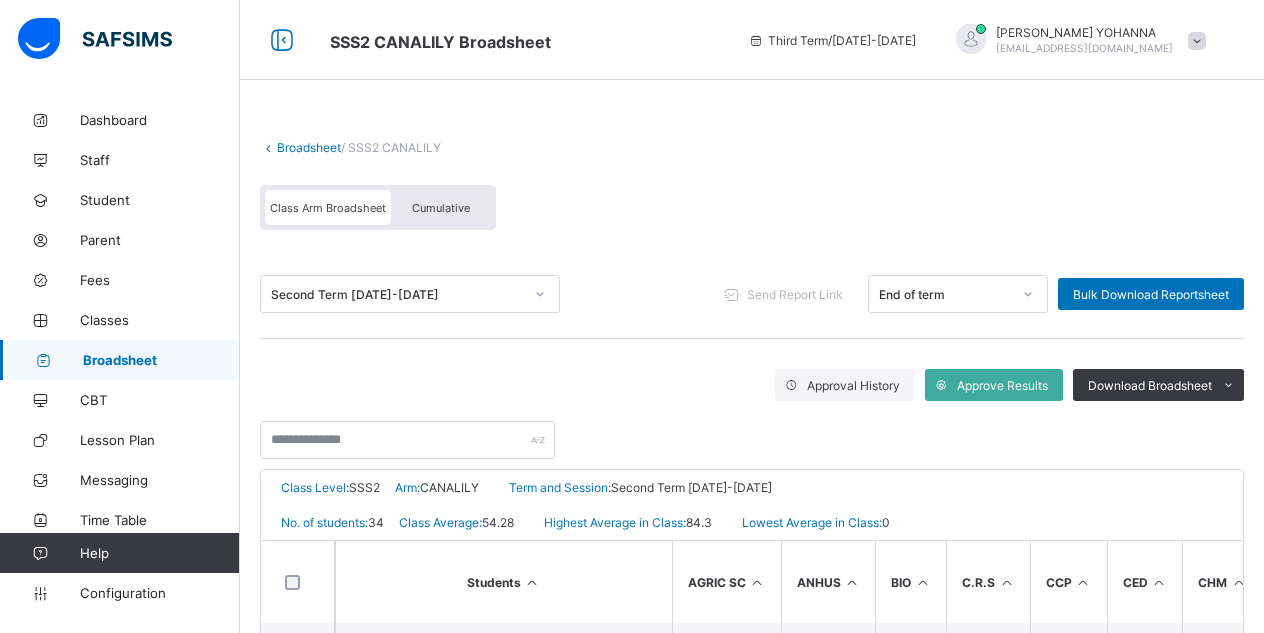 scroll, scrollTop: 0, scrollLeft: 0, axis: both 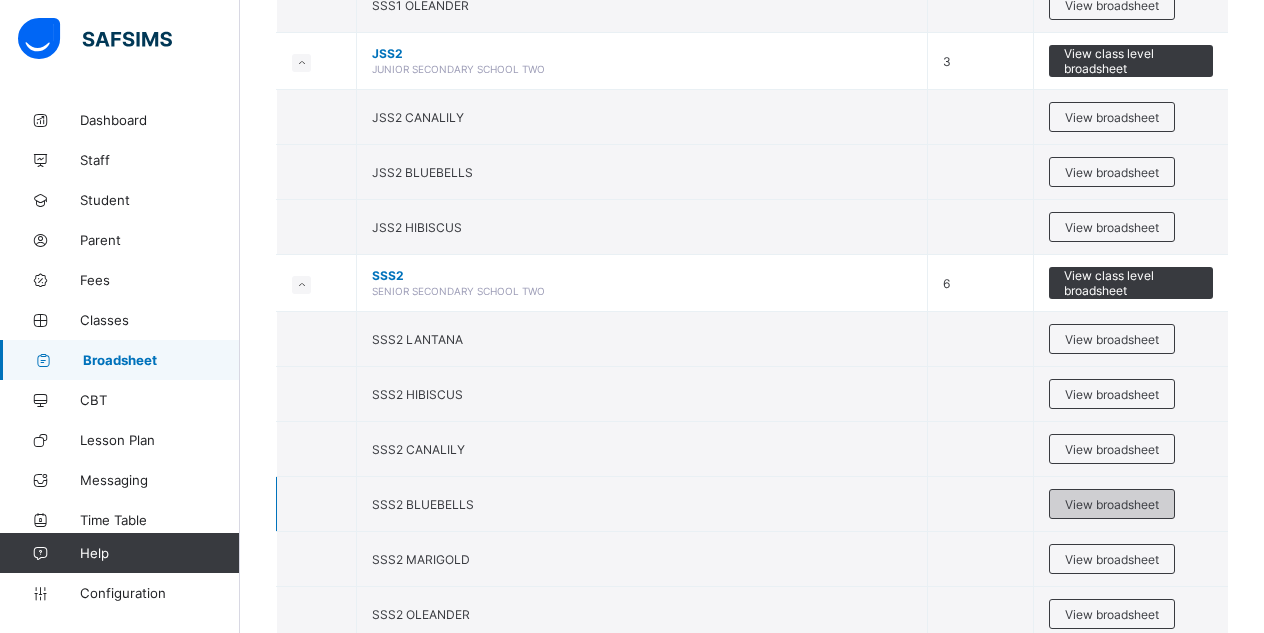 click on "View broadsheet" at bounding box center [1112, 504] 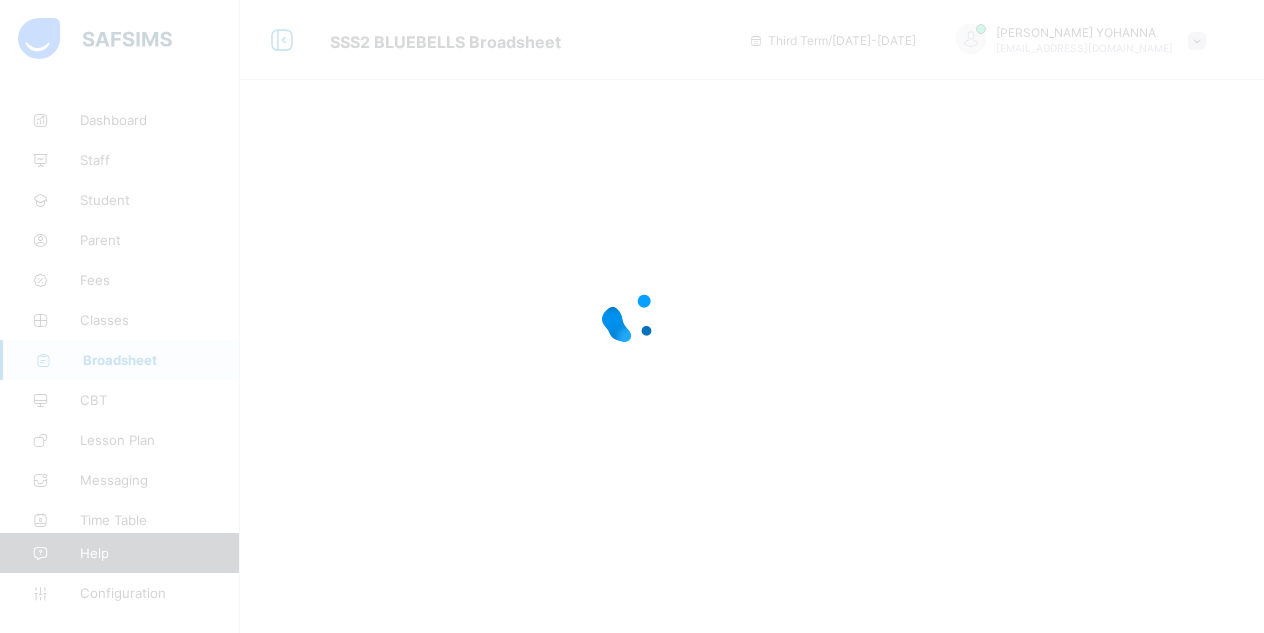 scroll, scrollTop: 0, scrollLeft: 0, axis: both 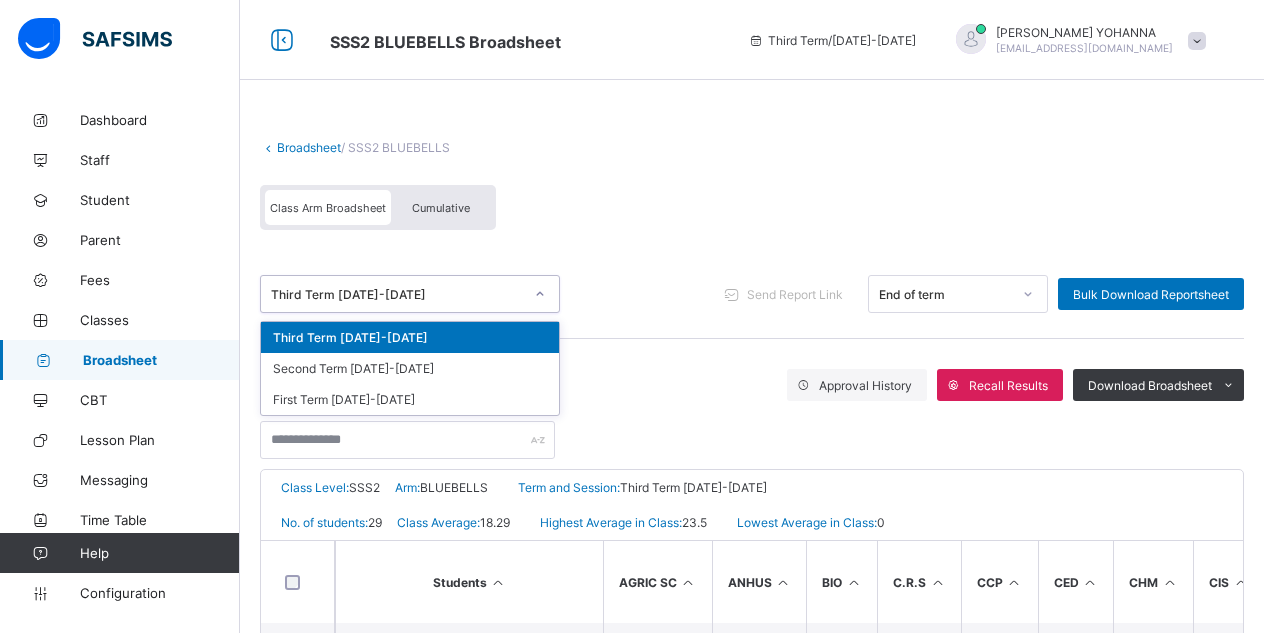 click 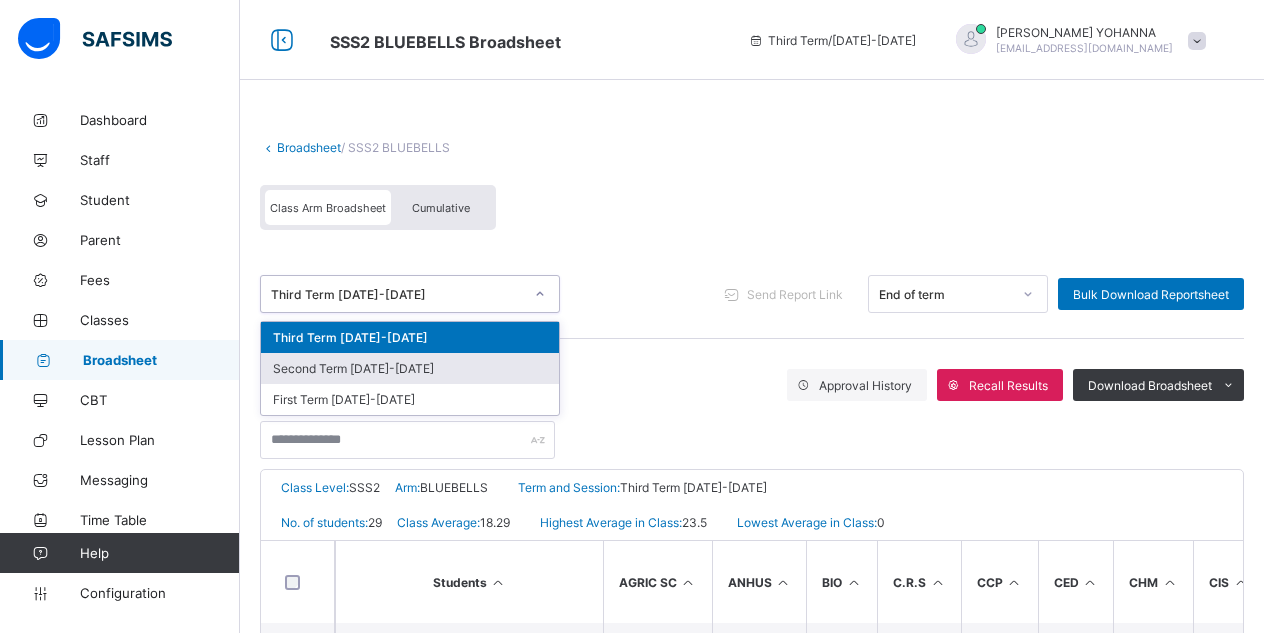 click on "Second Term [DATE]-[DATE]" at bounding box center [410, 368] 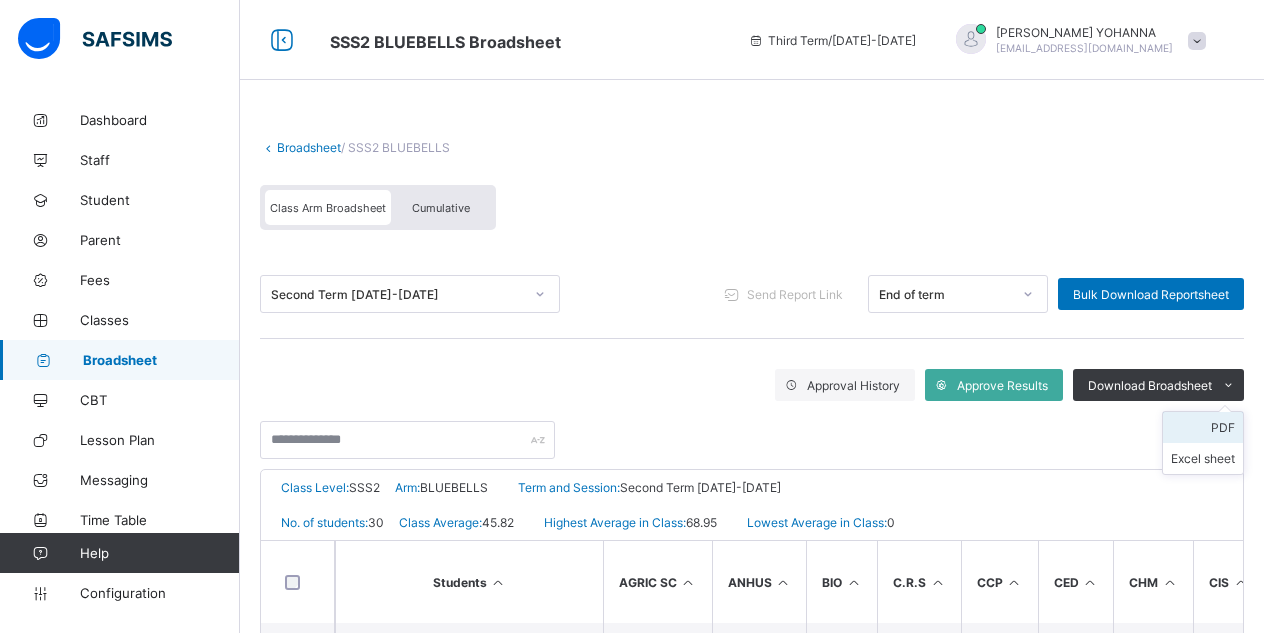 click on "PDF" at bounding box center [1203, 427] 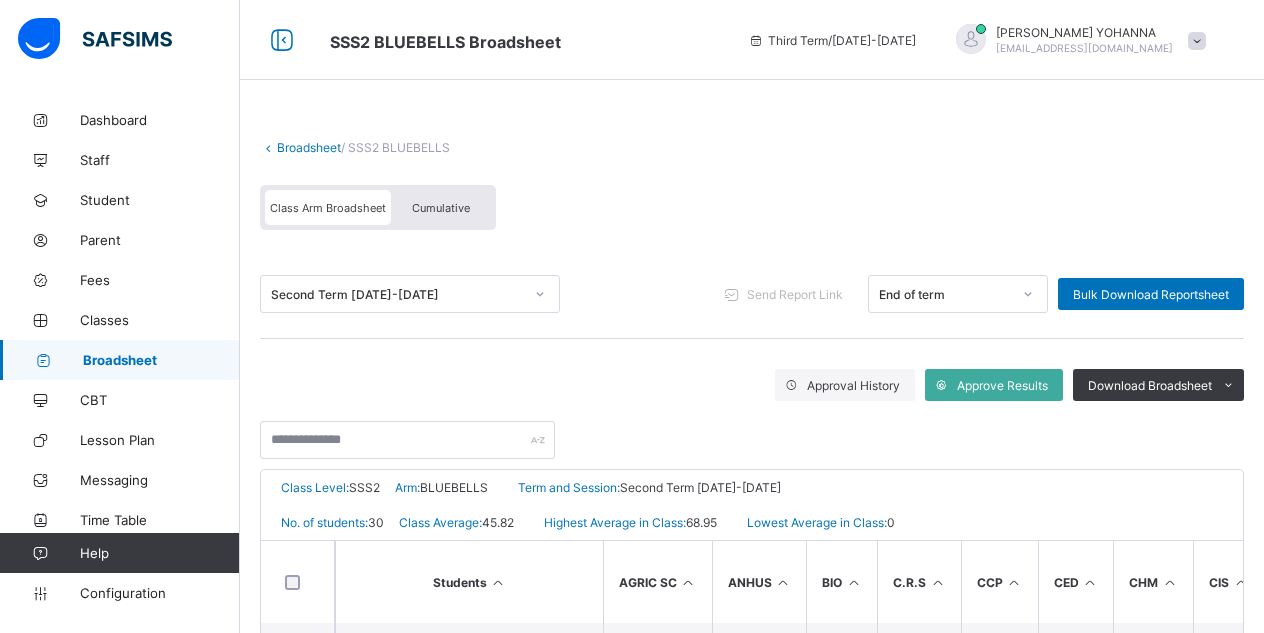 click on "Broadsheet" at bounding box center [120, 360] 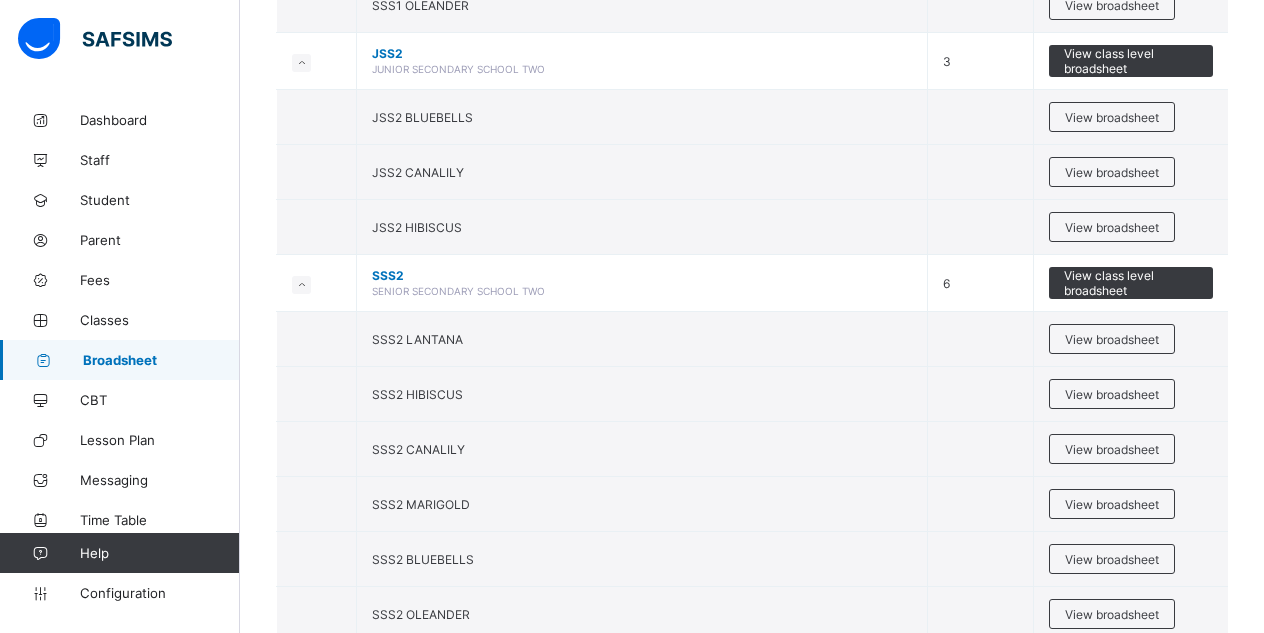 scroll, scrollTop: 866, scrollLeft: 0, axis: vertical 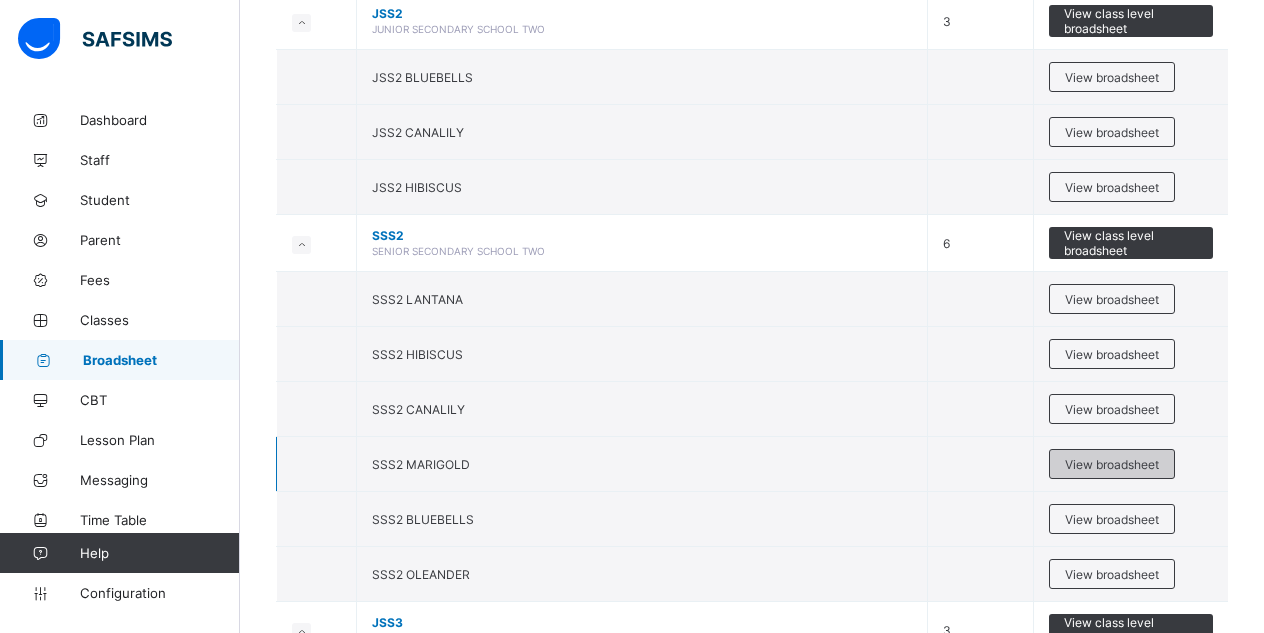 click on "View broadsheet" at bounding box center [1112, 464] 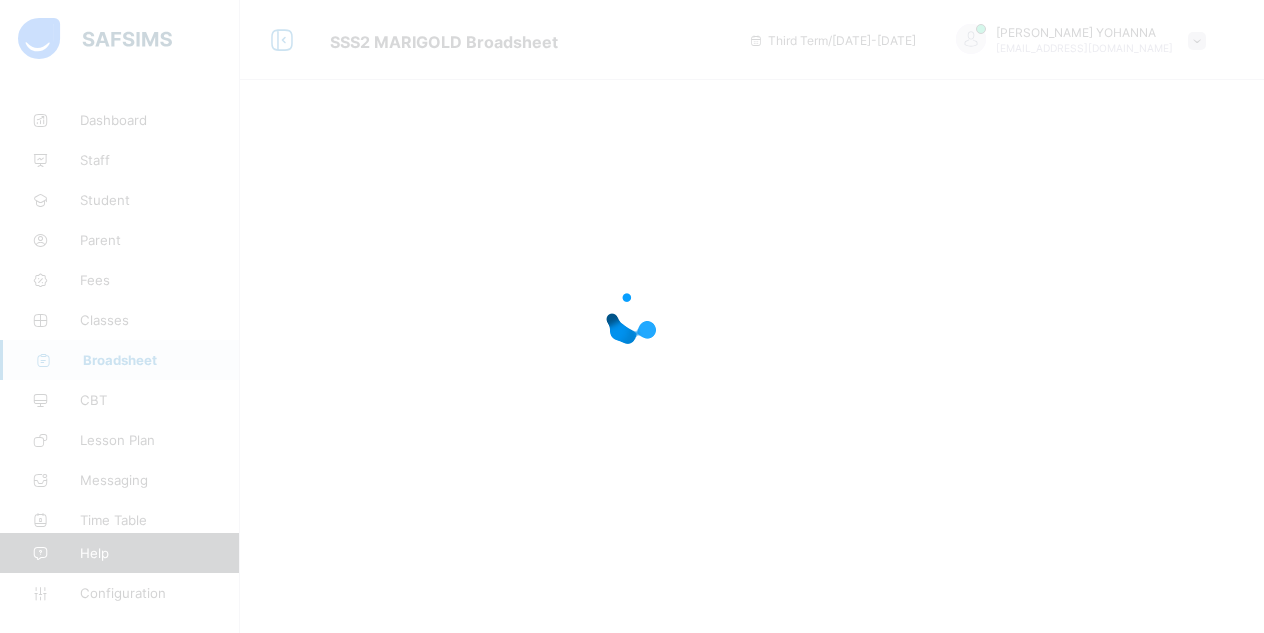 scroll, scrollTop: 0, scrollLeft: 0, axis: both 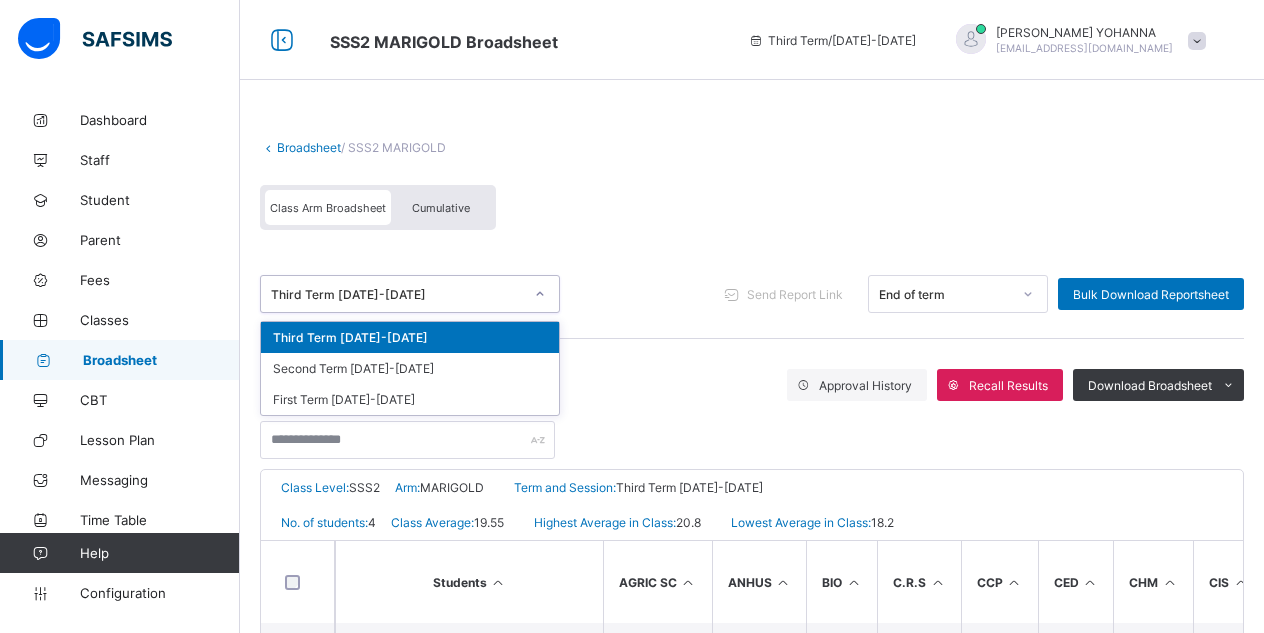 click 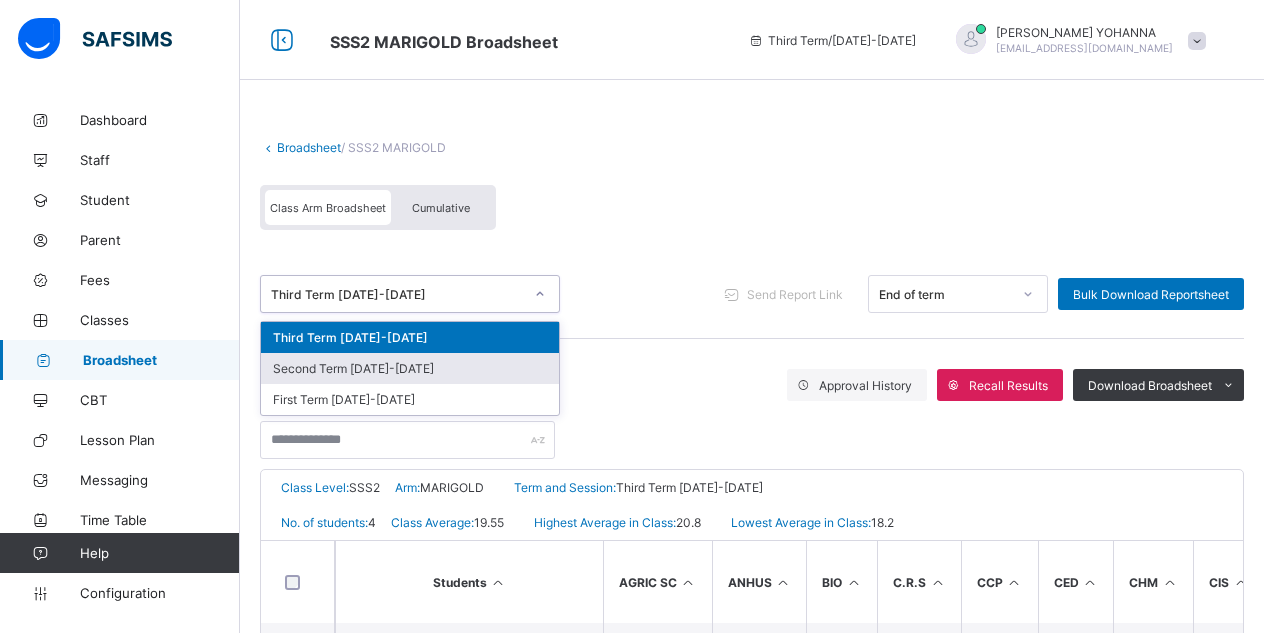 click on "Second Term [DATE]-[DATE]" at bounding box center (410, 368) 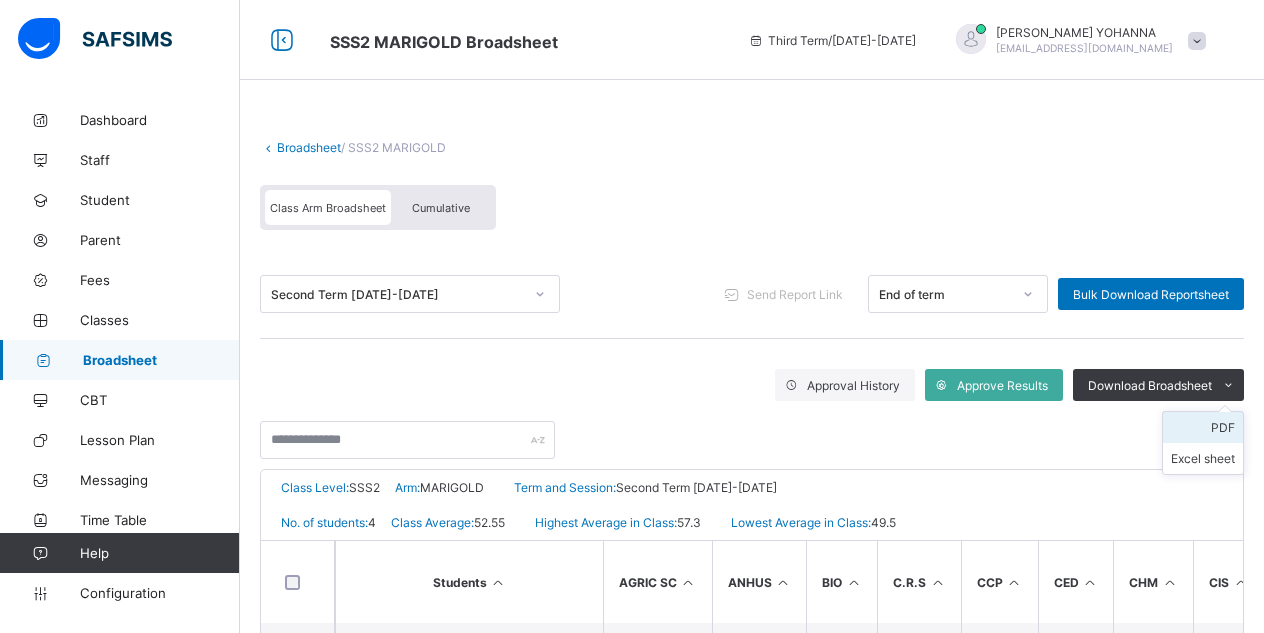click on "PDF" at bounding box center [1203, 427] 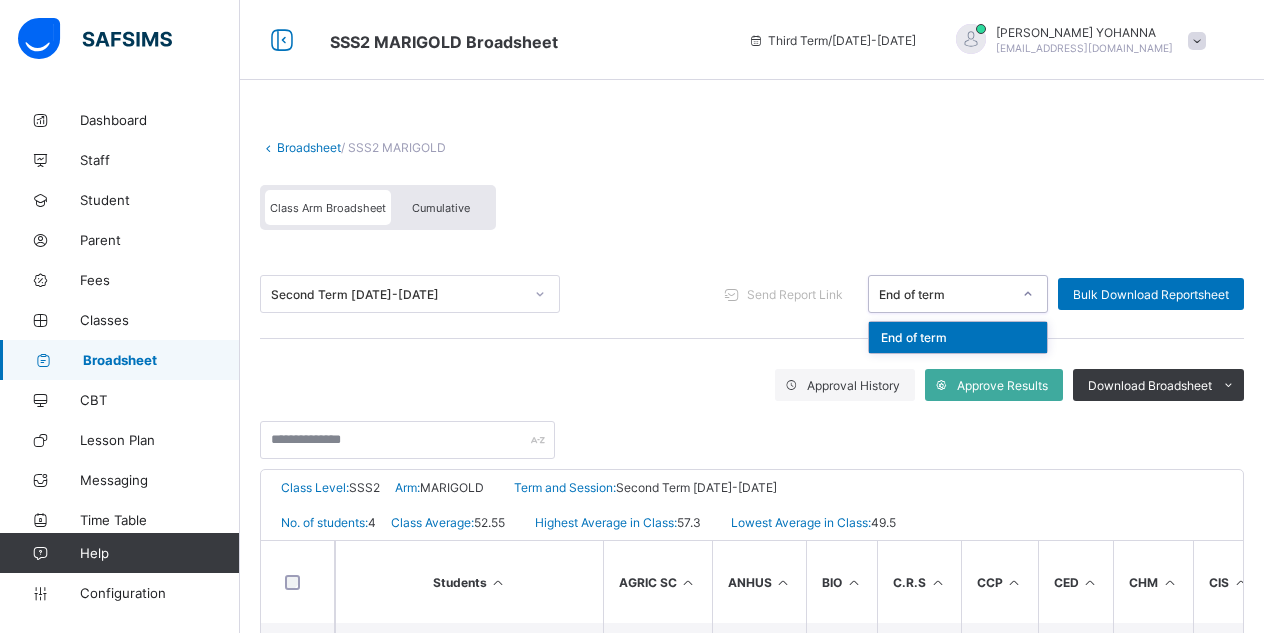 click 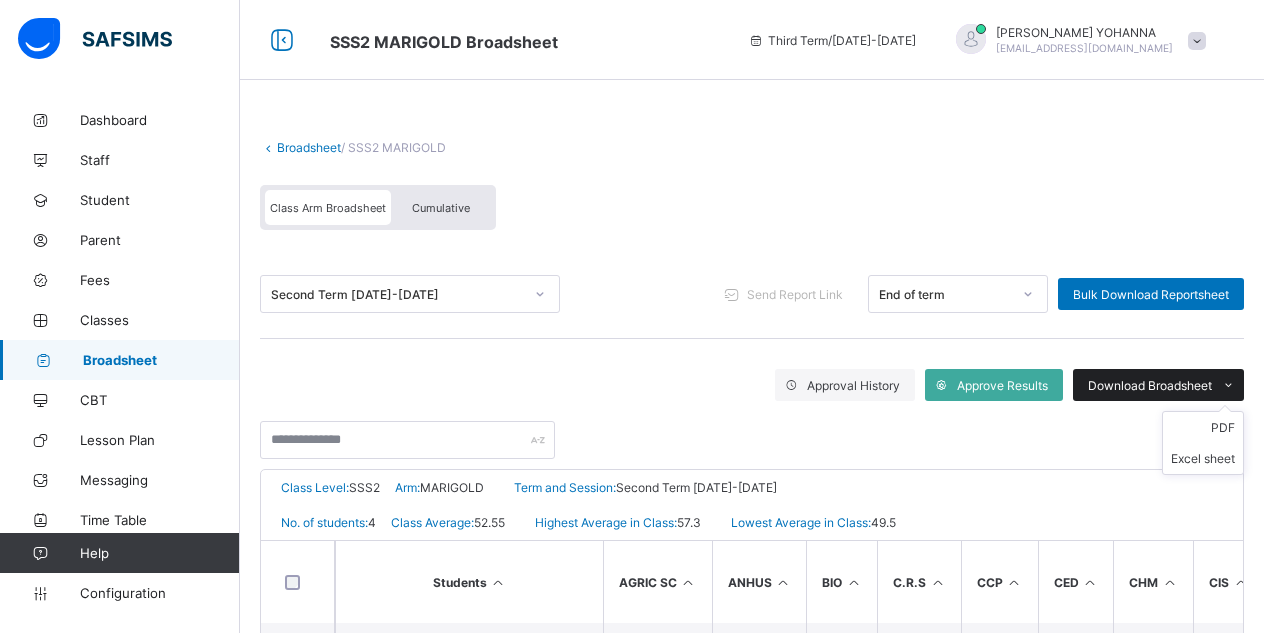 click at bounding box center [1228, 385] 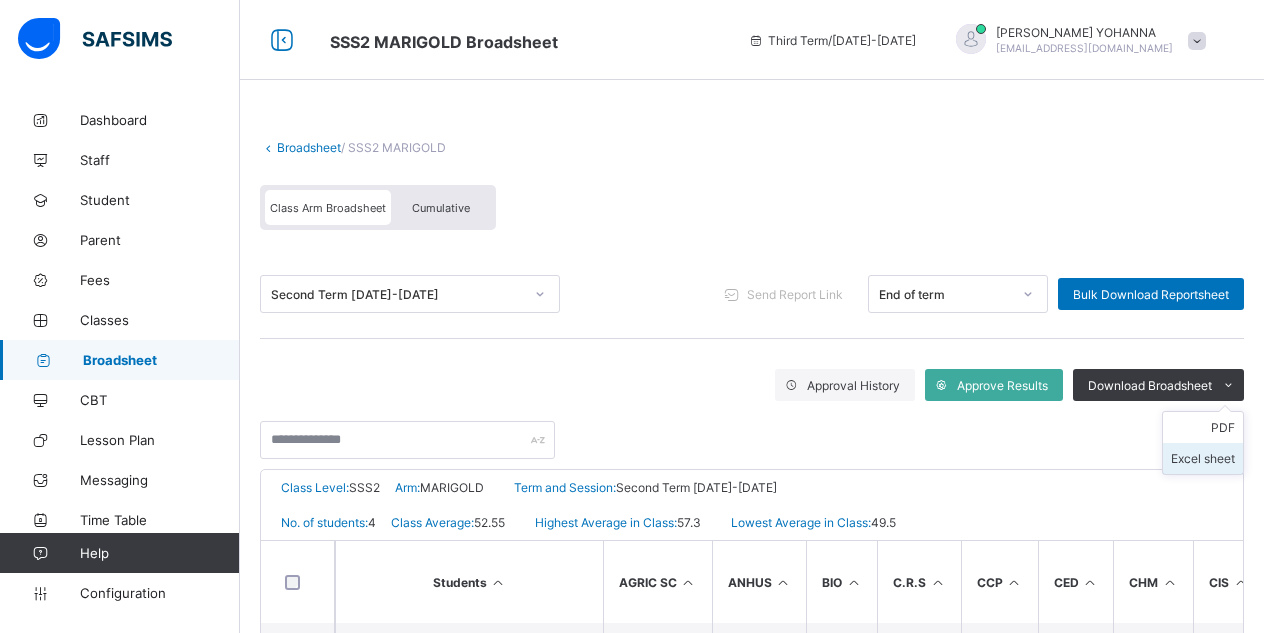 click on "Excel sheet" at bounding box center (1203, 458) 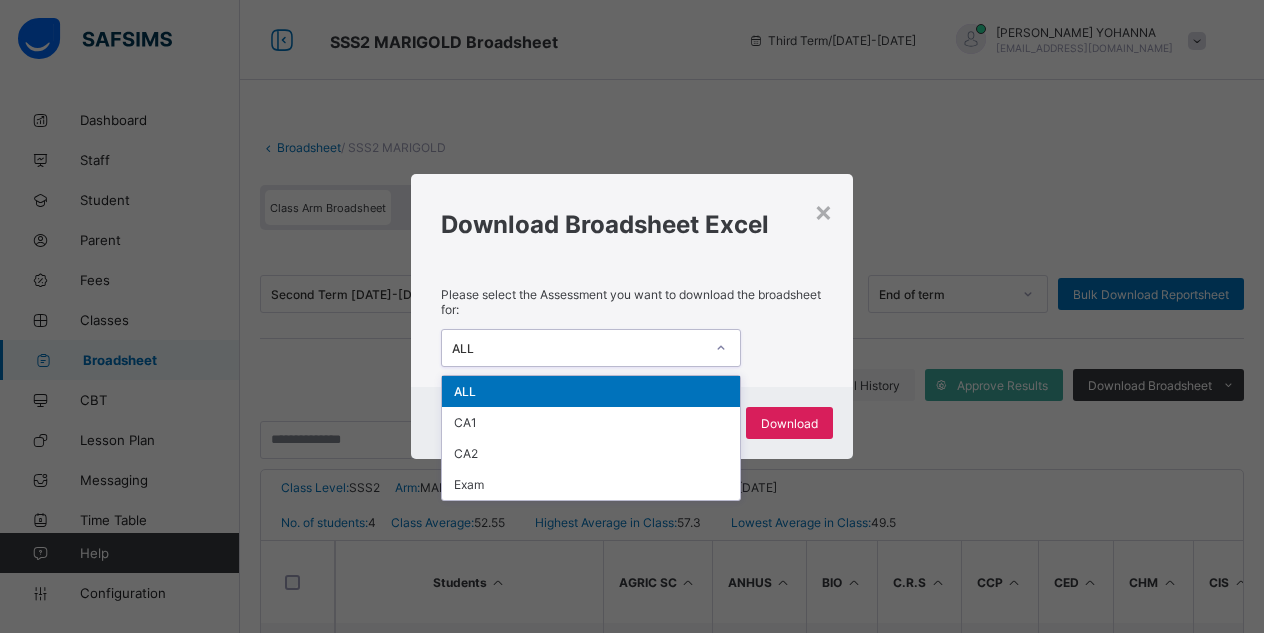 click 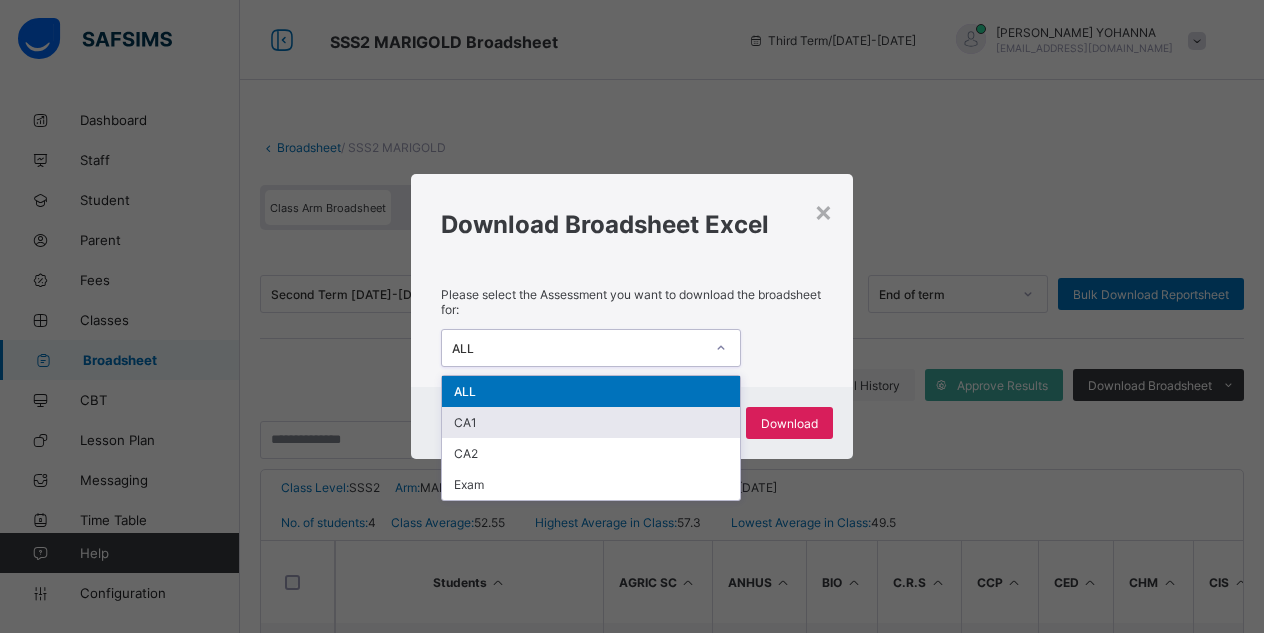 click on "CA1" at bounding box center [591, 422] 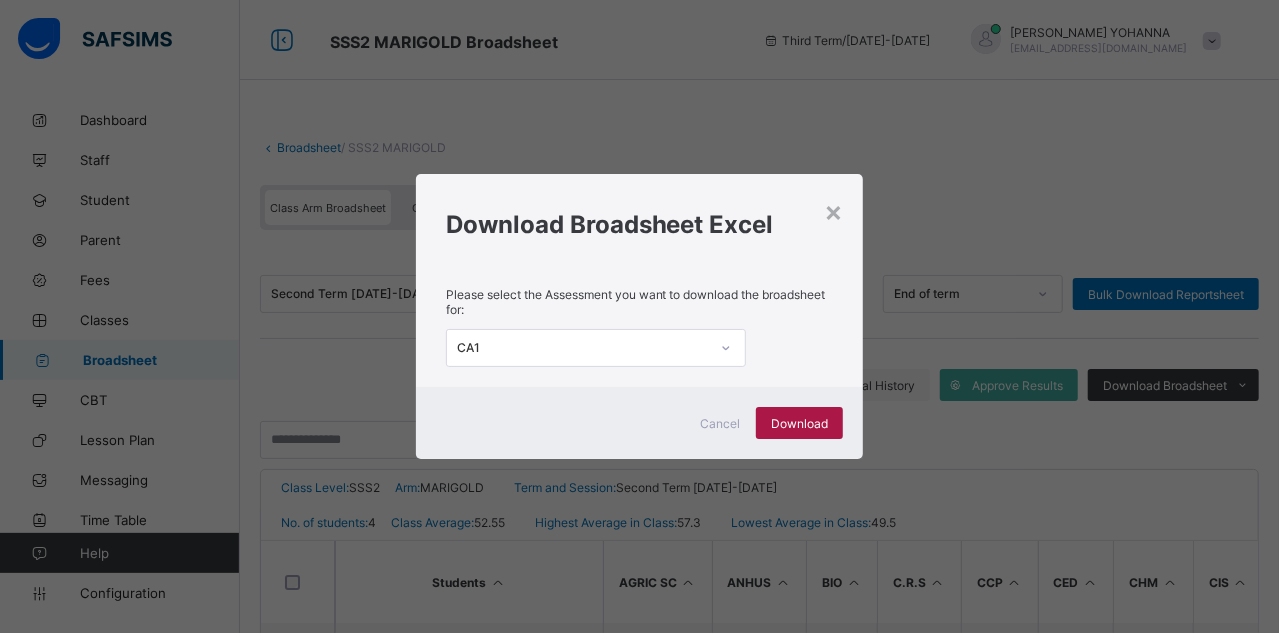 click on "Download" at bounding box center [799, 423] 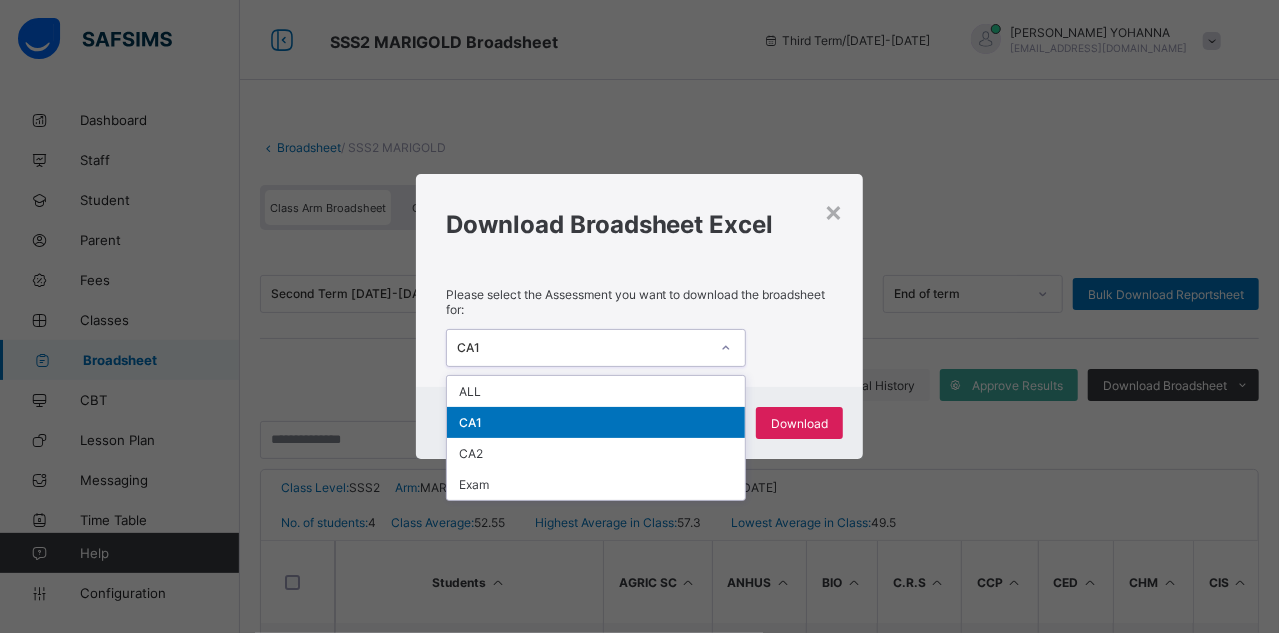 click 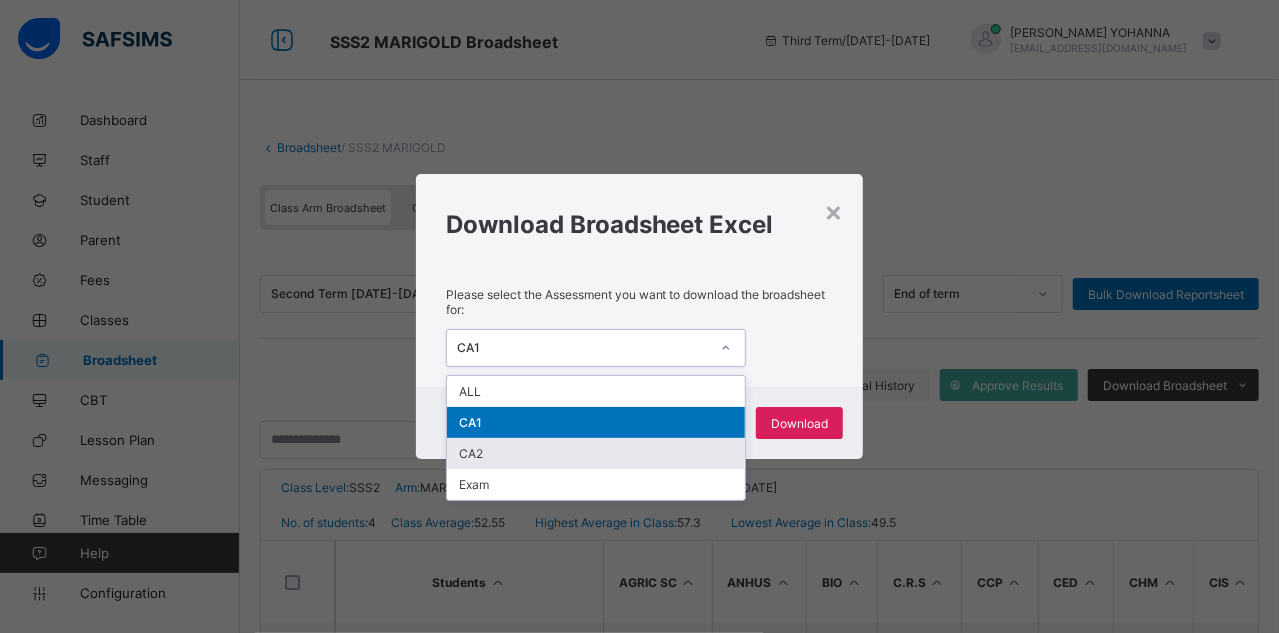 click on "CA2" at bounding box center (596, 453) 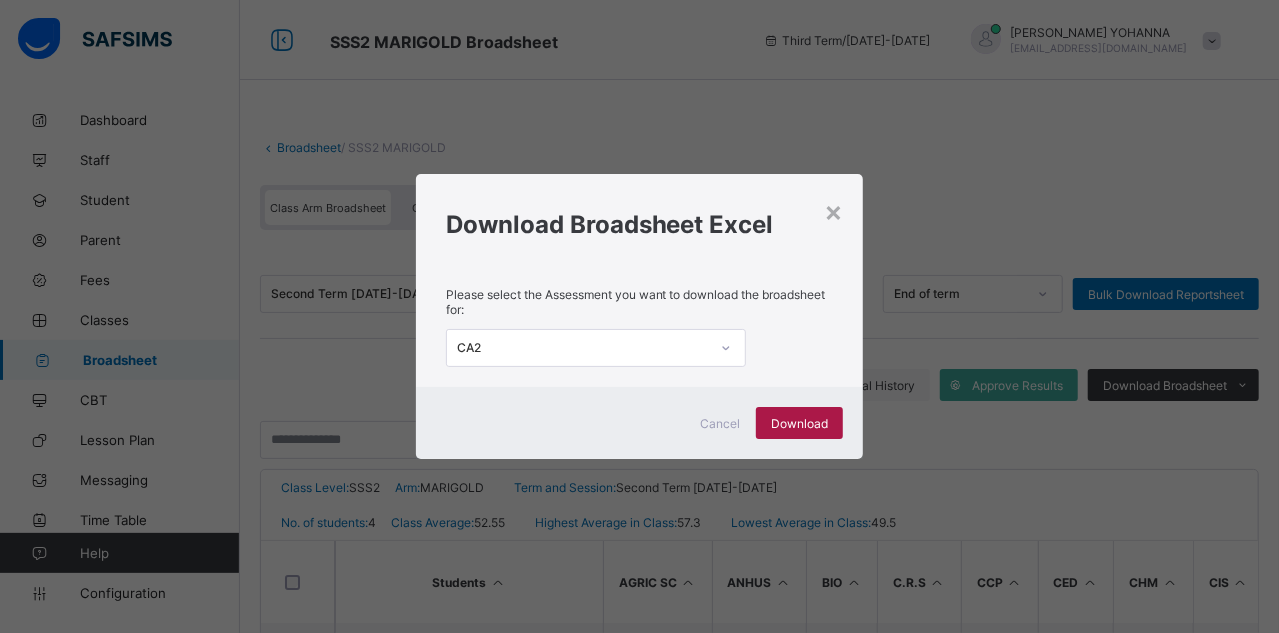 click on "Download" at bounding box center [799, 423] 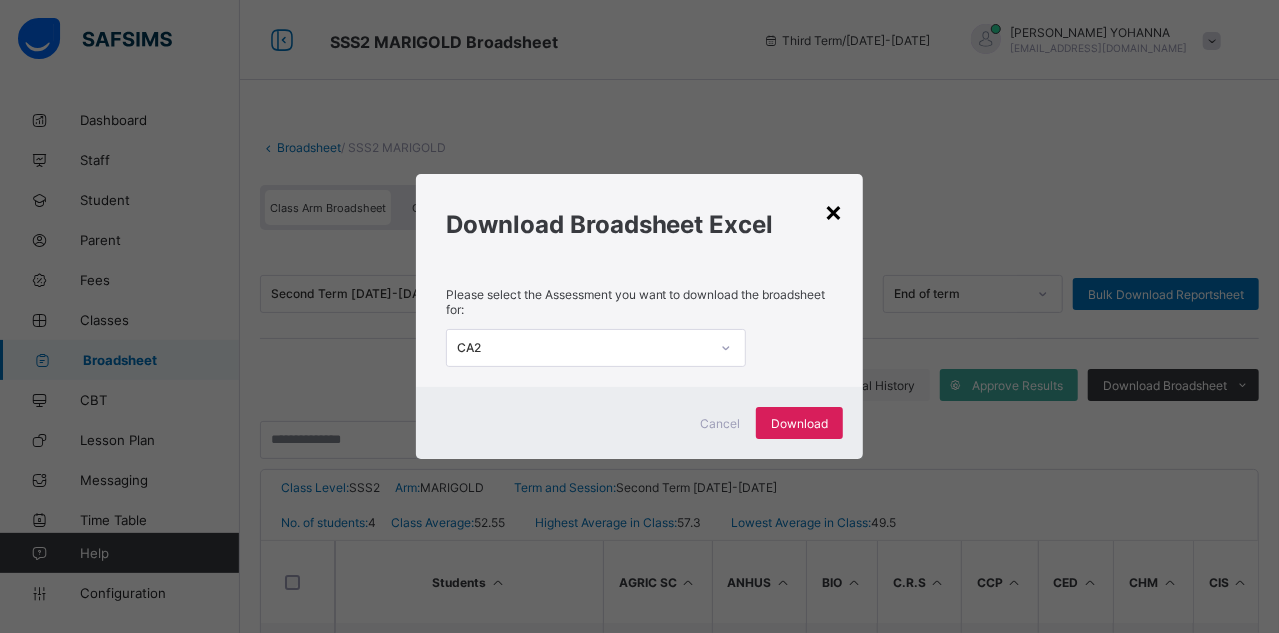 click on "×" at bounding box center [833, 211] 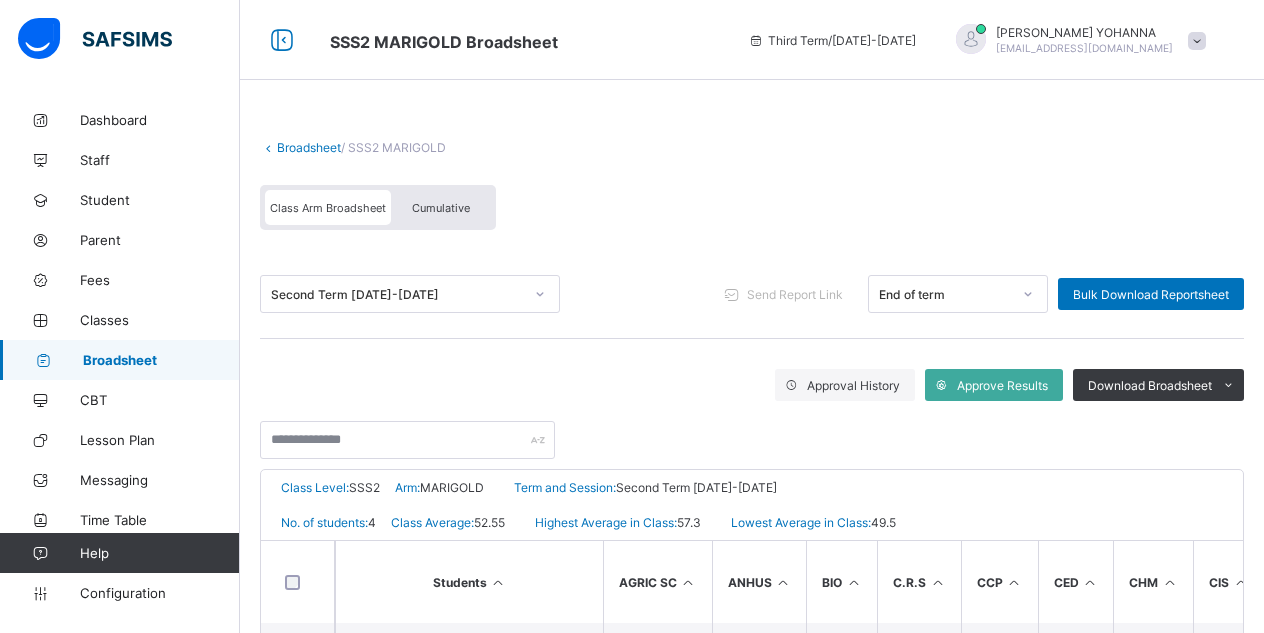 click on "Broadsheet" at bounding box center [161, 360] 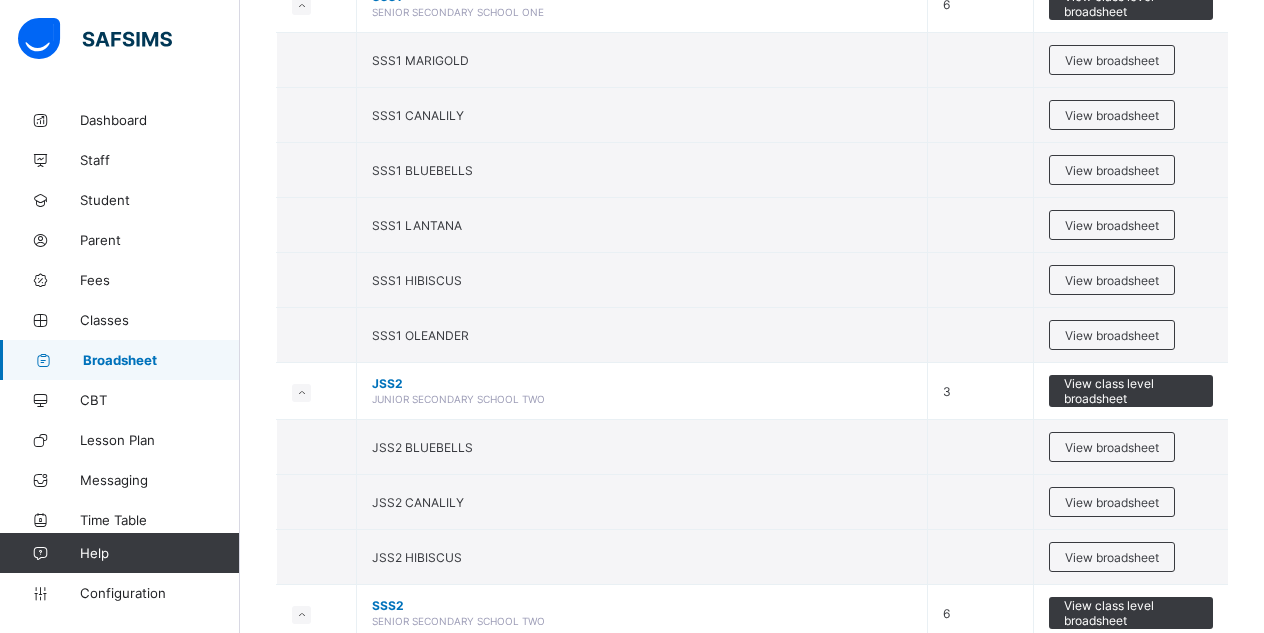 scroll, scrollTop: 520, scrollLeft: 0, axis: vertical 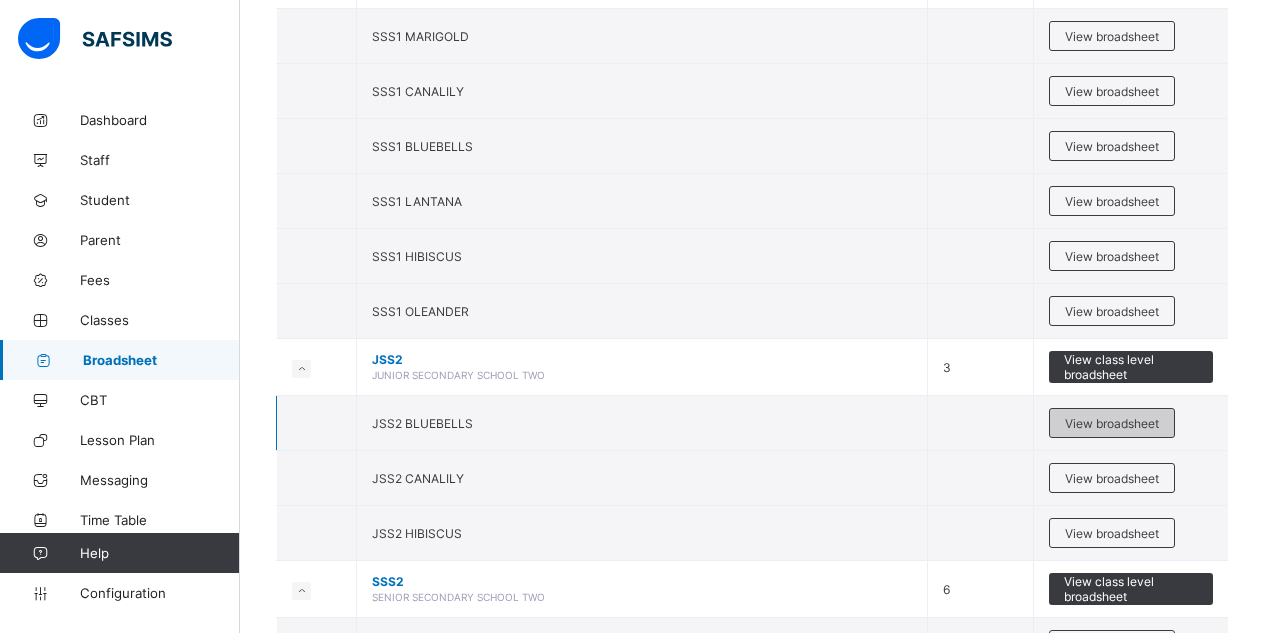 click on "View broadsheet" at bounding box center (1112, 423) 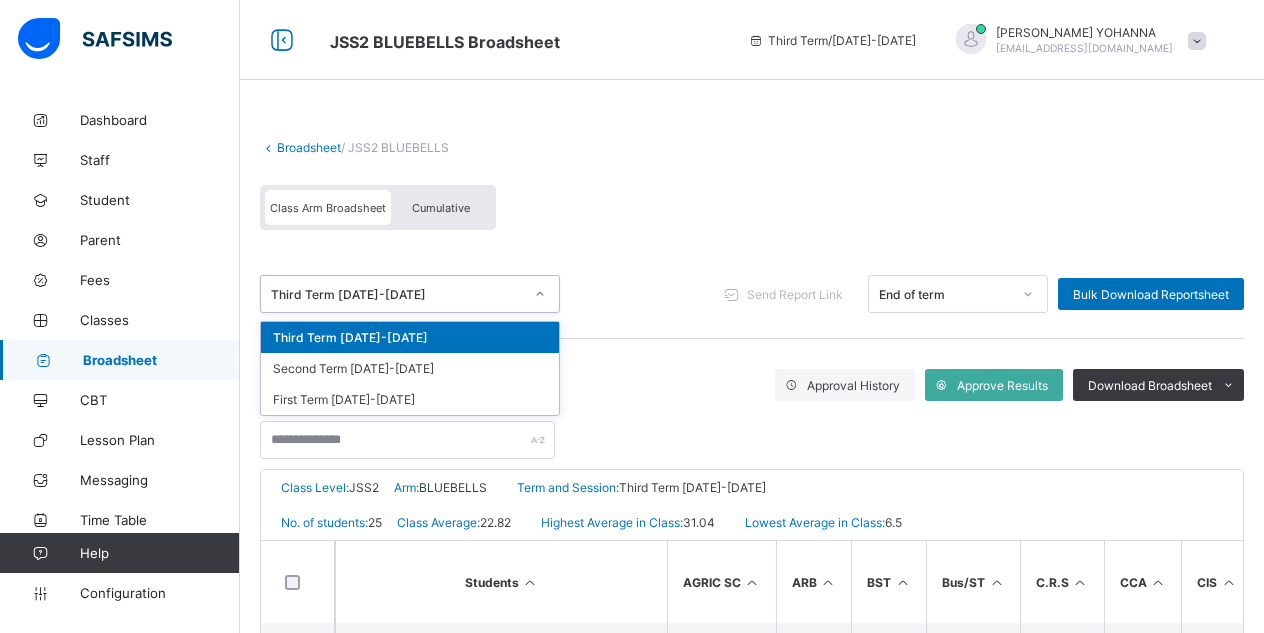 click at bounding box center [540, 294] 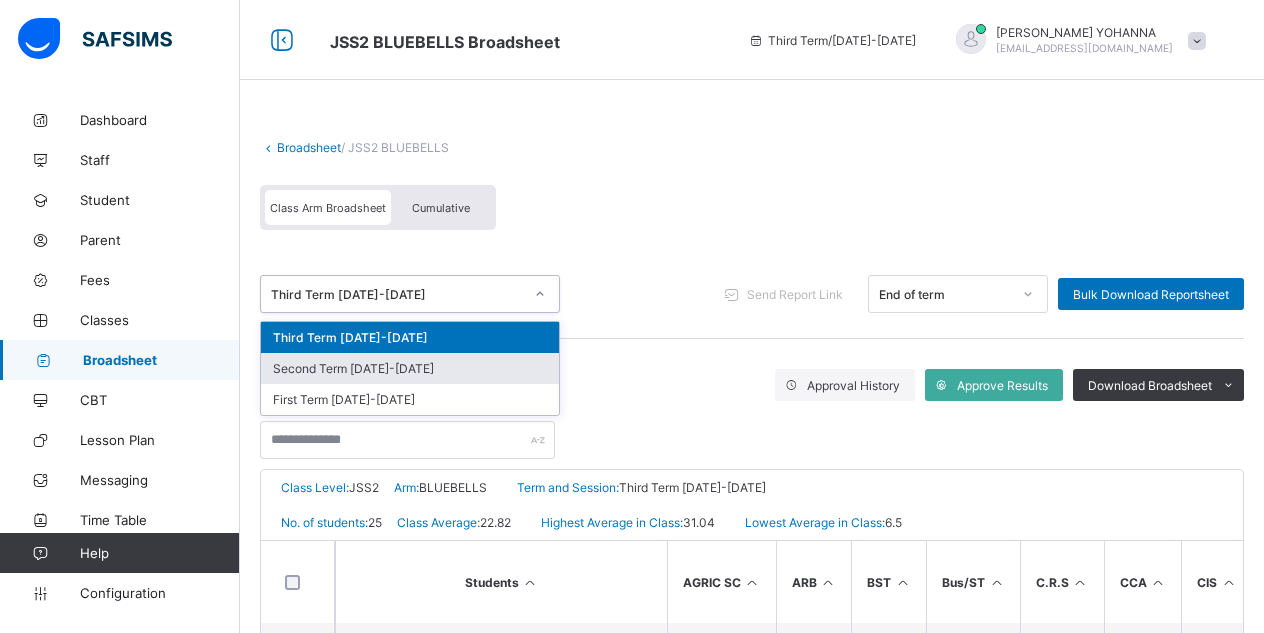 click on "Second Term [DATE]-[DATE]" at bounding box center (410, 368) 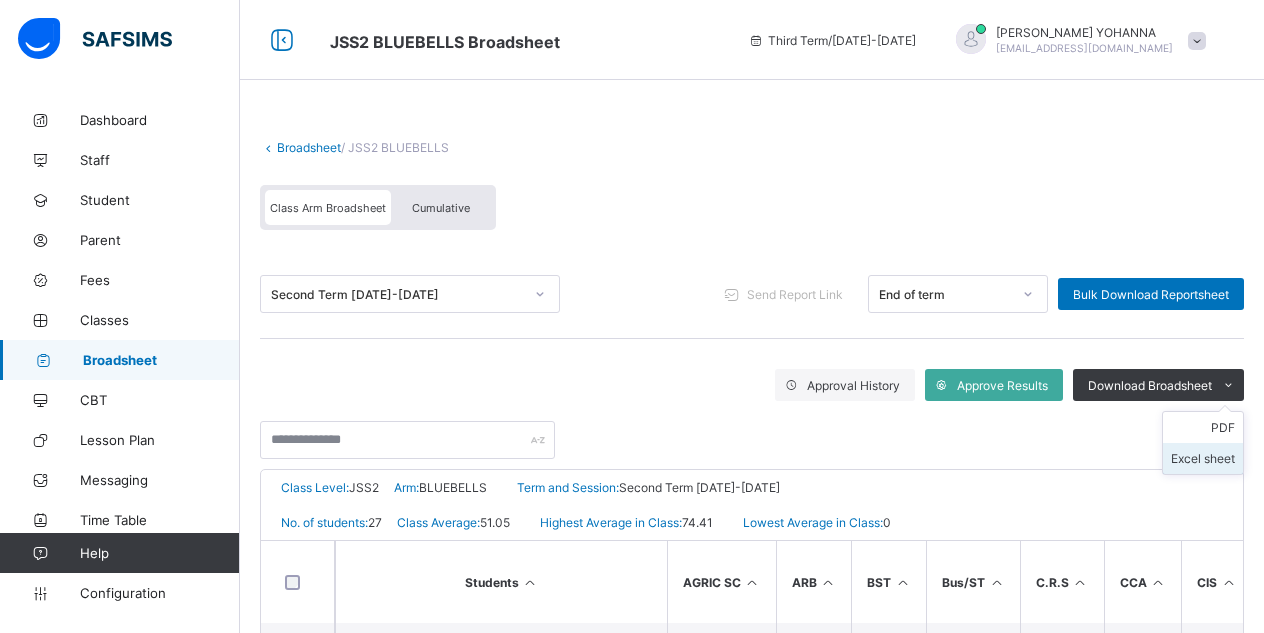 click on "Excel sheet" at bounding box center [1203, 458] 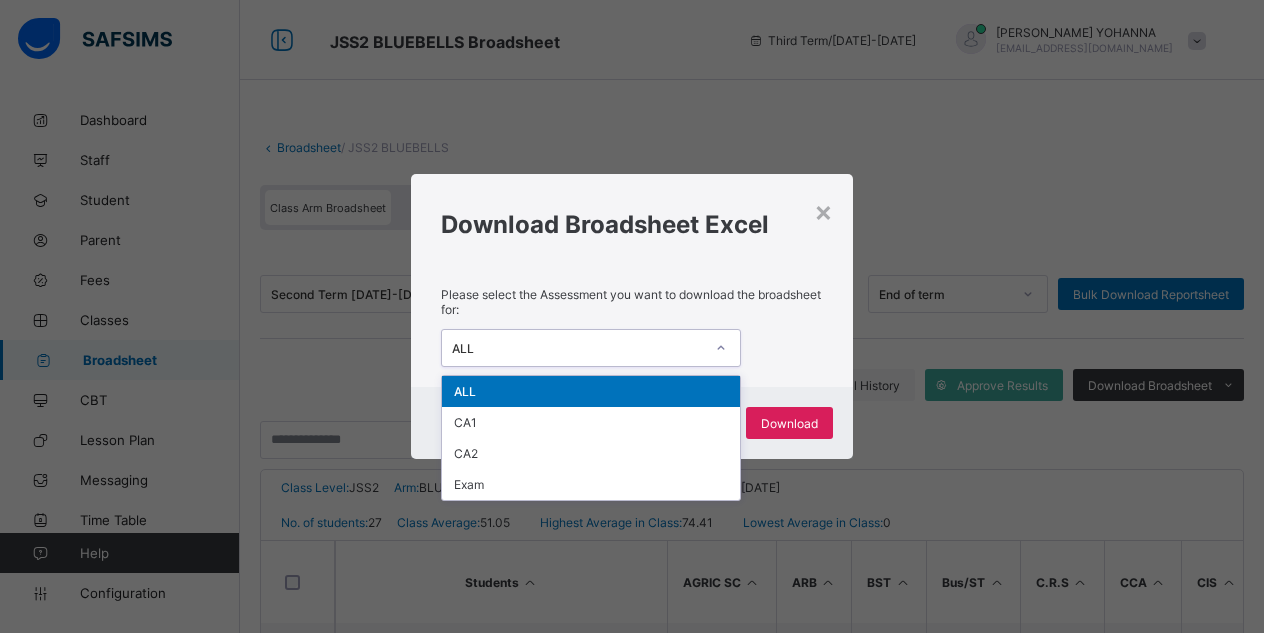 click 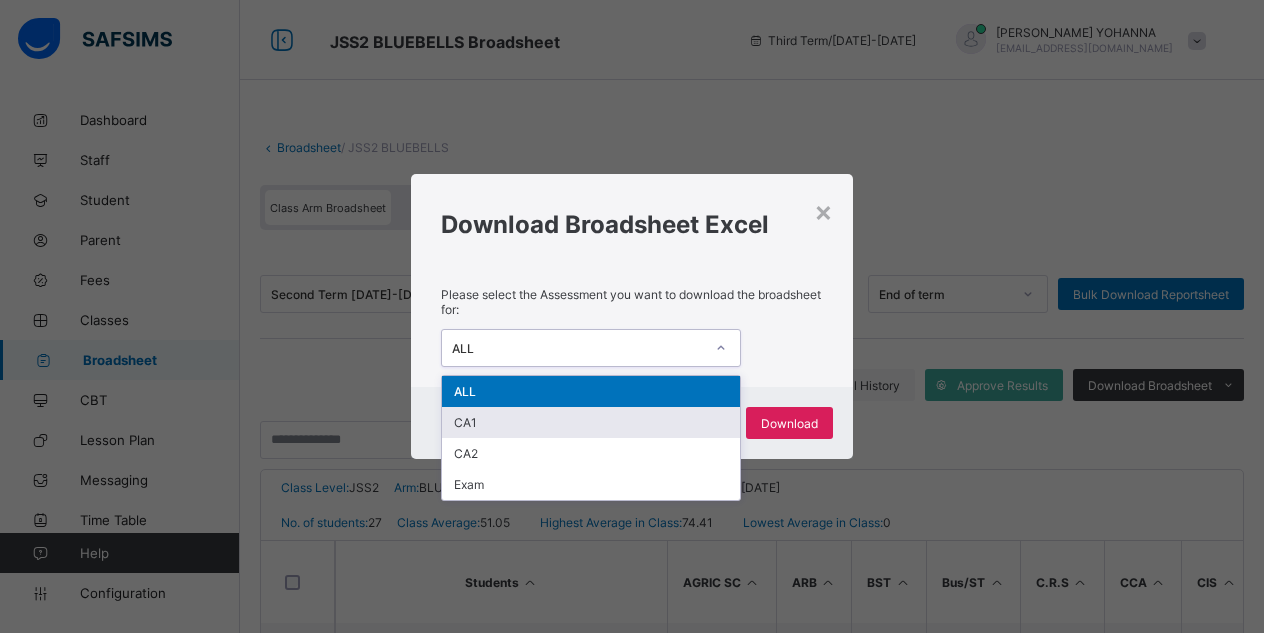 click on "CA1" at bounding box center [591, 422] 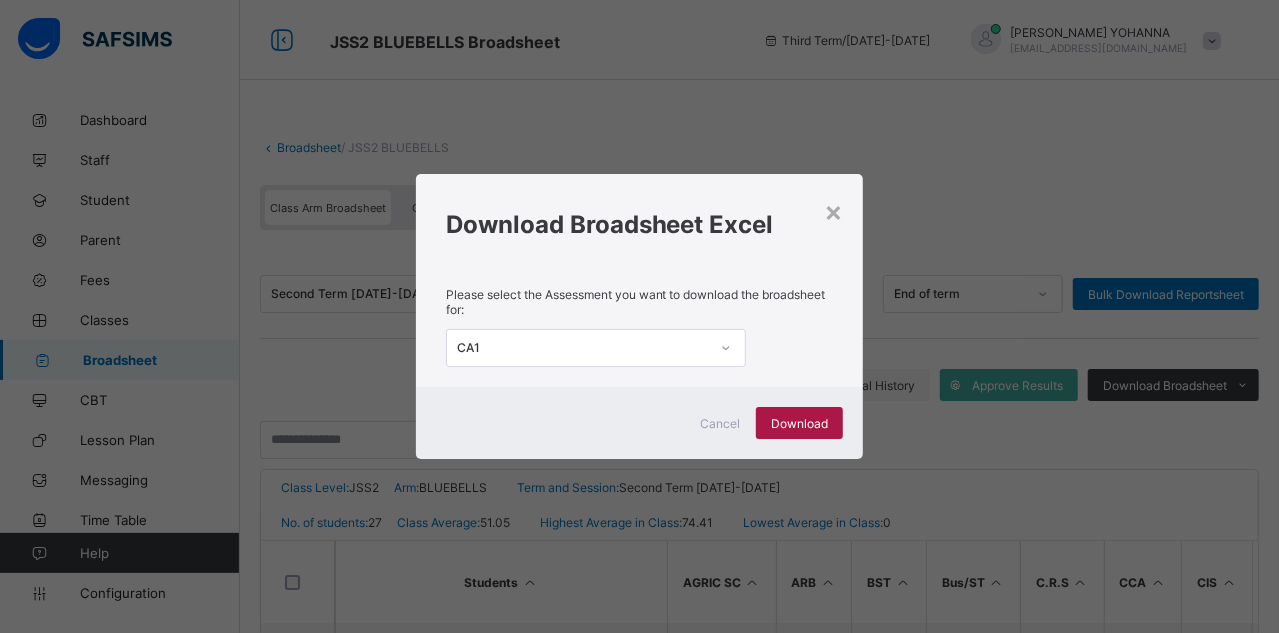 click on "Download" at bounding box center [799, 423] 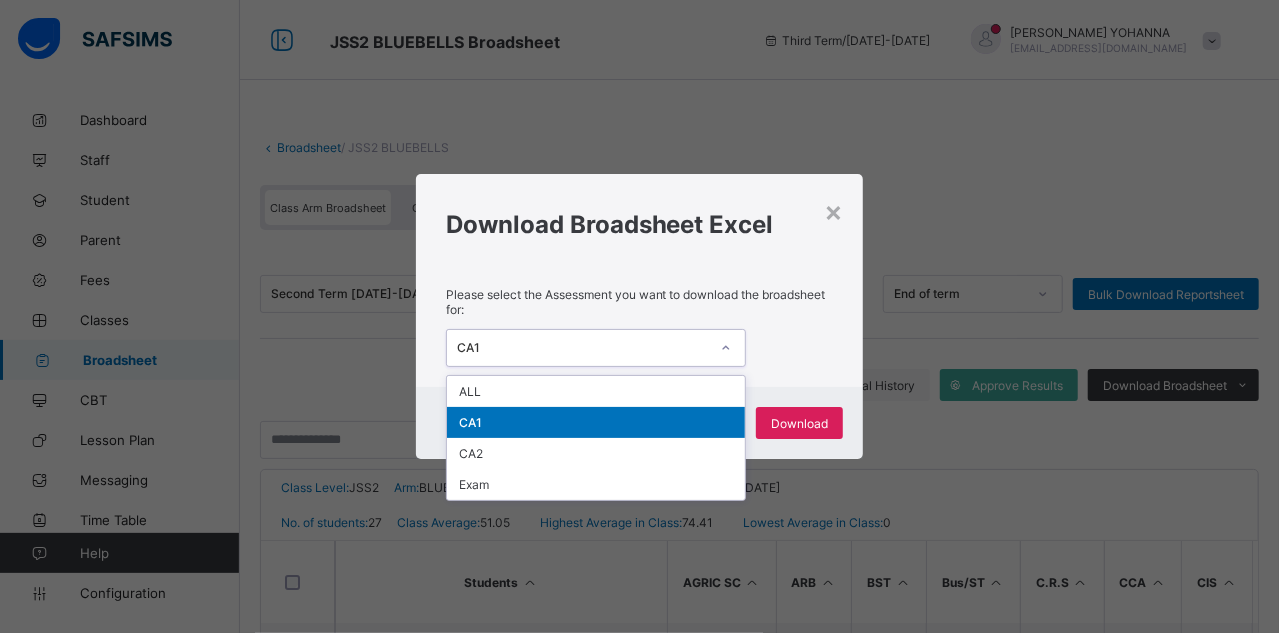 click 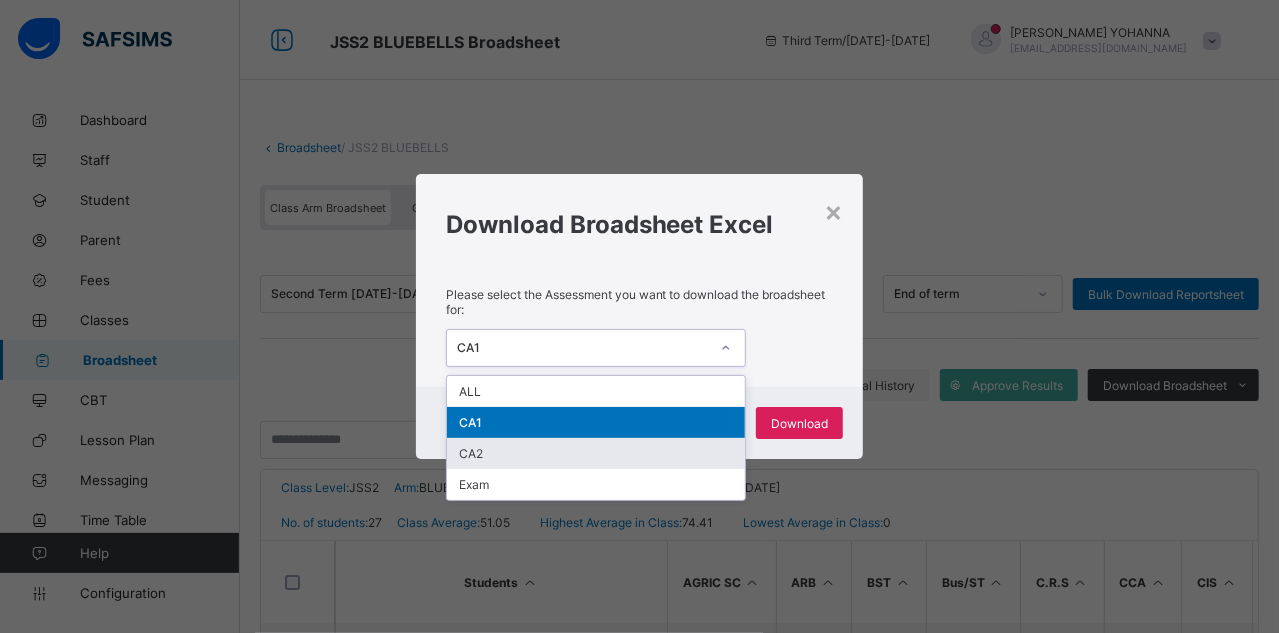 click on "CA2" at bounding box center [596, 453] 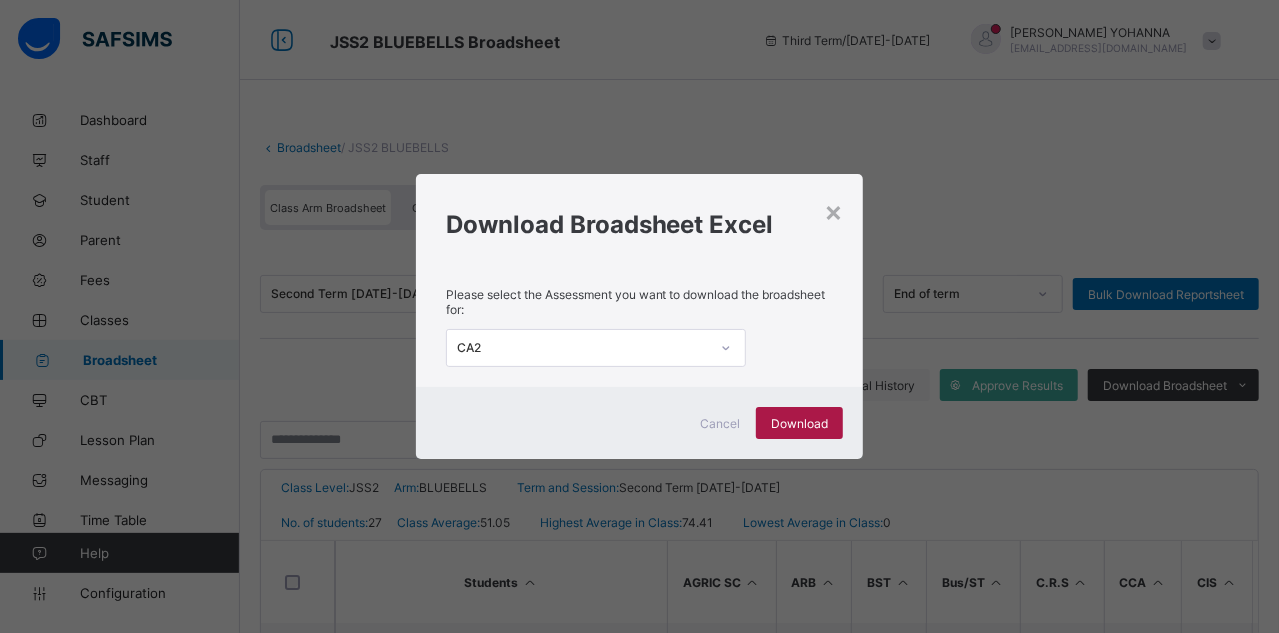 click on "Download" at bounding box center (799, 423) 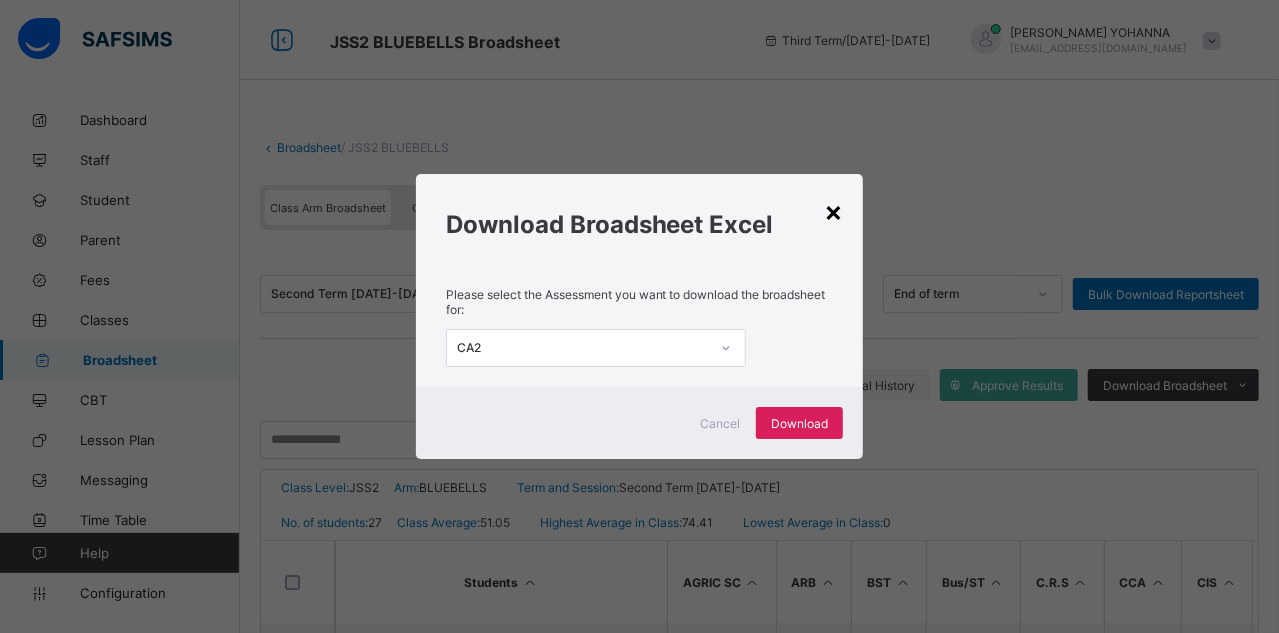 click on "×" at bounding box center (833, 211) 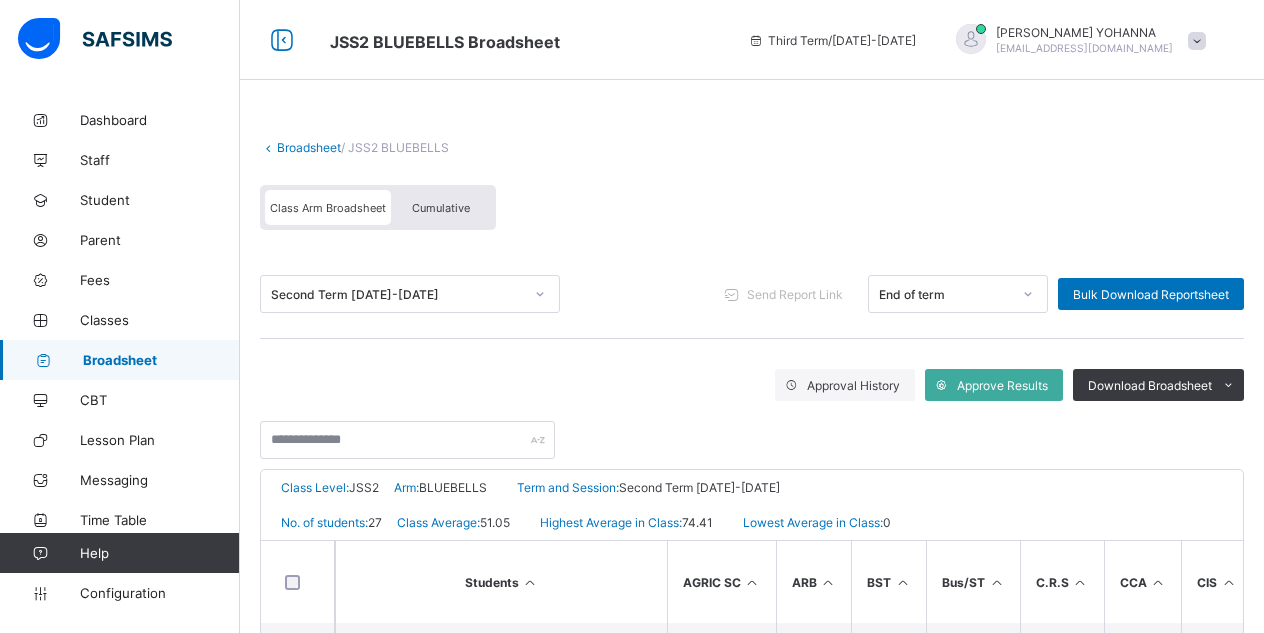 click on "Broadsheet" at bounding box center (161, 360) 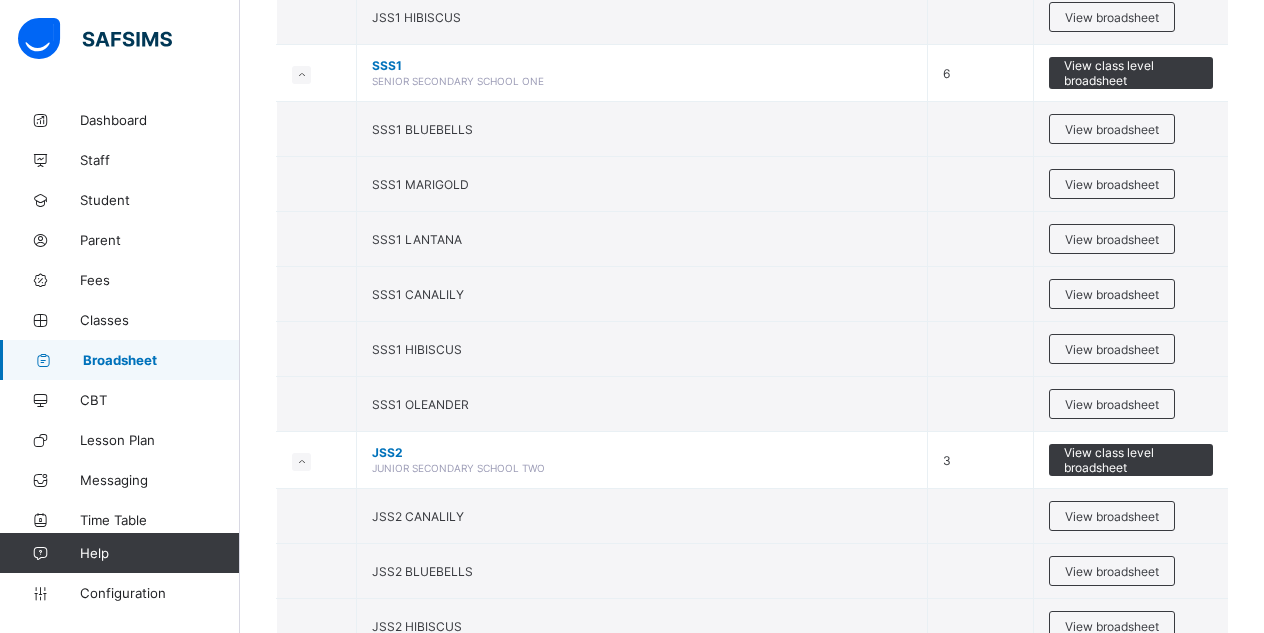 scroll, scrollTop: 467, scrollLeft: 0, axis: vertical 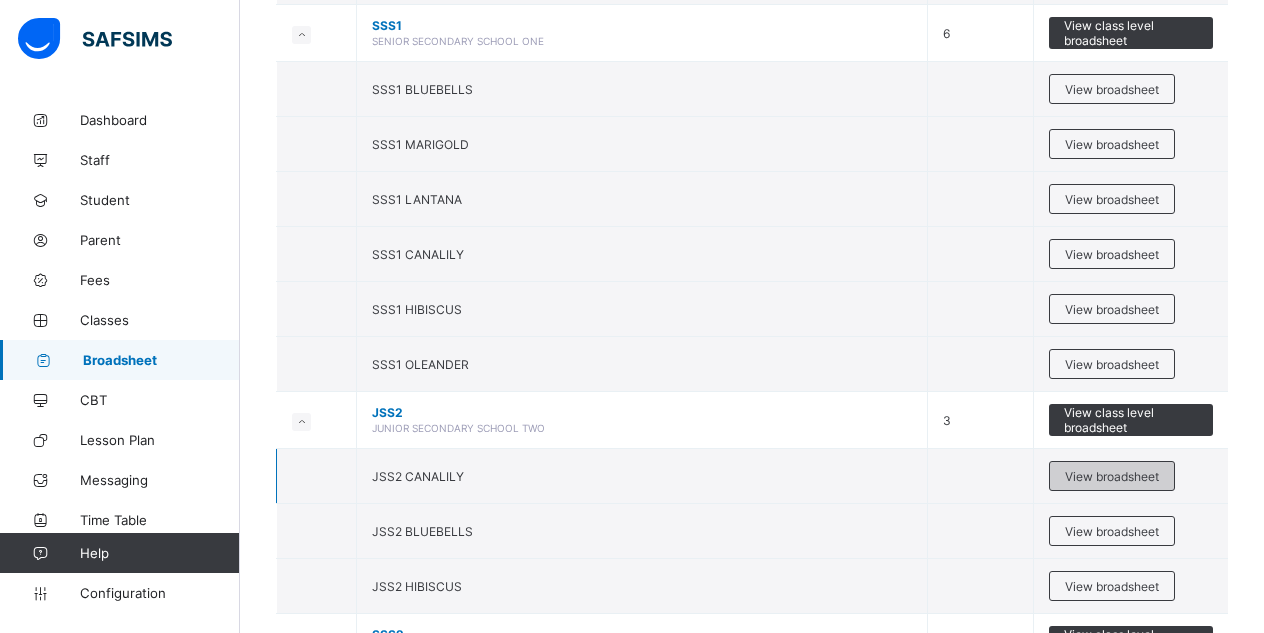 click on "View broadsheet" at bounding box center (1112, 476) 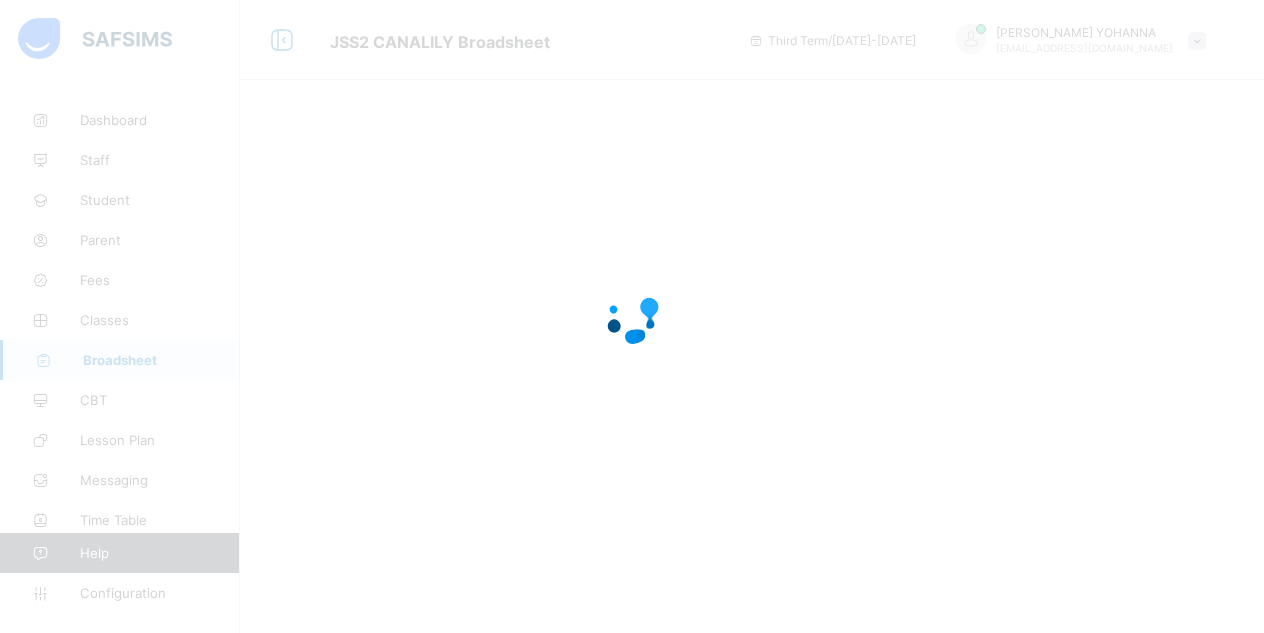 scroll, scrollTop: 0, scrollLeft: 0, axis: both 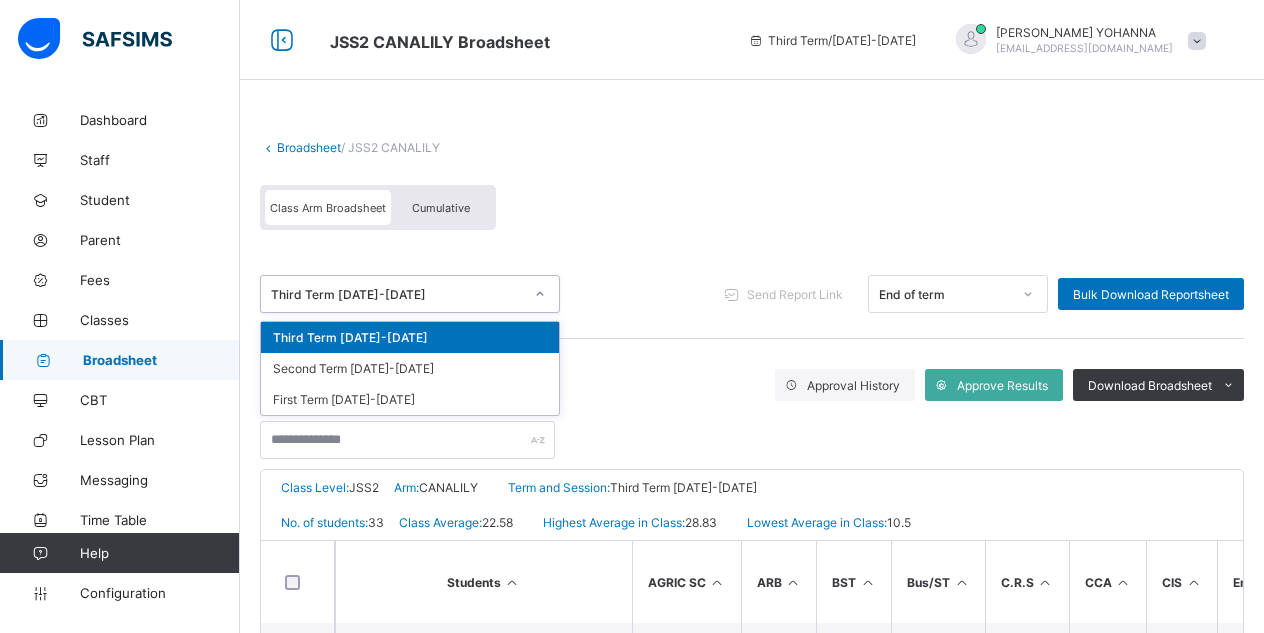 click 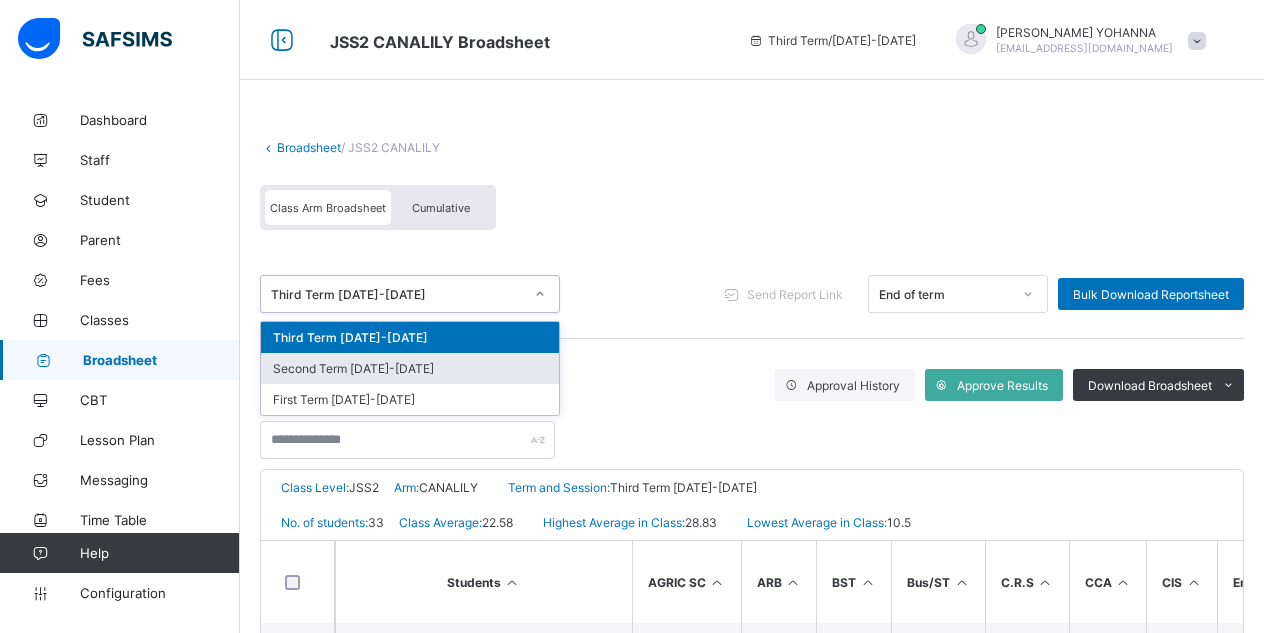 click on "Second Term [DATE]-[DATE]" at bounding box center [410, 368] 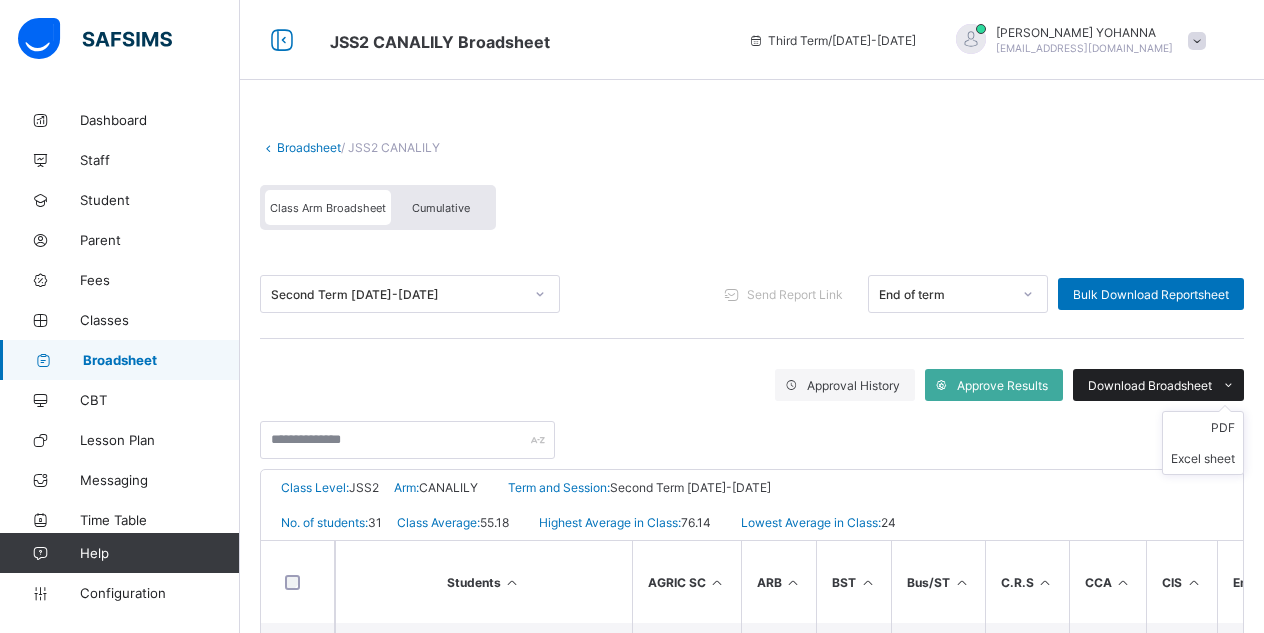 click on "Download Broadsheet" at bounding box center (1150, 385) 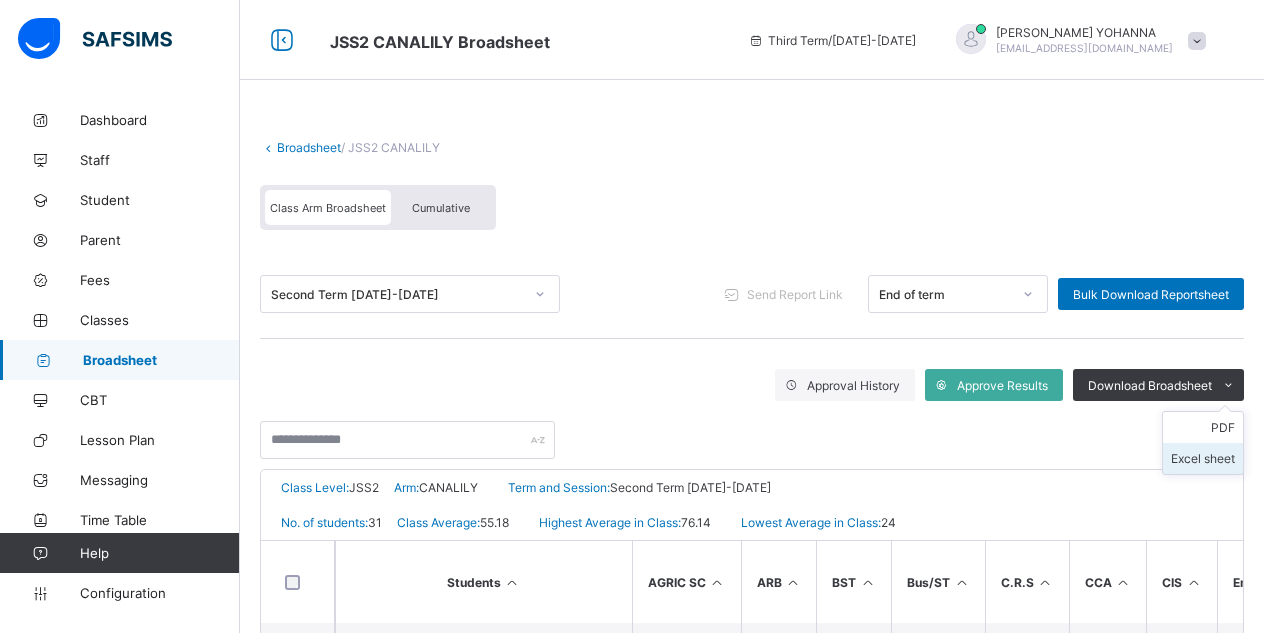 click on "Excel sheet" at bounding box center (1203, 458) 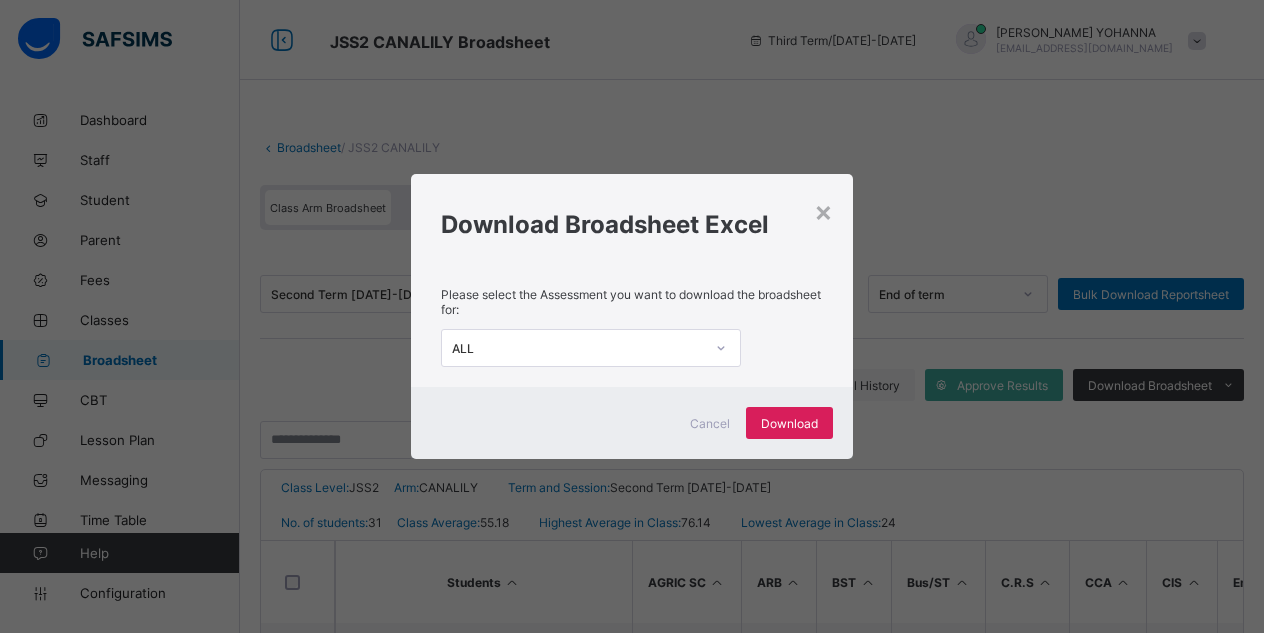 click 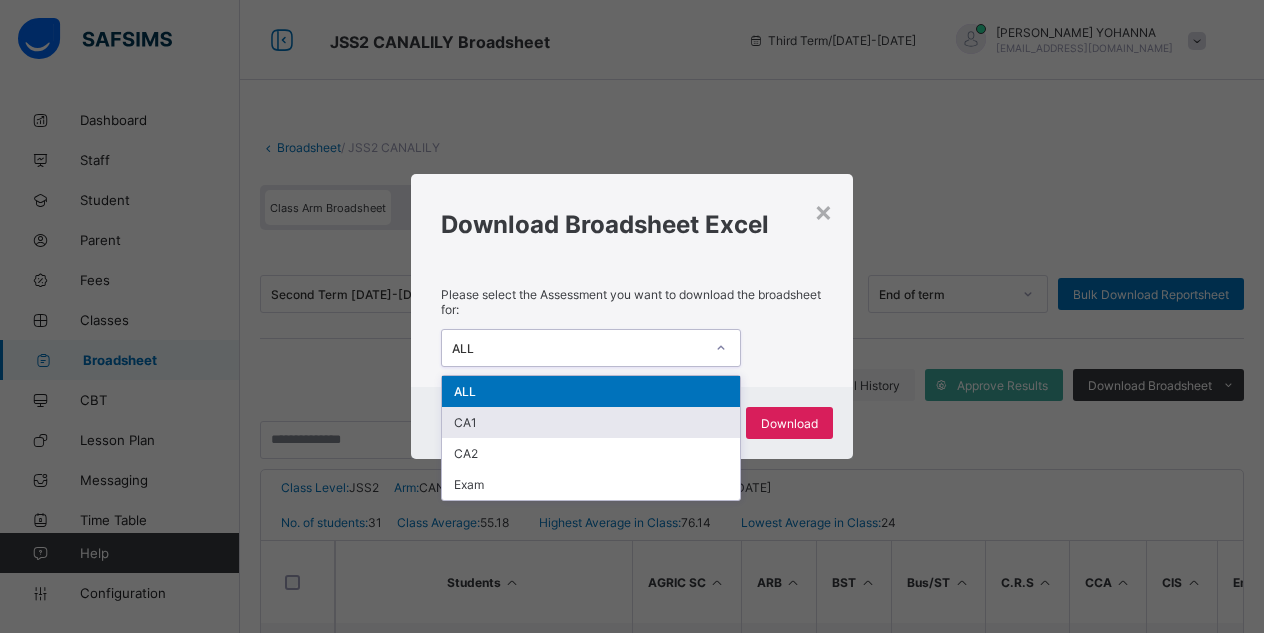 click on "CA1" at bounding box center [591, 422] 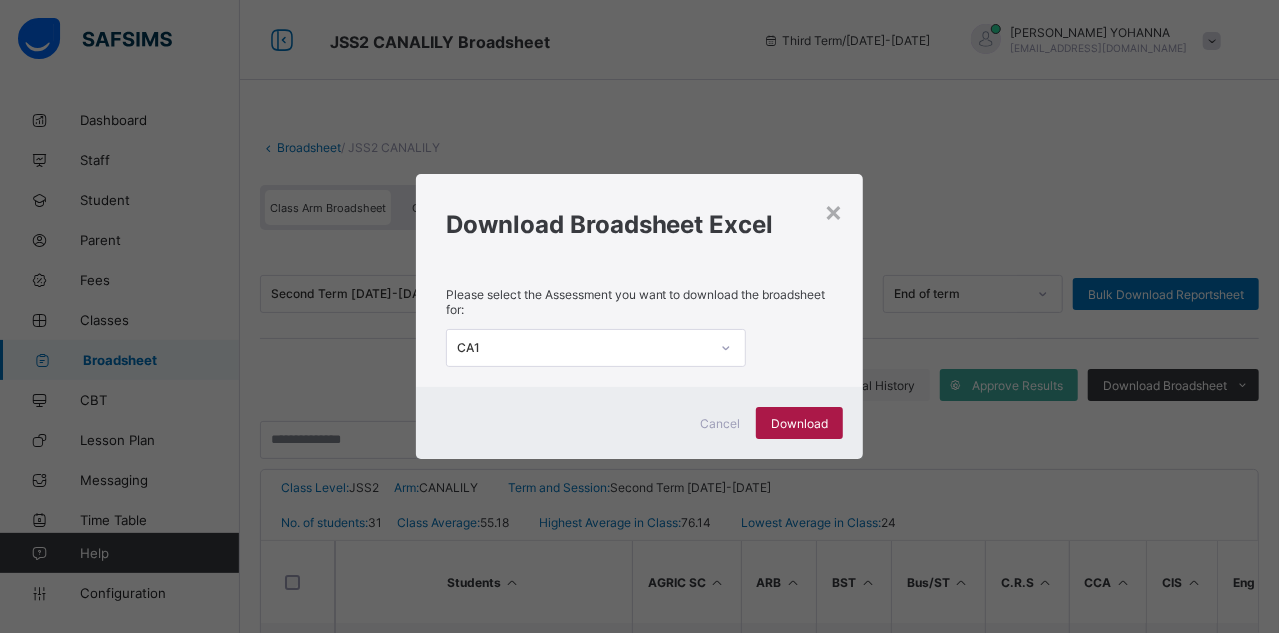 click on "Download" at bounding box center [799, 423] 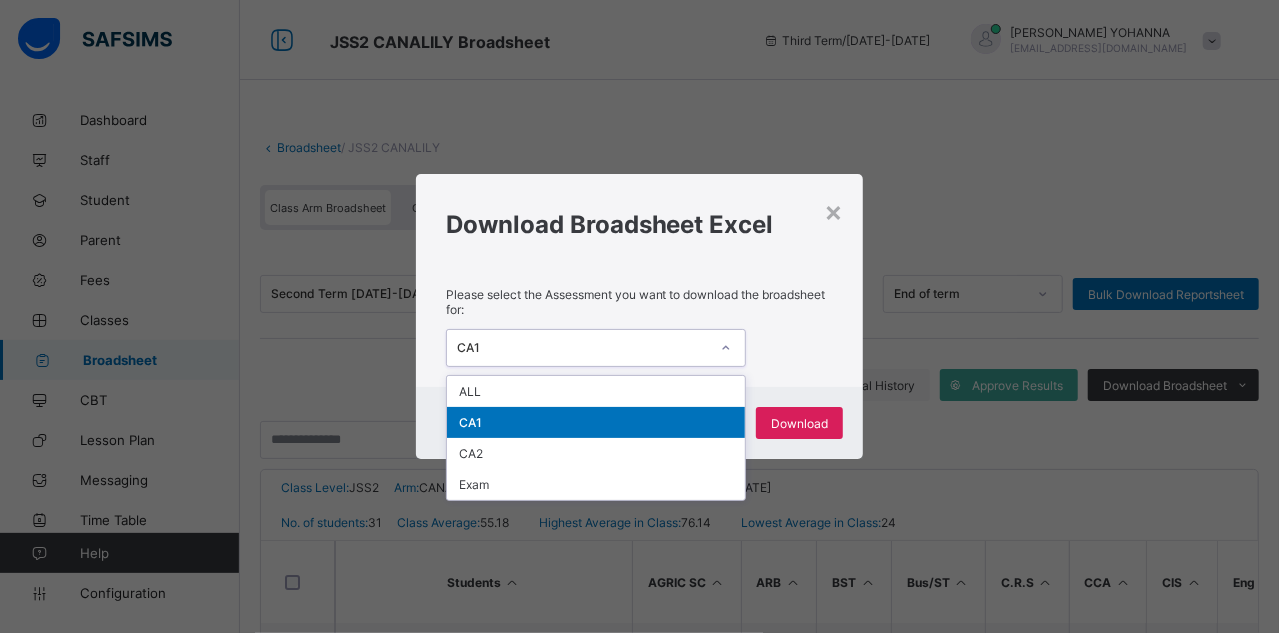 click 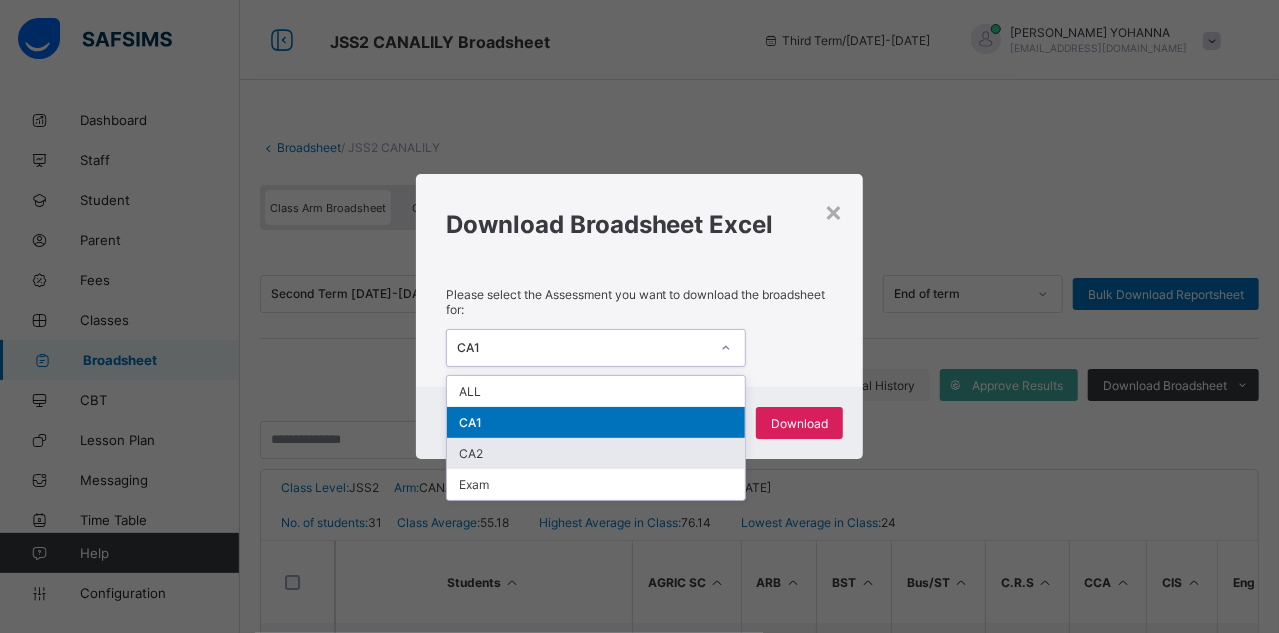 click on "CA2" at bounding box center (596, 453) 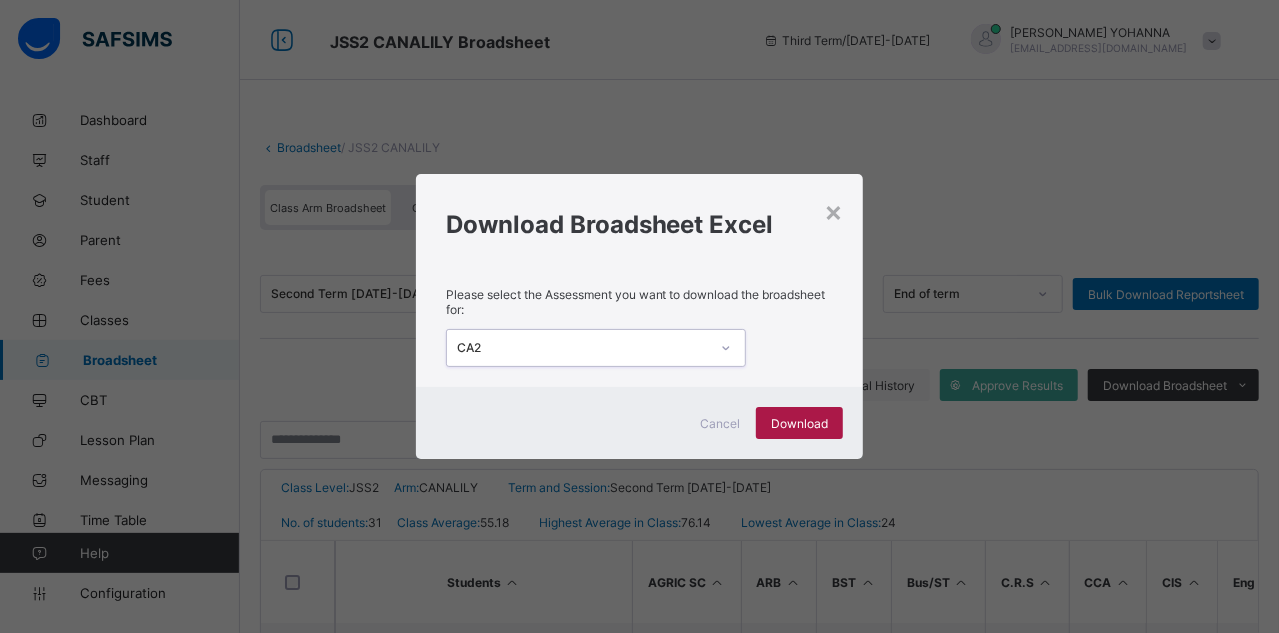 click on "Download" at bounding box center [799, 423] 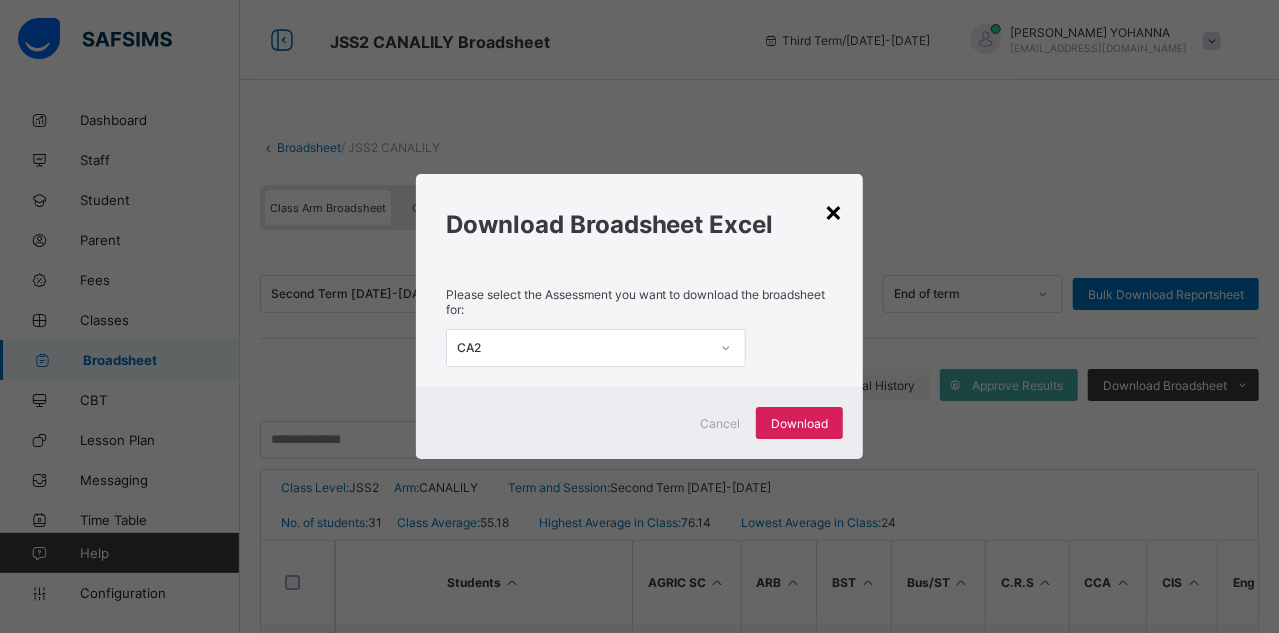 click on "×" at bounding box center (833, 211) 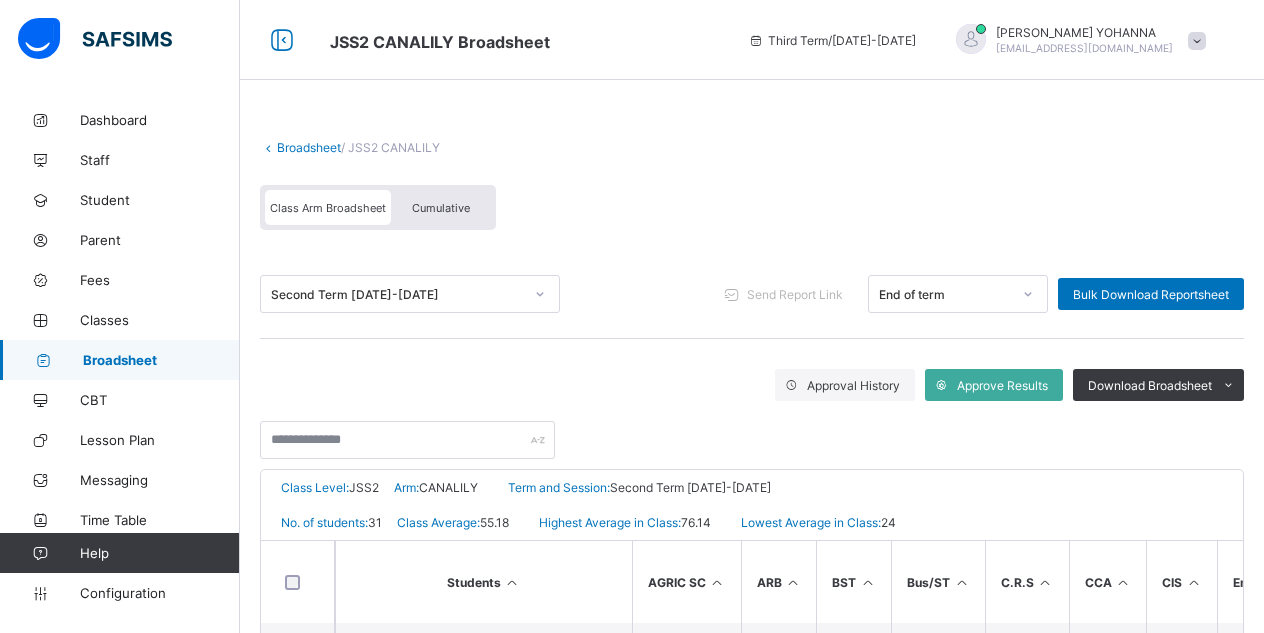 click on "Broadsheet" at bounding box center [161, 360] 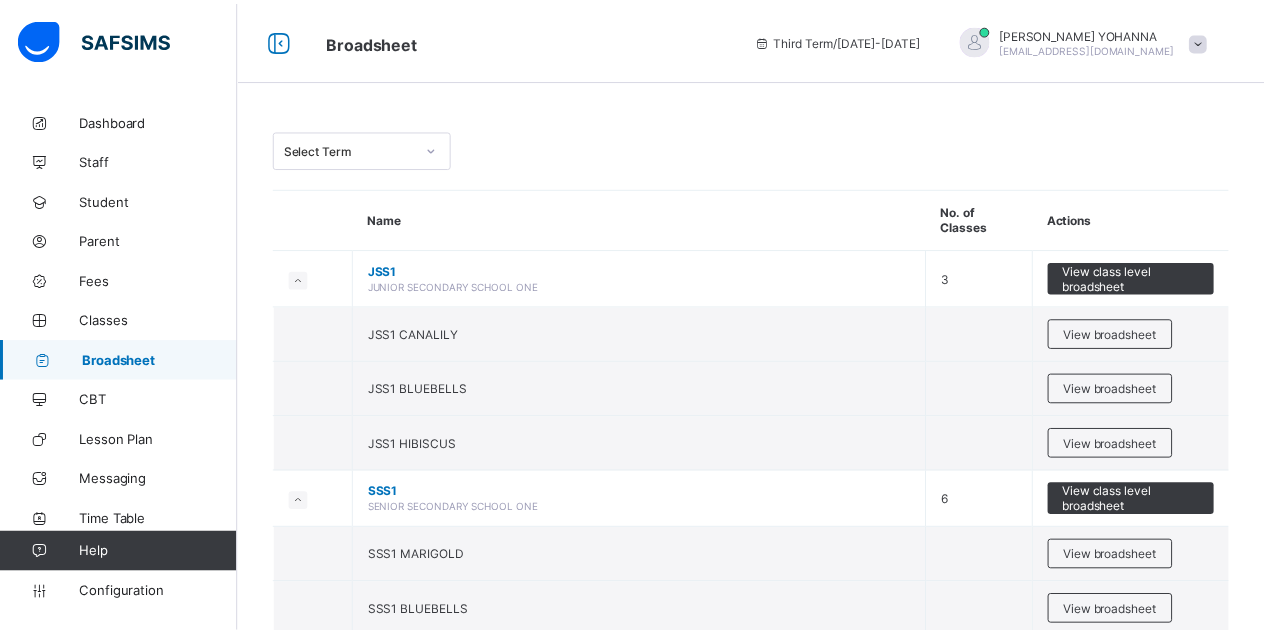 scroll, scrollTop: 0, scrollLeft: 0, axis: both 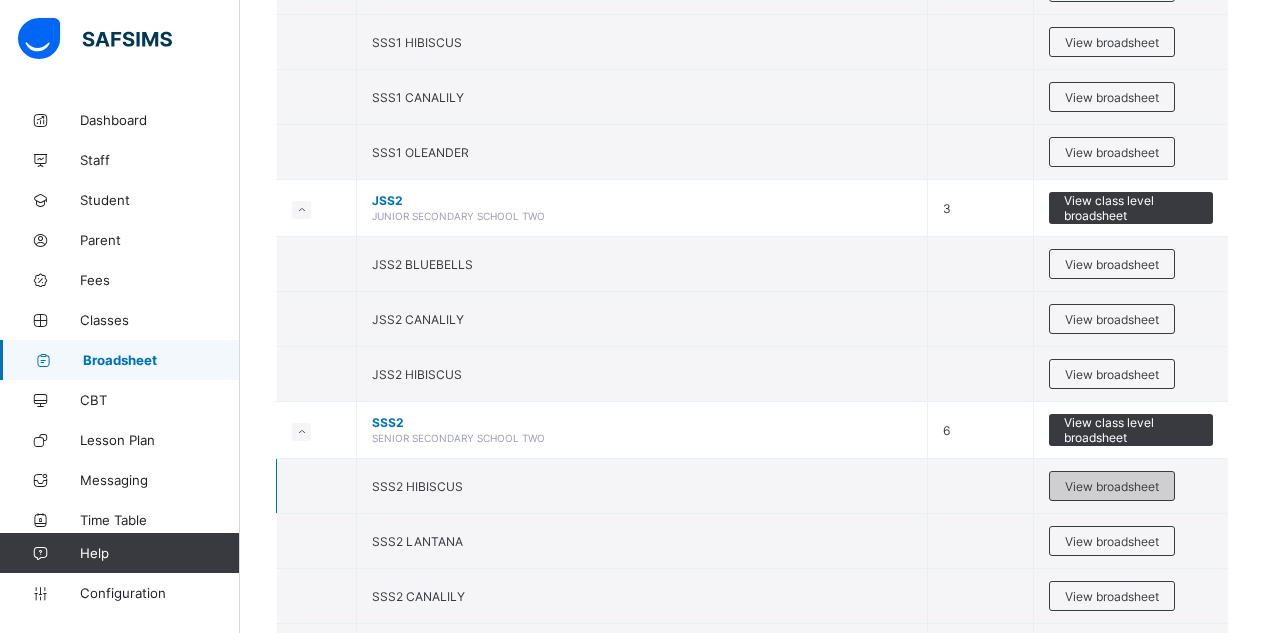 click on "View broadsheet" at bounding box center (1112, 486) 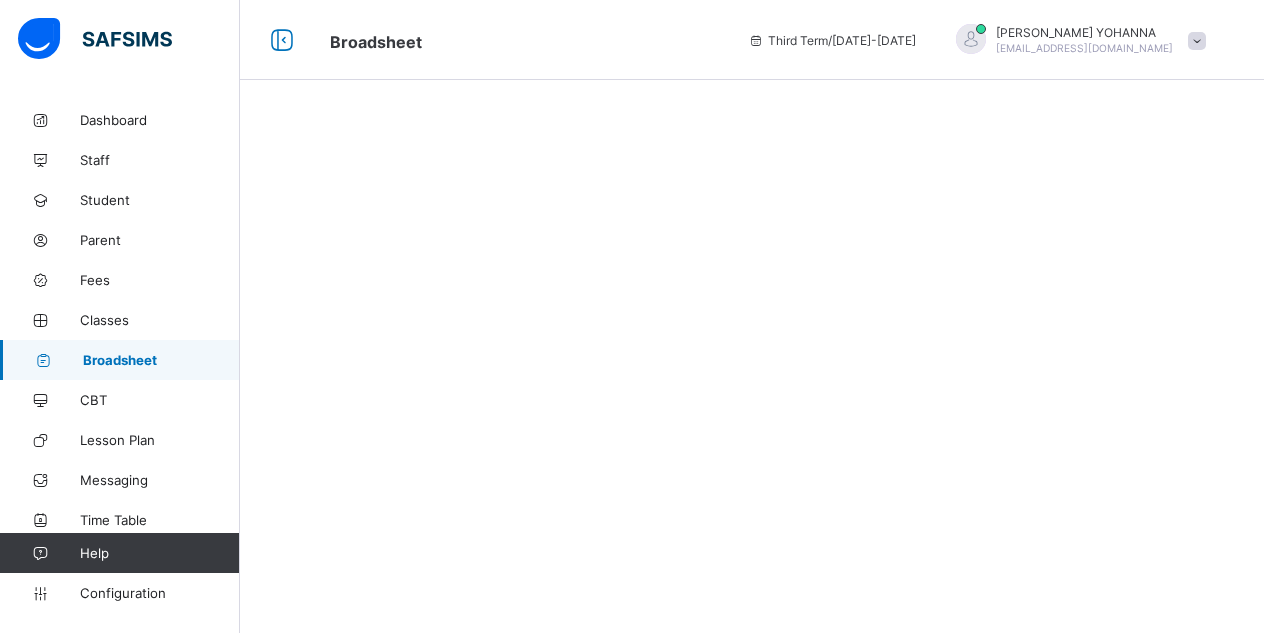 scroll, scrollTop: 0, scrollLeft: 0, axis: both 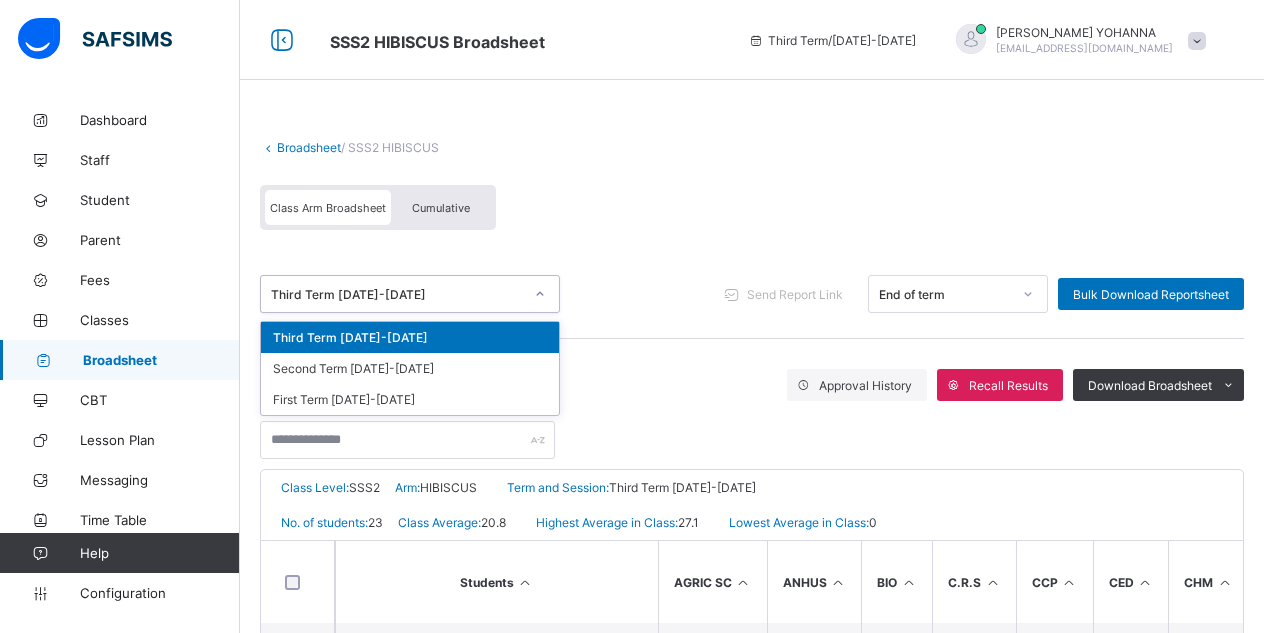 click at bounding box center [540, 294] 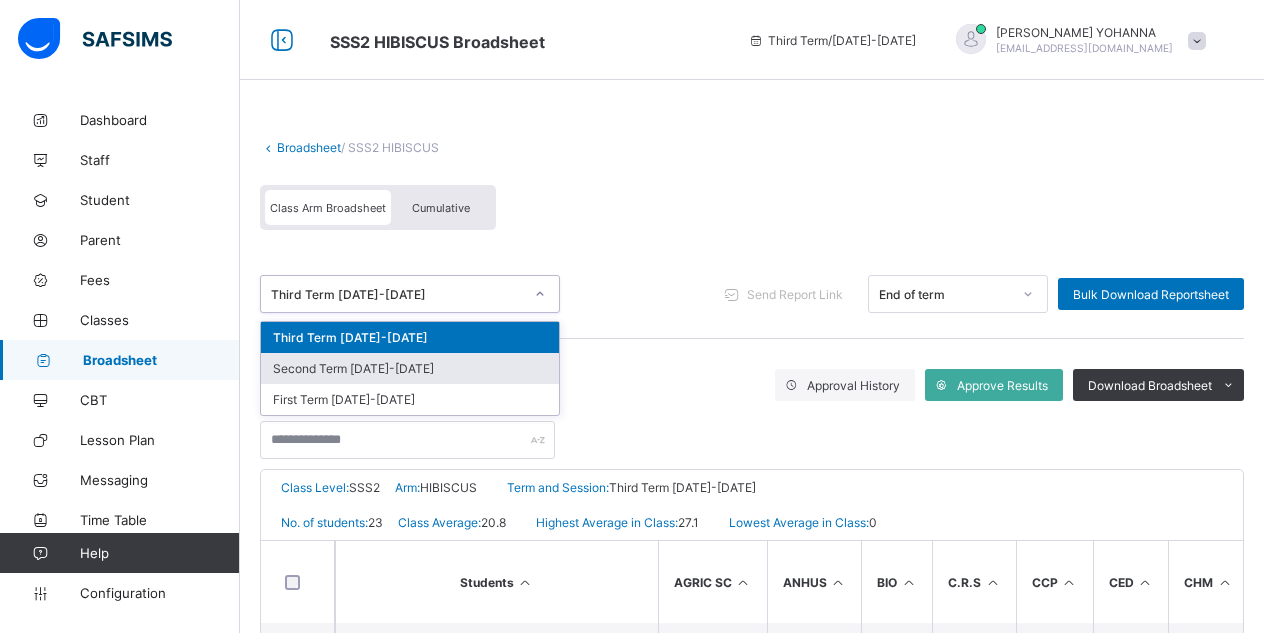click on "Second Term [DATE]-[DATE]" at bounding box center [410, 368] 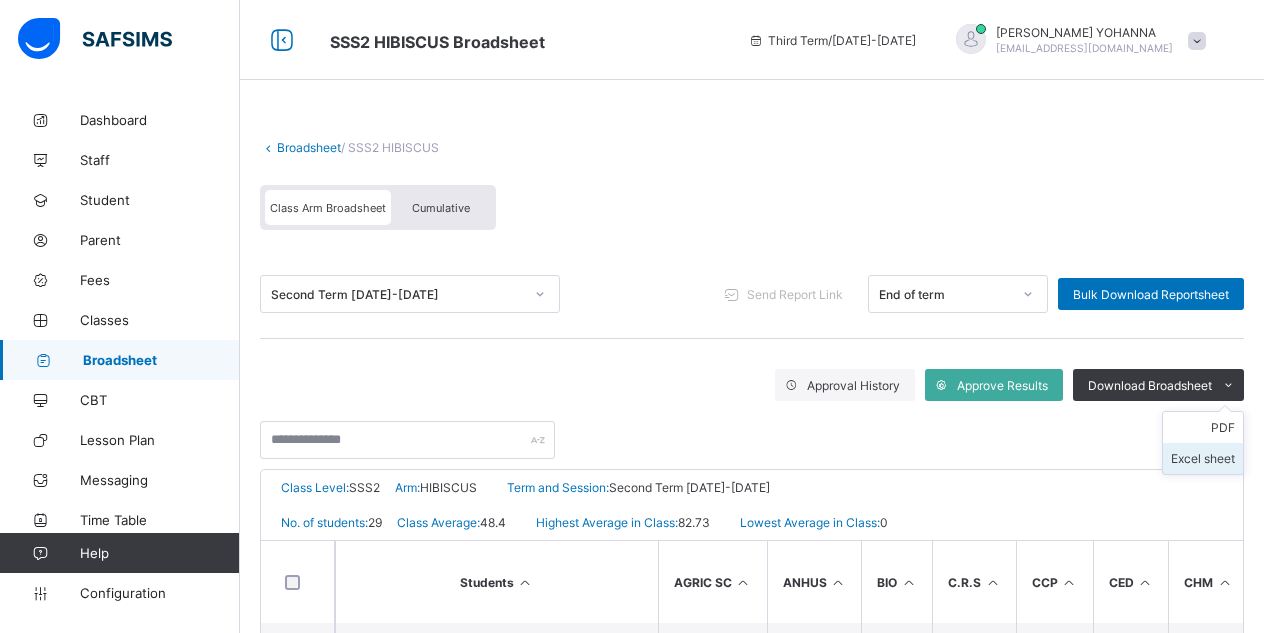 click on "Excel sheet" at bounding box center [1203, 458] 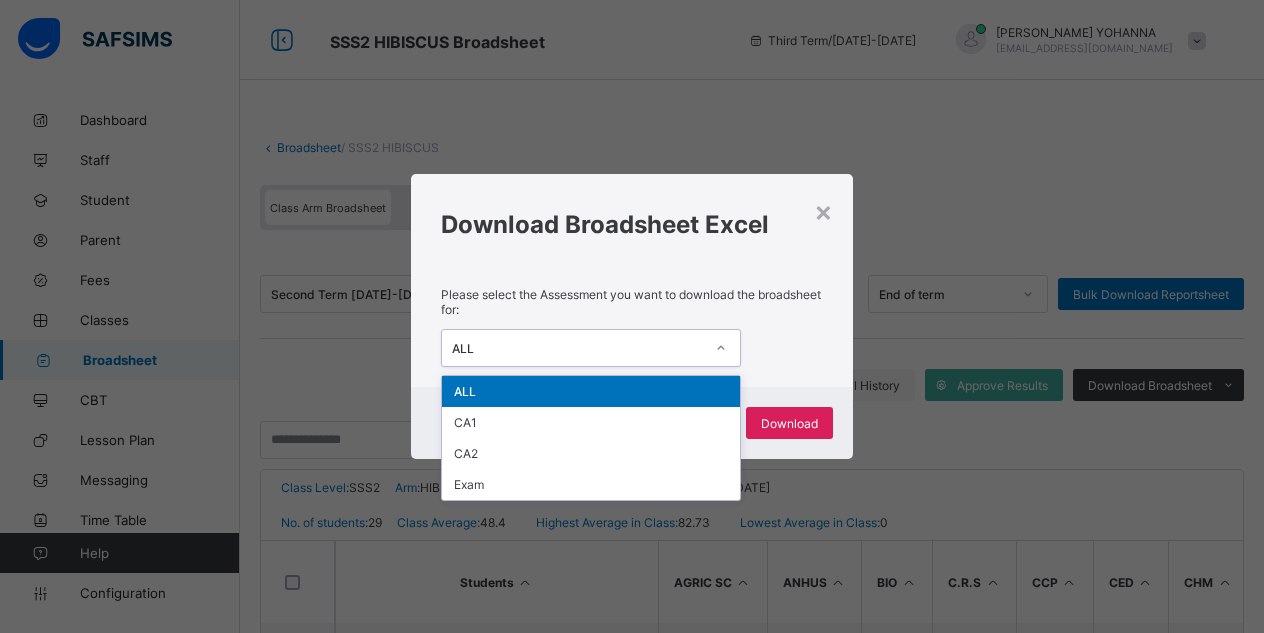 click 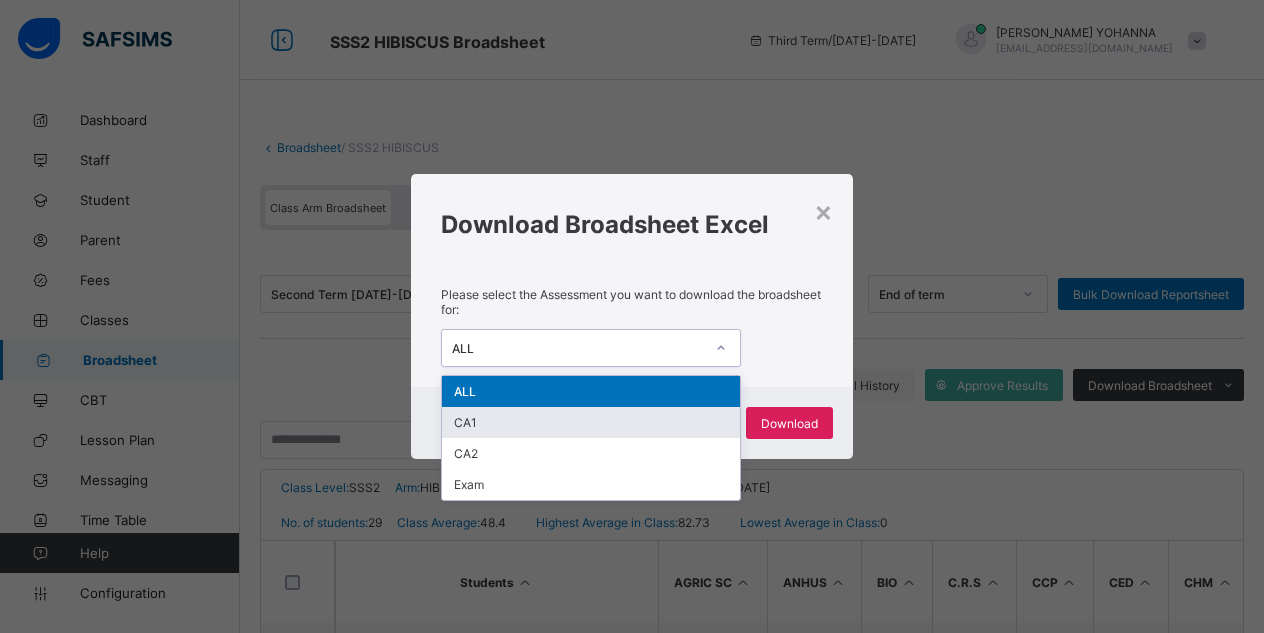 click on "CA1" at bounding box center [591, 422] 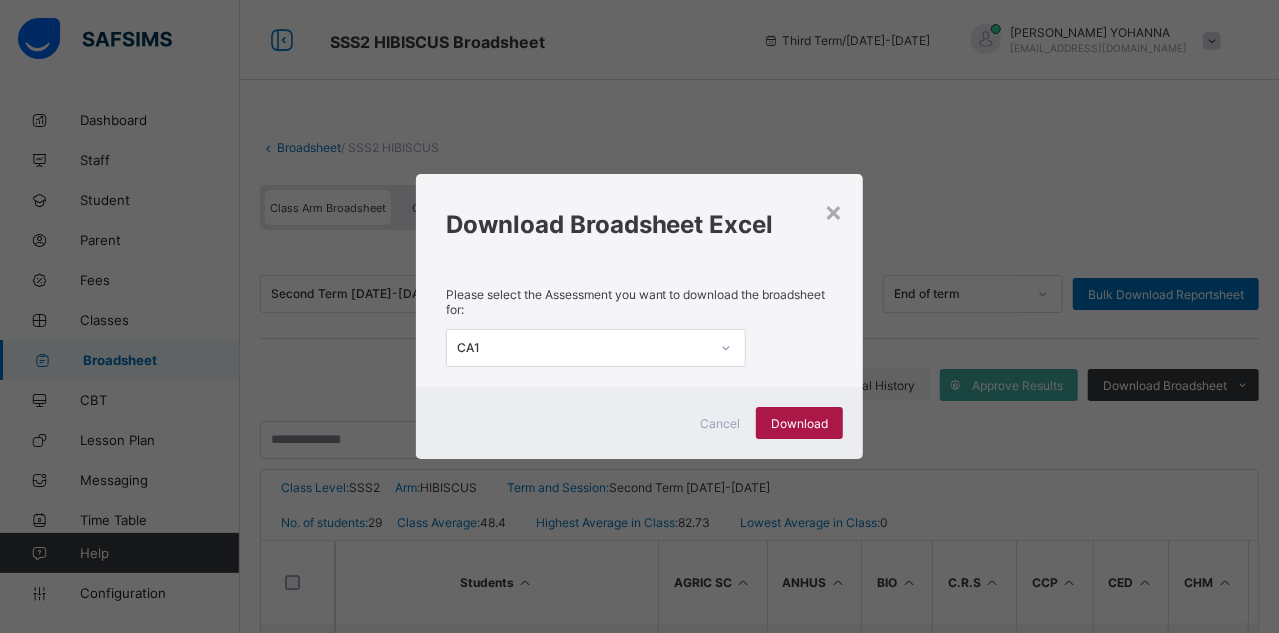 click on "Download" at bounding box center (799, 423) 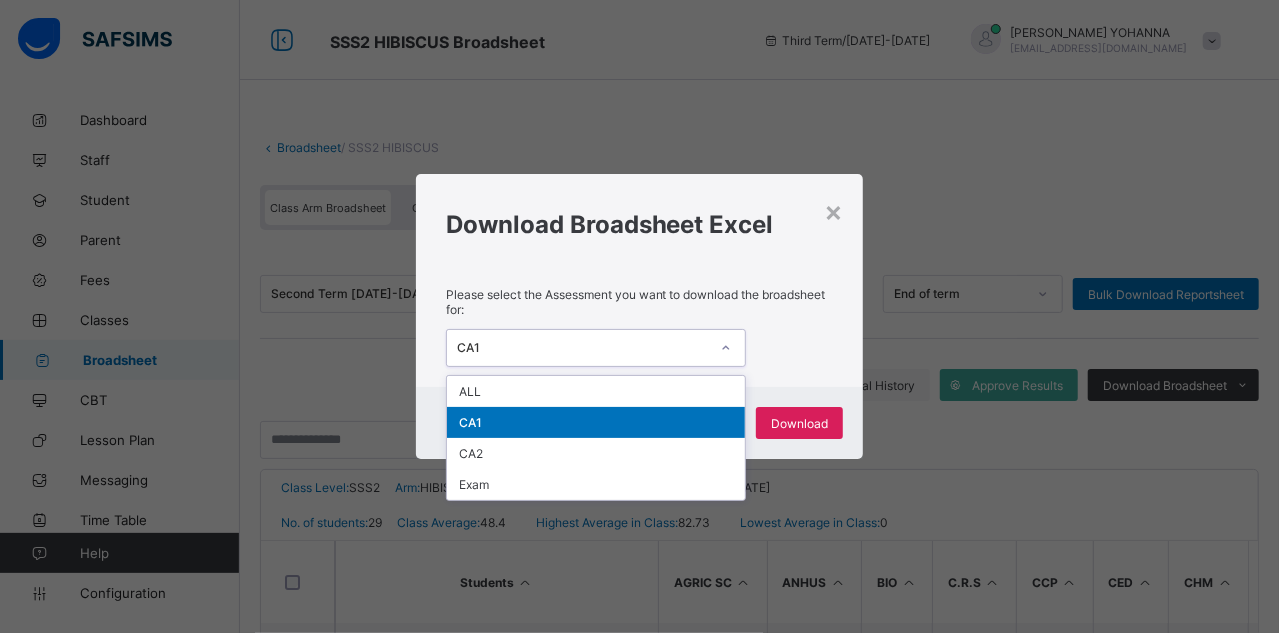 click 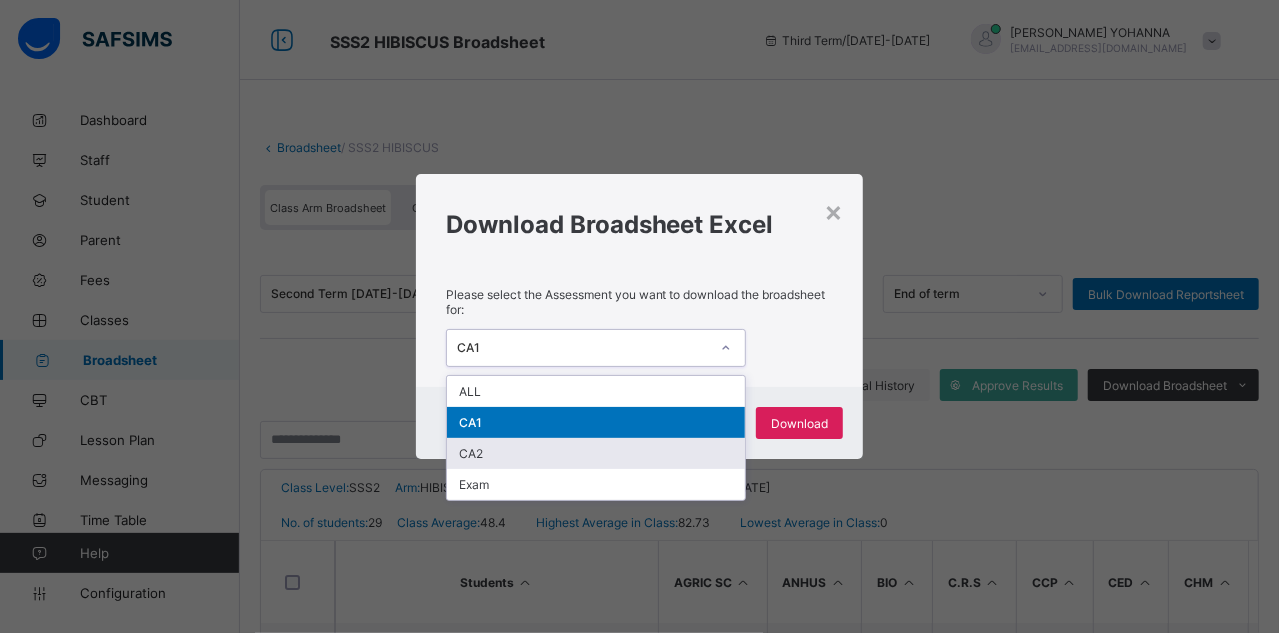 click on "CA2" at bounding box center (596, 453) 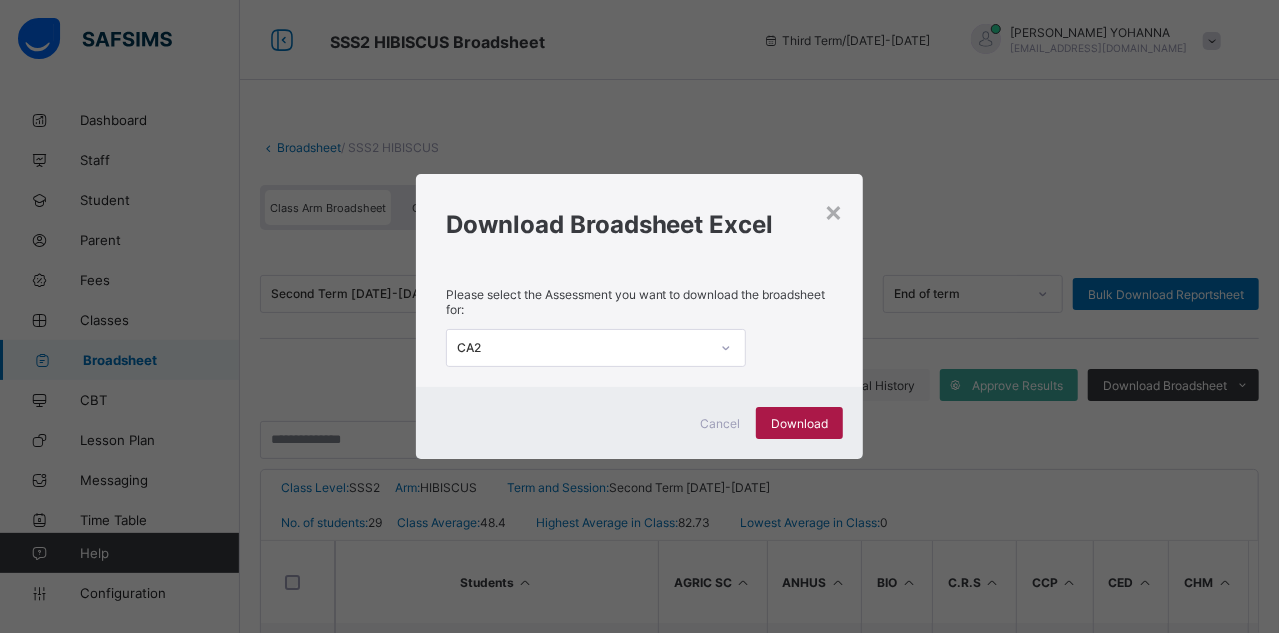 click on "Download" at bounding box center [799, 423] 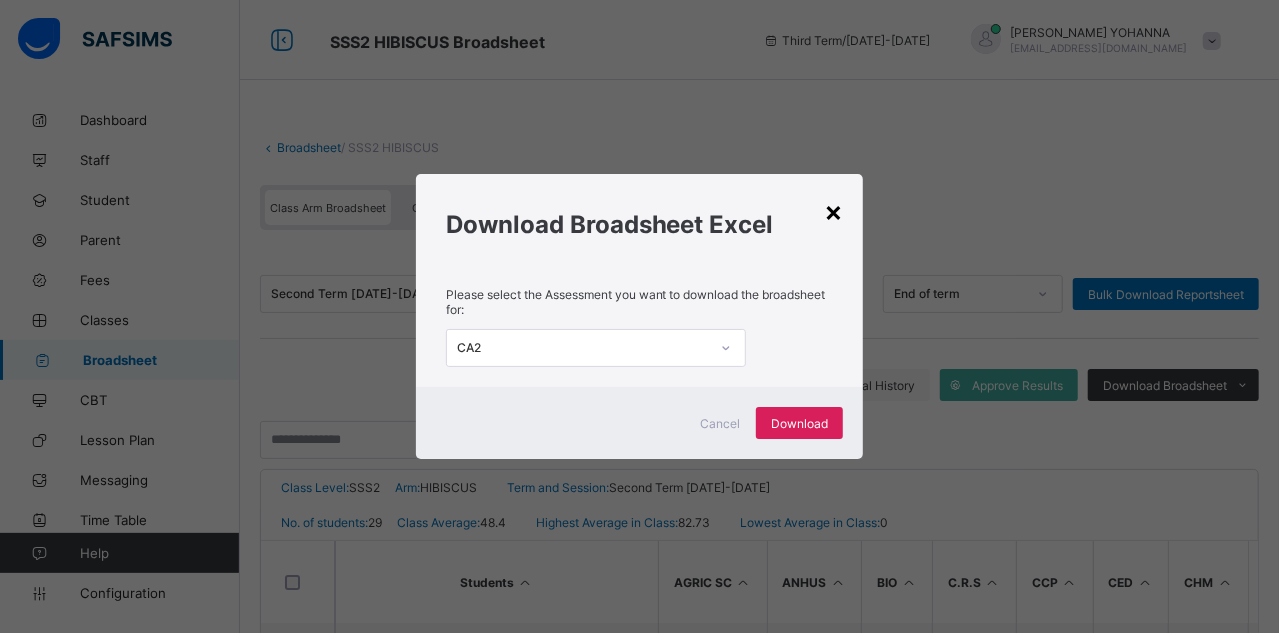 click on "×" at bounding box center (833, 211) 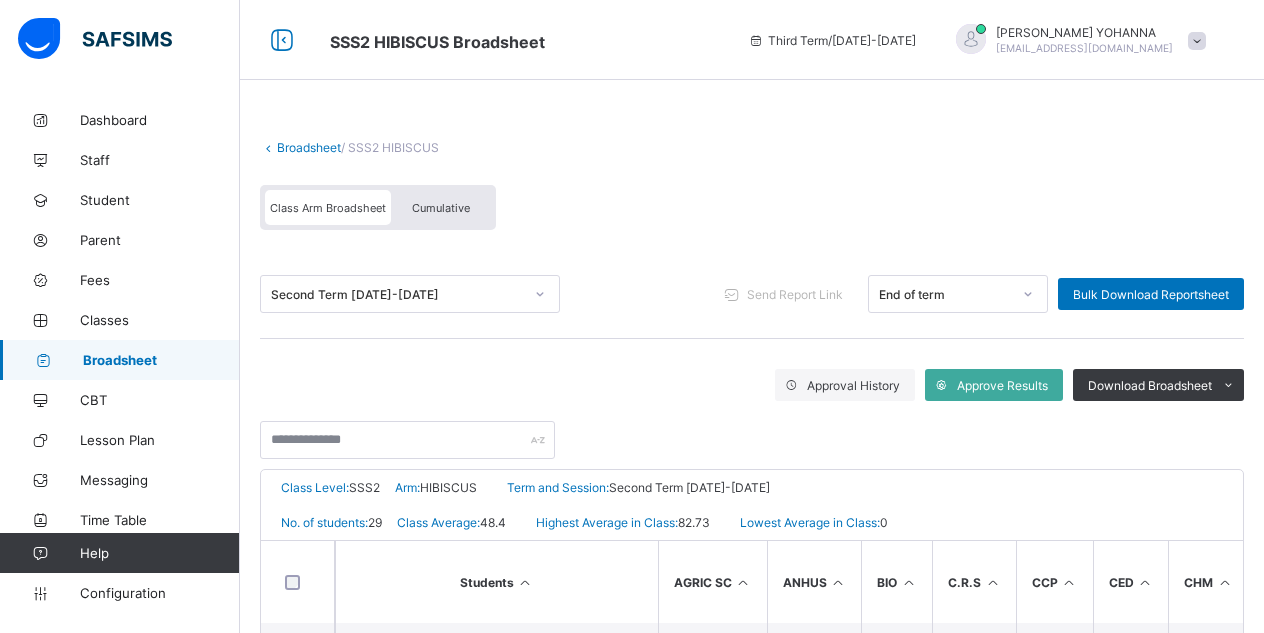 click on "Broadsheet" at bounding box center [161, 360] 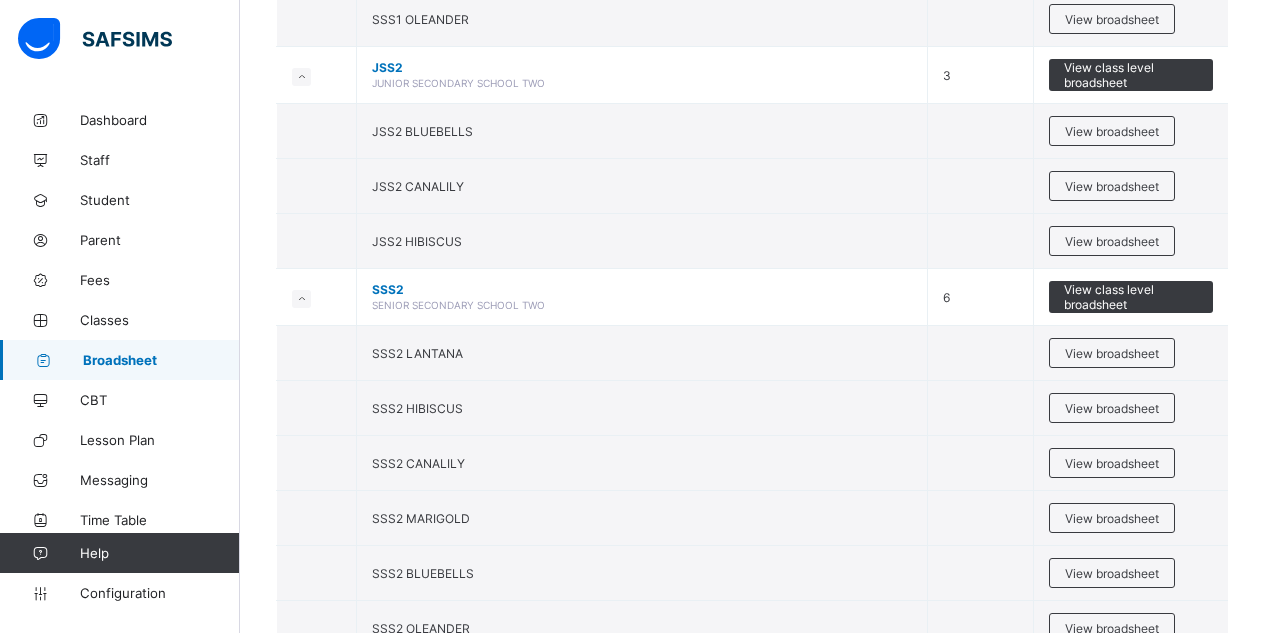 scroll, scrollTop: 905, scrollLeft: 0, axis: vertical 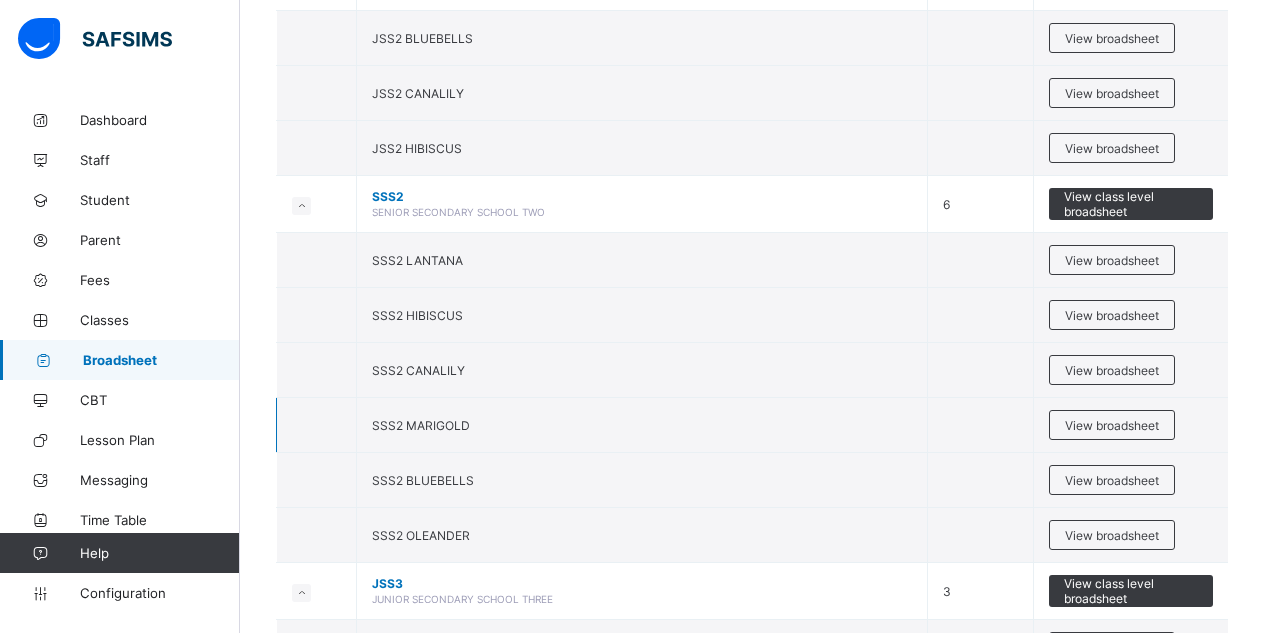 click on "SSS2 MARIGOLD" at bounding box center (642, 425) 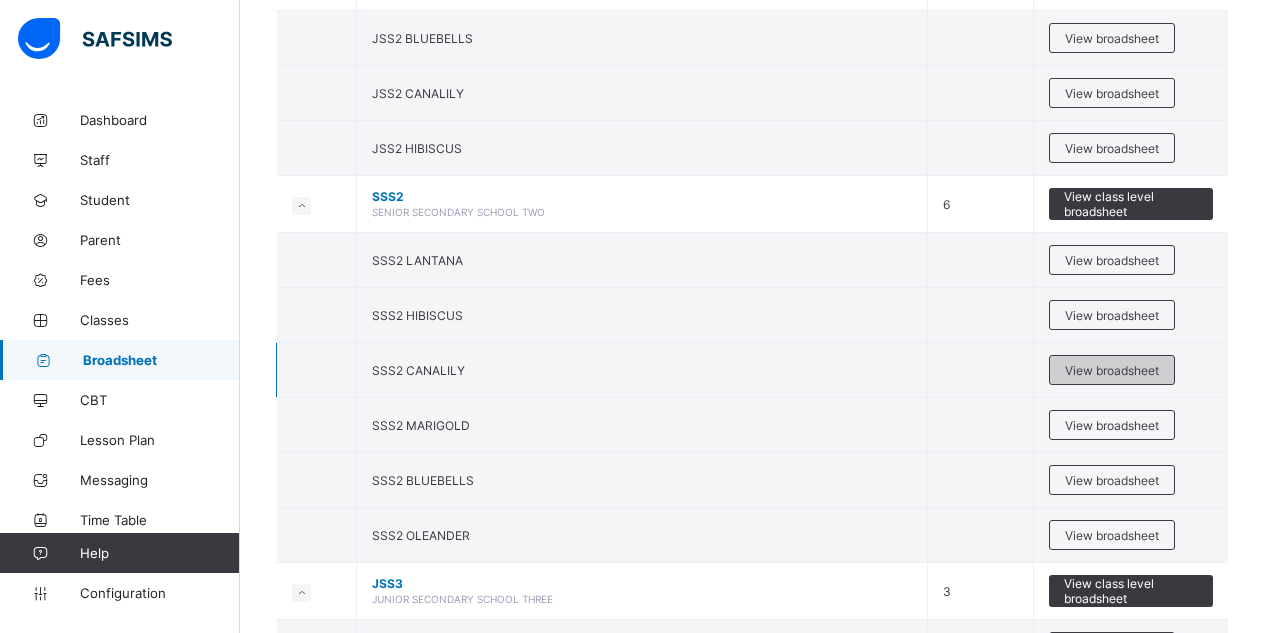 click on "View broadsheet" at bounding box center (1112, 370) 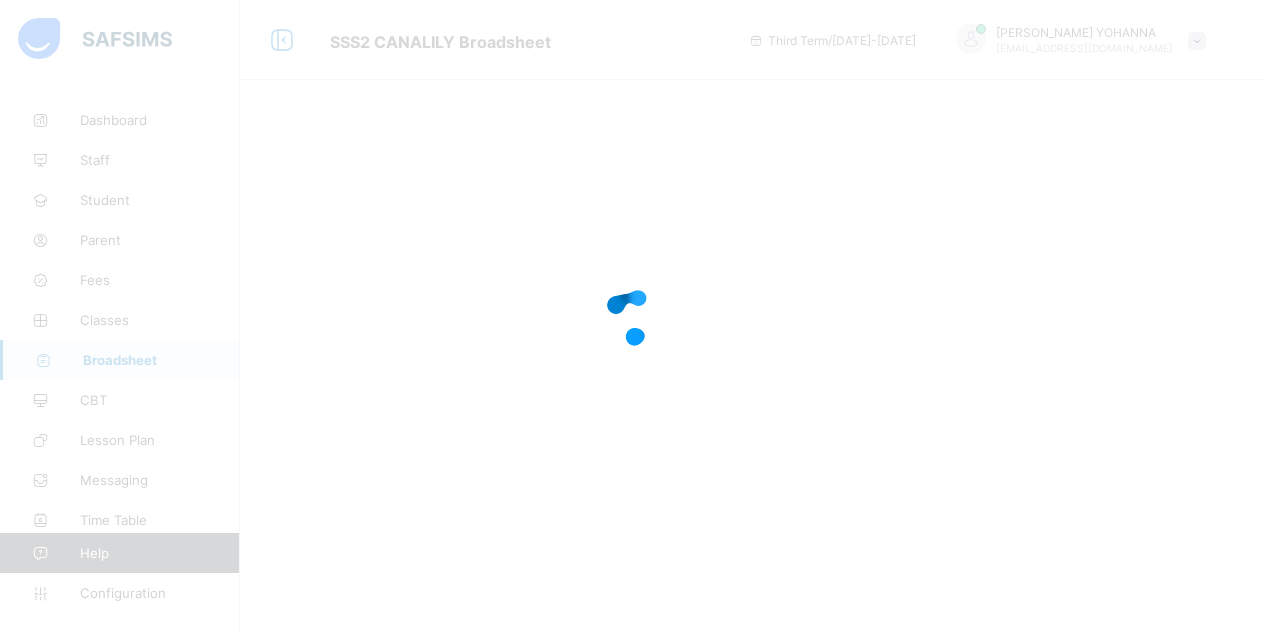 scroll, scrollTop: 0, scrollLeft: 0, axis: both 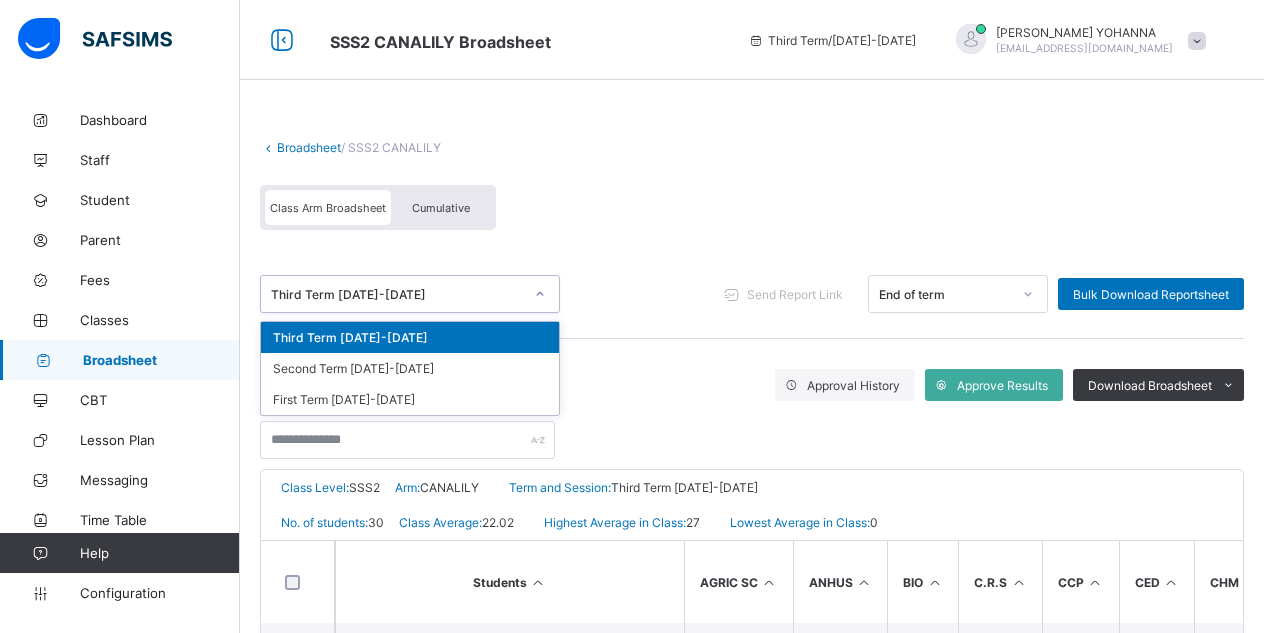 click 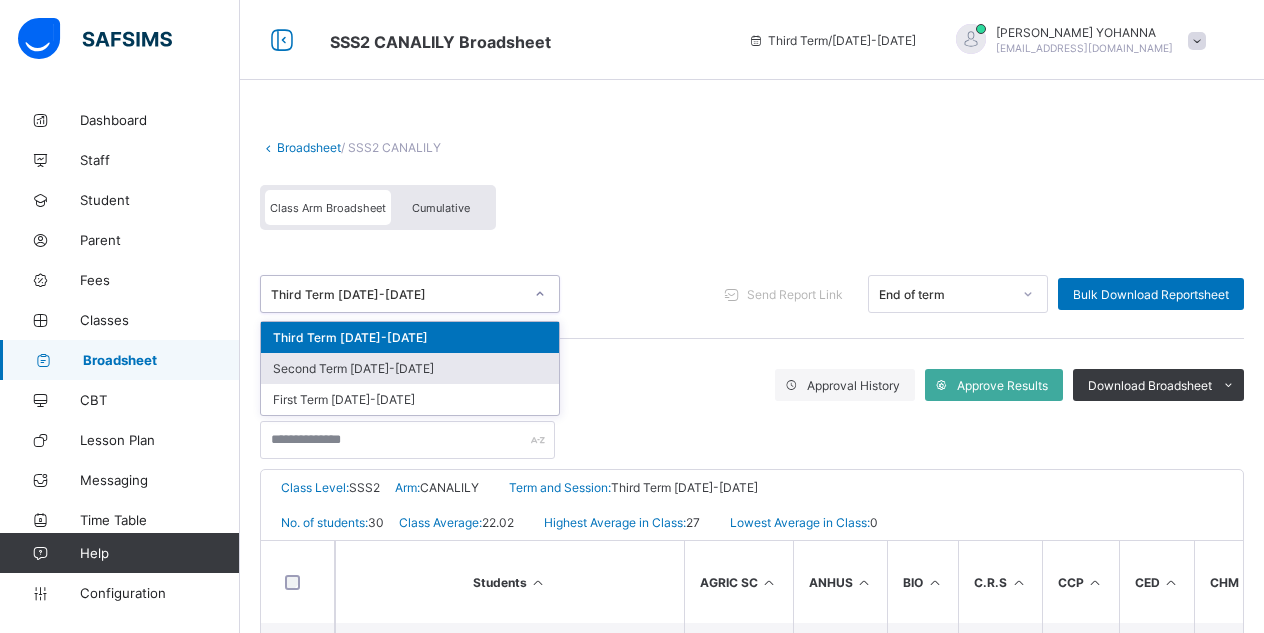 click on "Second Term [DATE]-[DATE]" at bounding box center [410, 368] 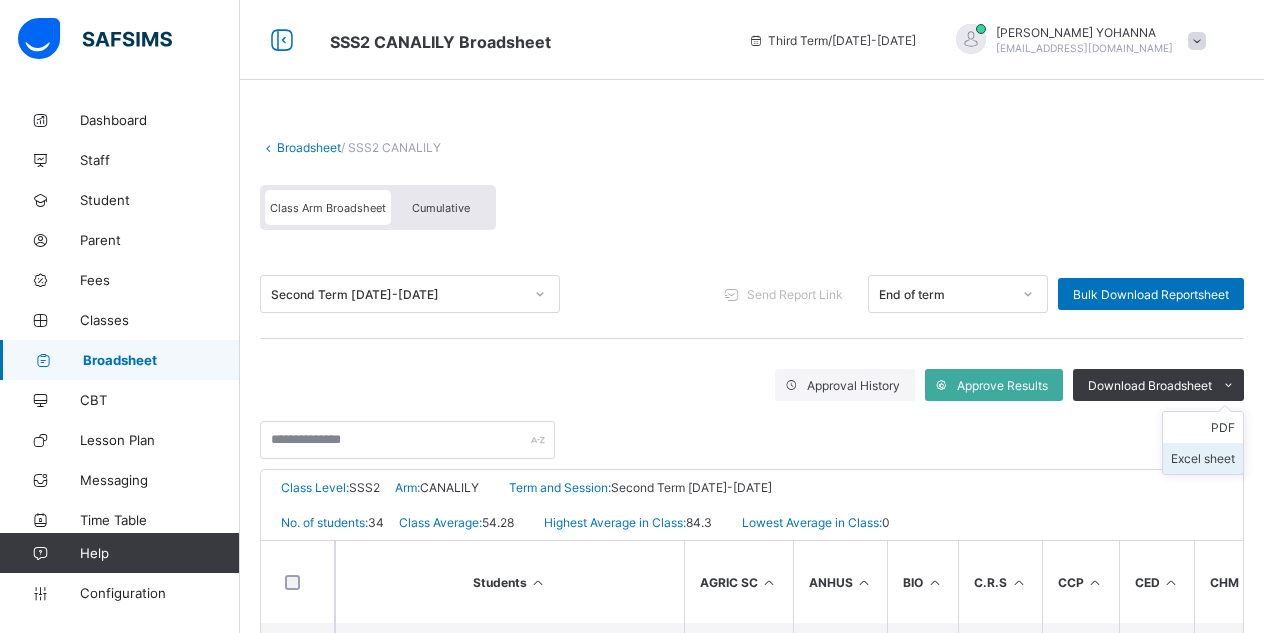 click on "Excel sheet" at bounding box center [1203, 458] 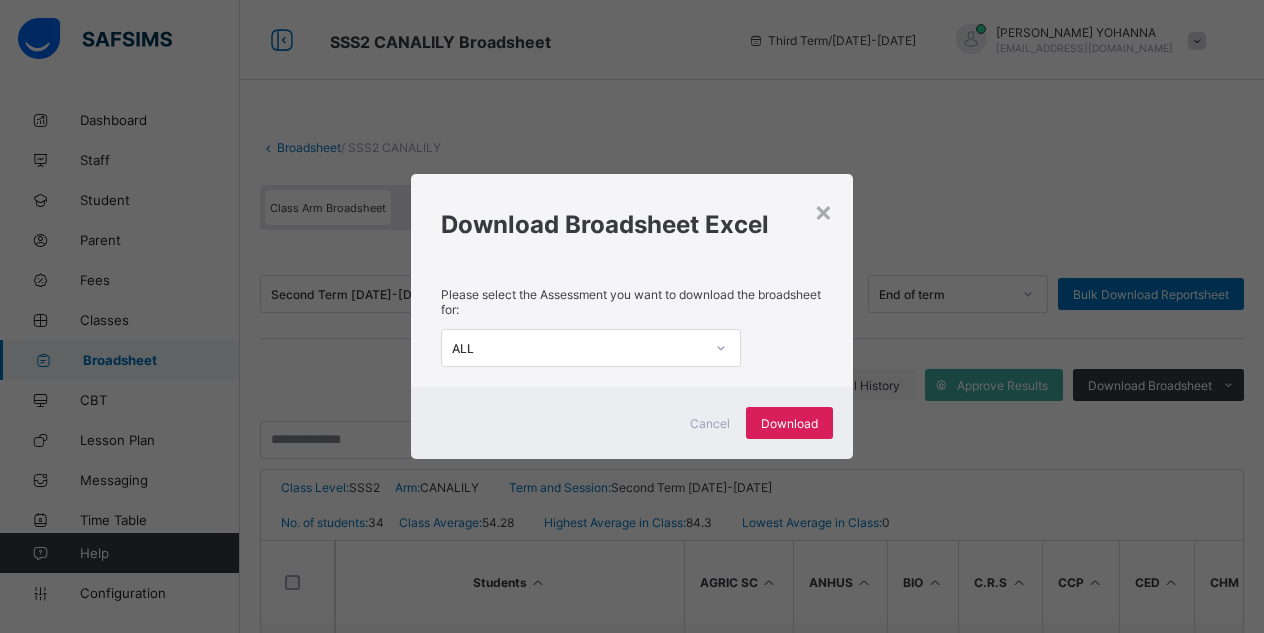 click 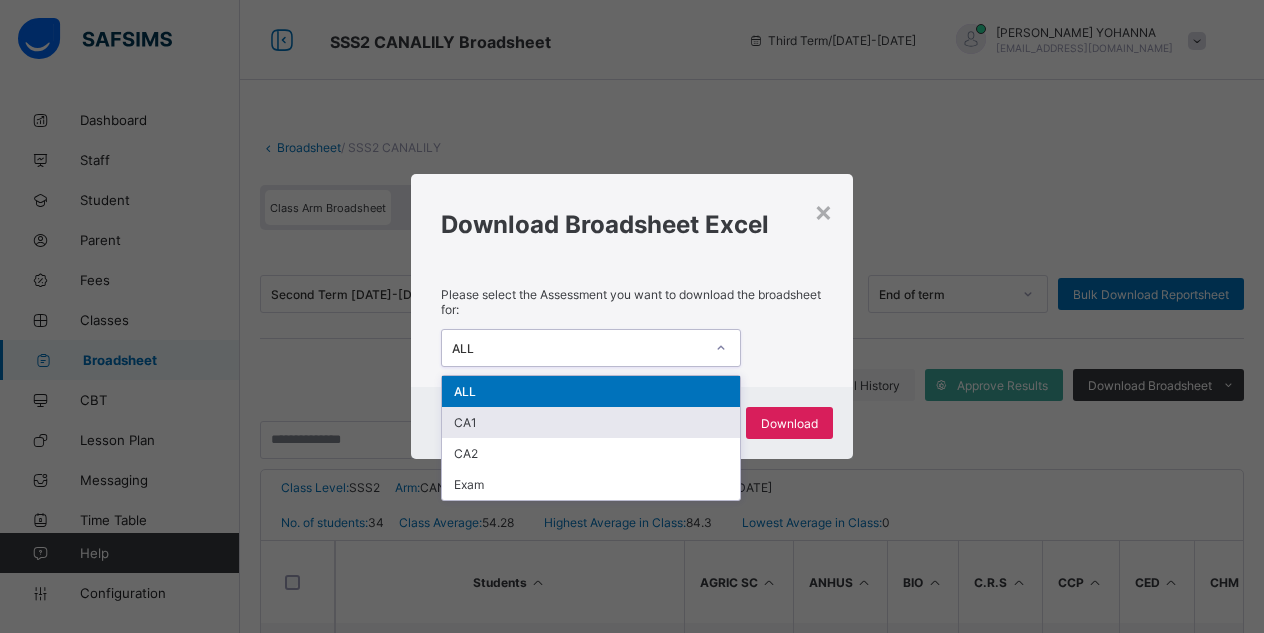 click on "CA1" at bounding box center (591, 422) 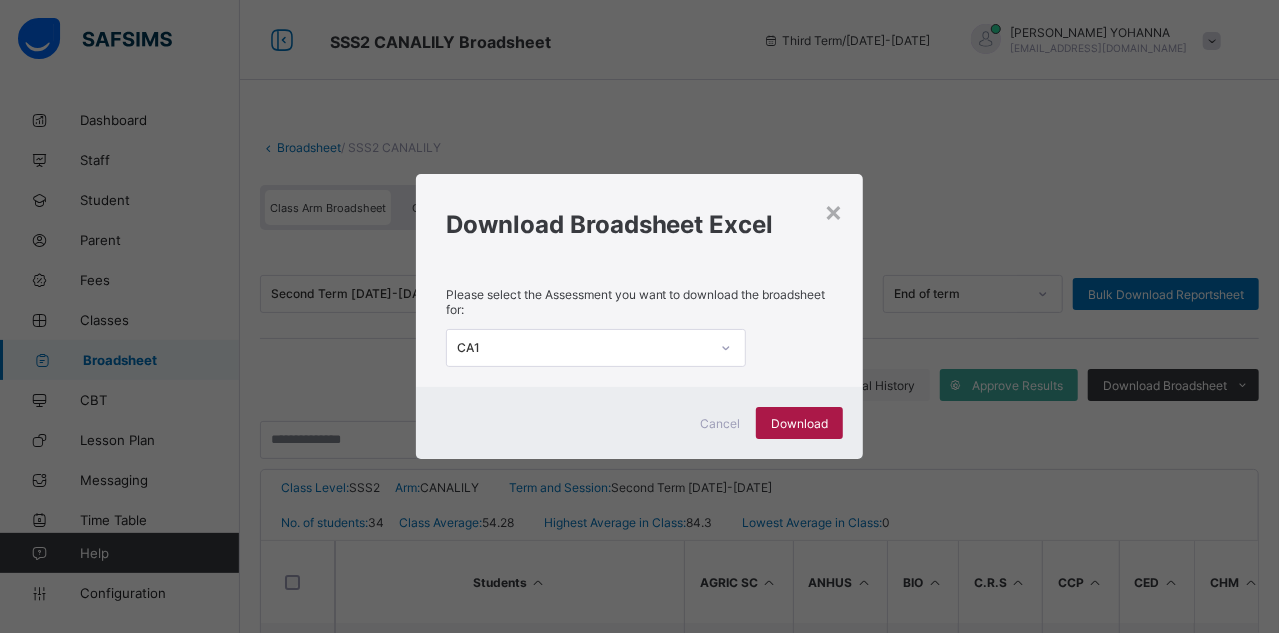 click on "Download" at bounding box center [799, 423] 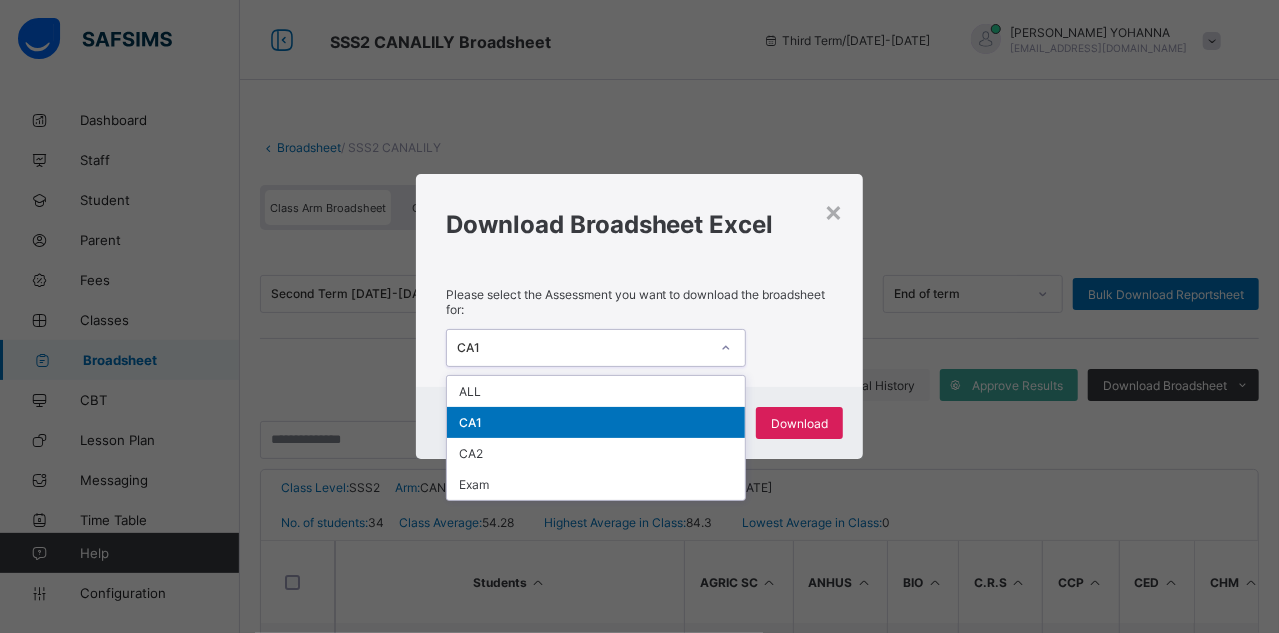 click at bounding box center [726, 348] 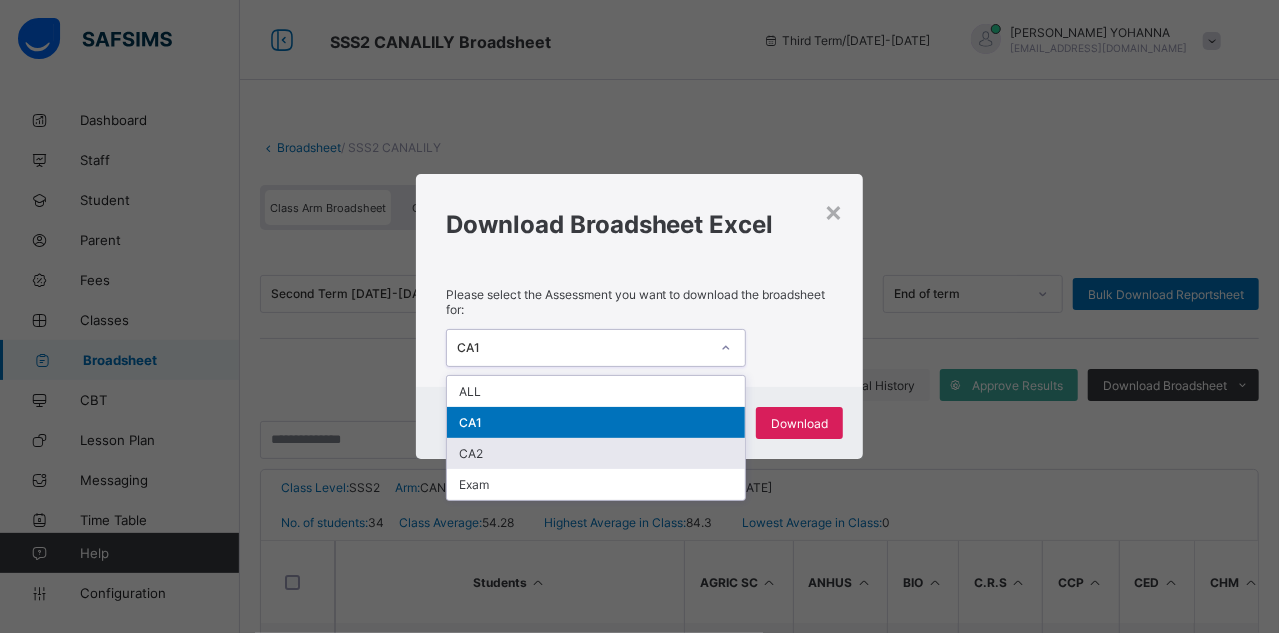 click on "CA2" at bounding box center (596, 453) 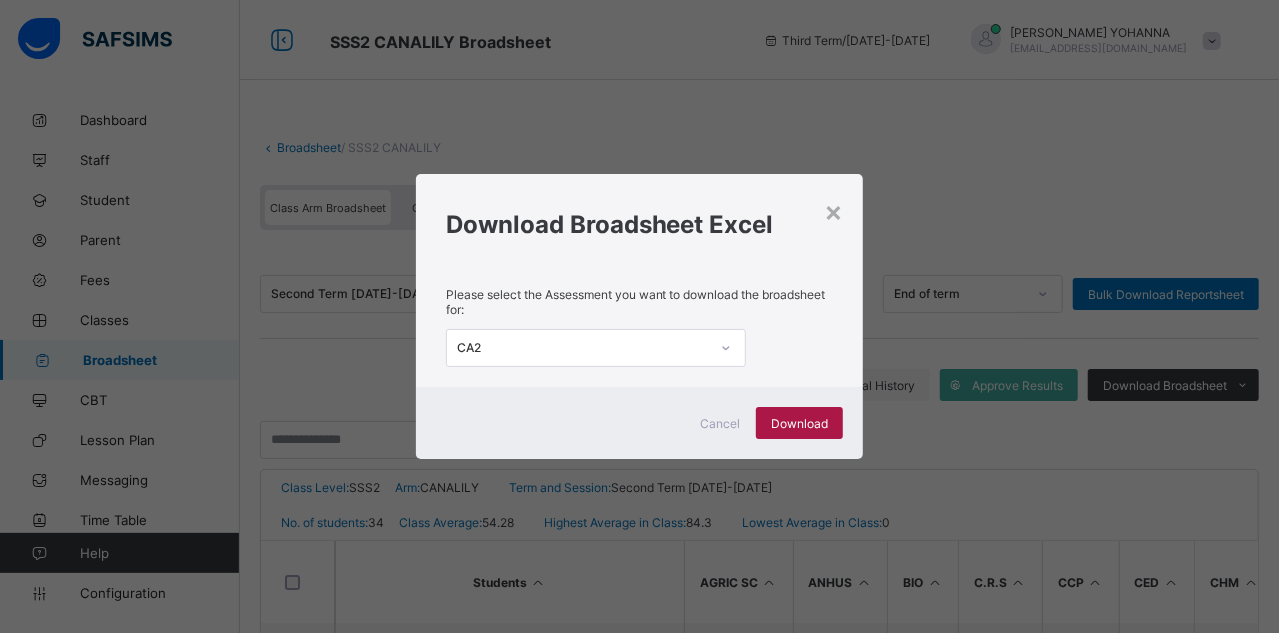 click on "Download" at bounding box center (799, 423) 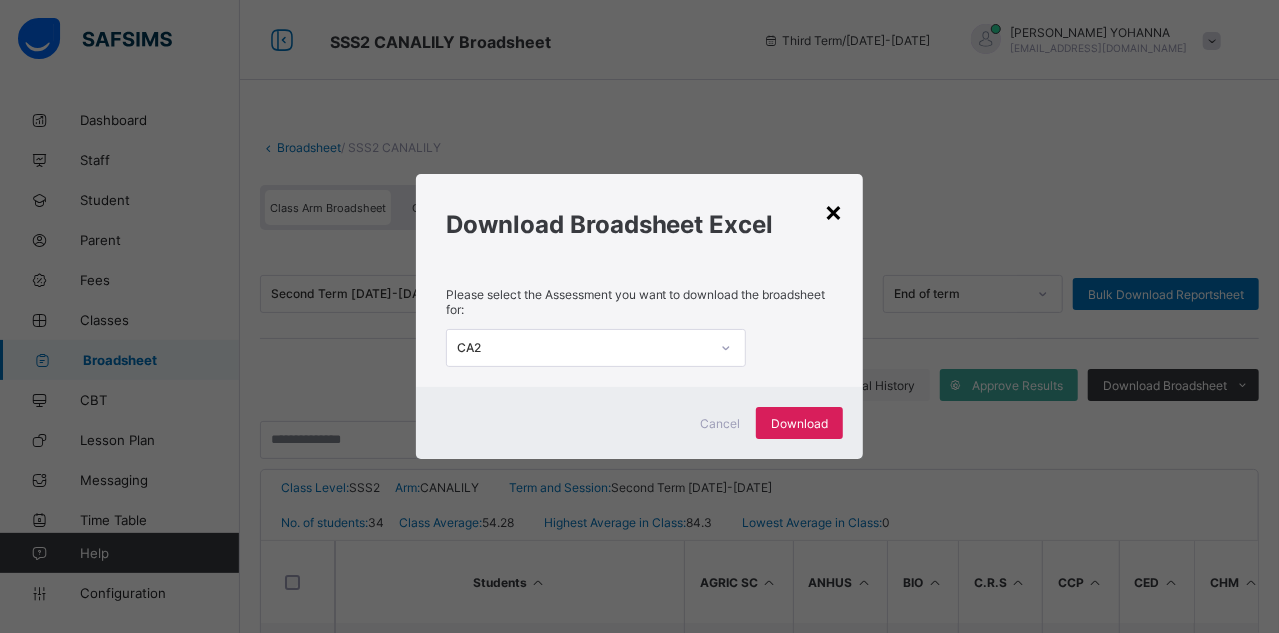click on "×" at bounding box center (833, 211) 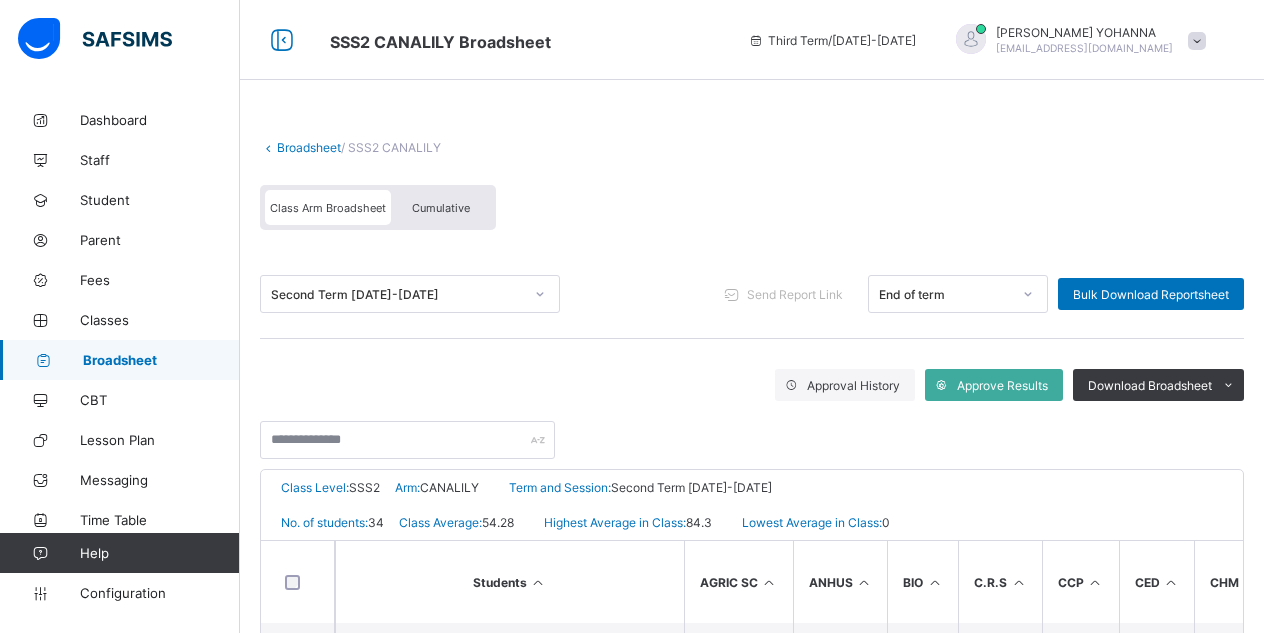 click on "Broadsheet" at bounding box center [161, 360] 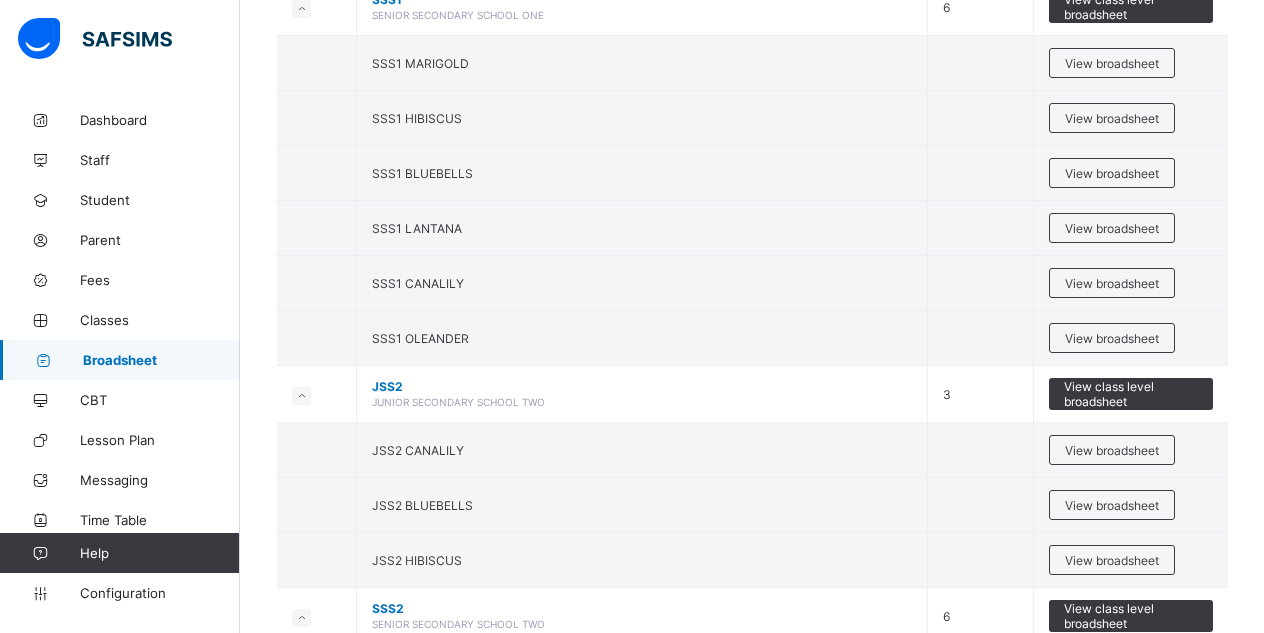 scroll, scrollTop: 613, scrollLeft: 0, axis: vertical 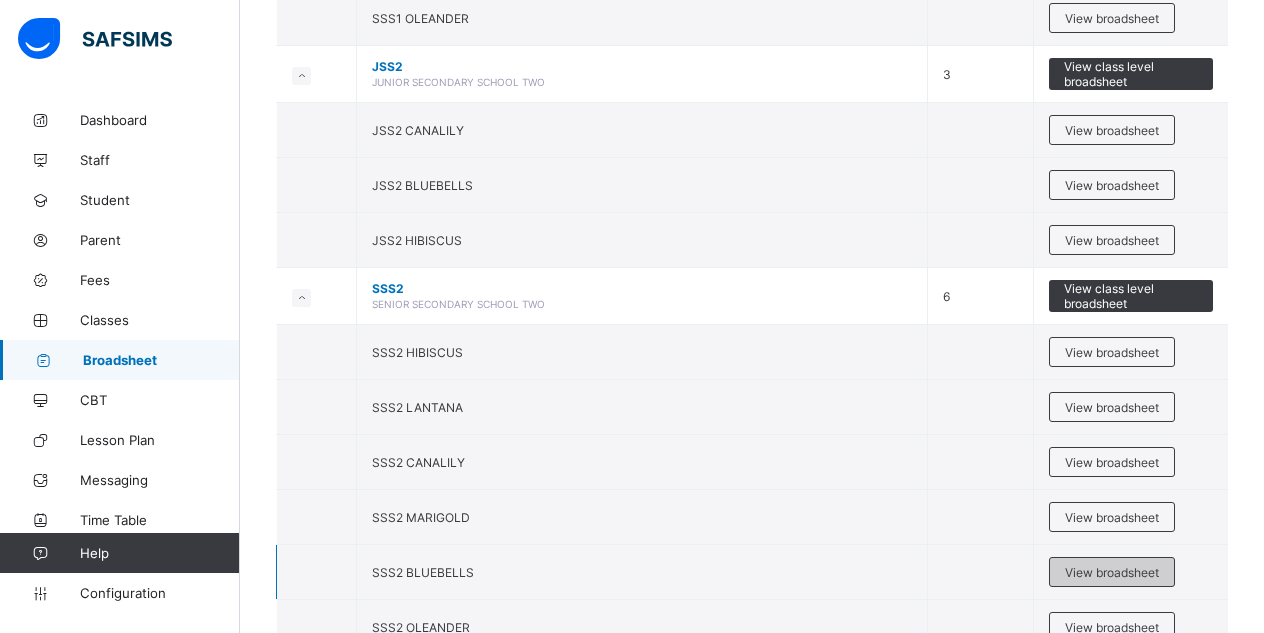 click on "View broadsheet" at bounding box center [1112, 572] 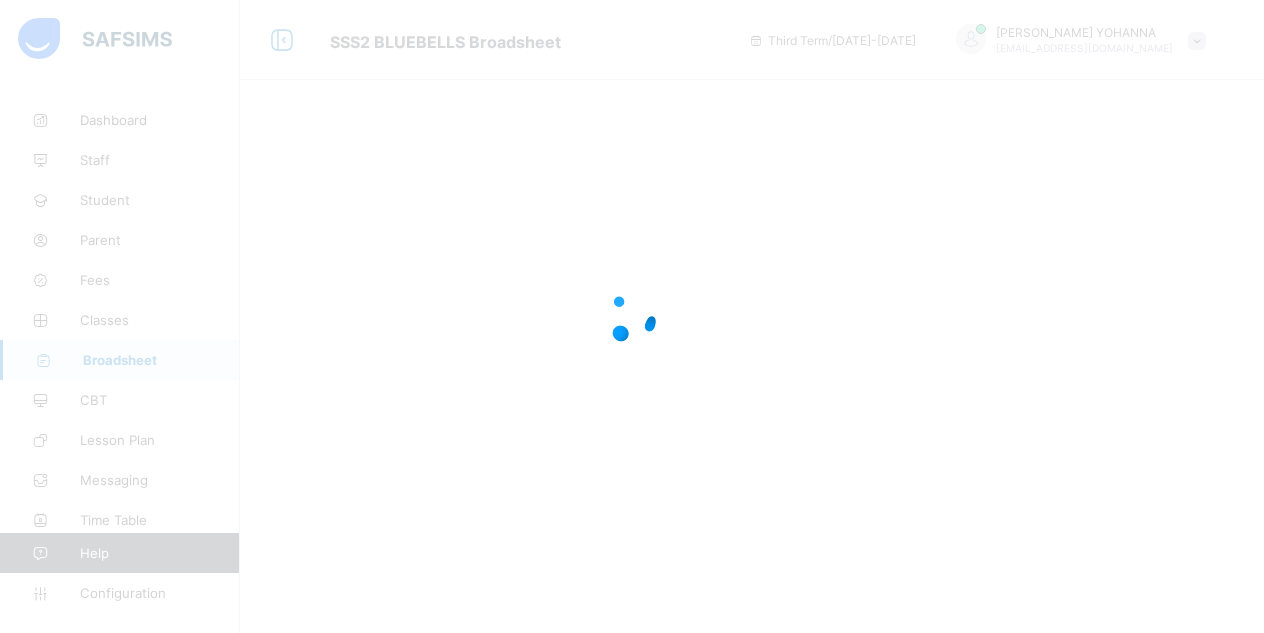scroll, scrollTop: 0, scrollLeft: 0, axis: both 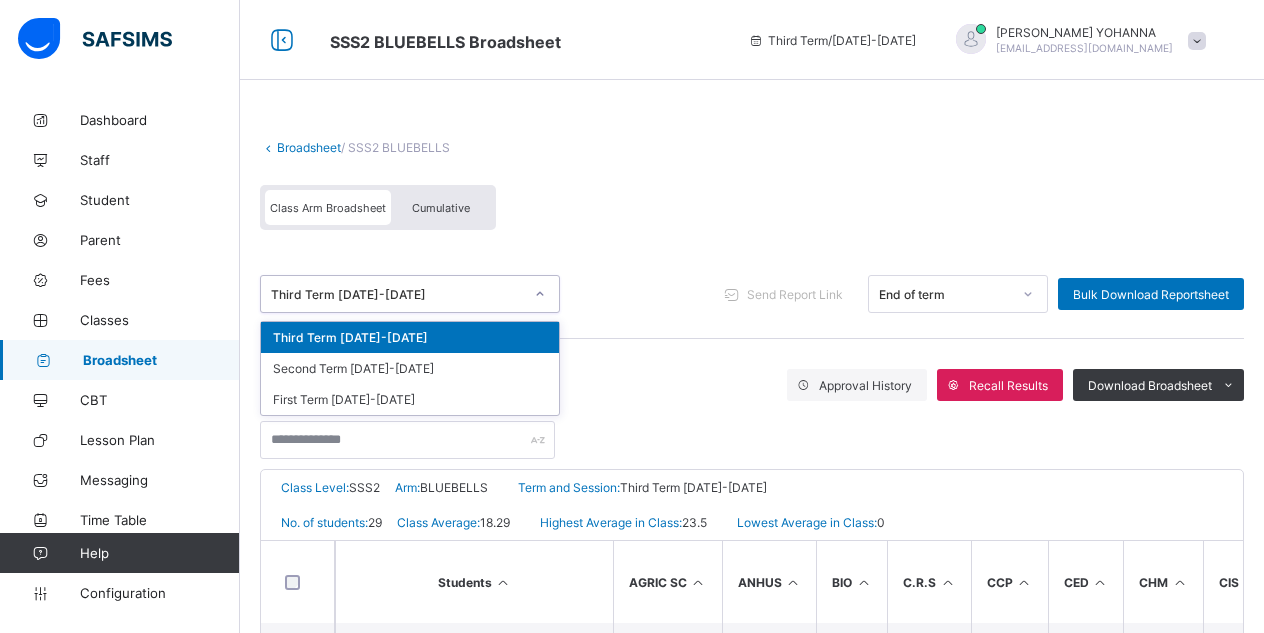 click 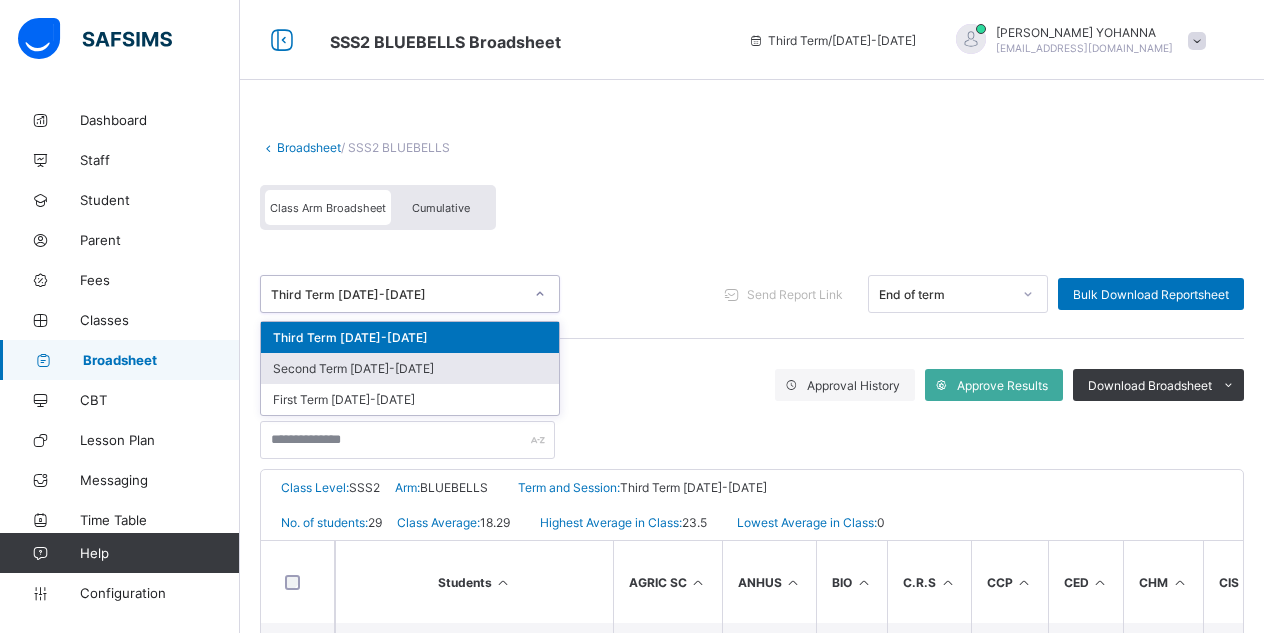 click on "Second Term [DATE]-[DATE]" at bounding box center (410, 368) 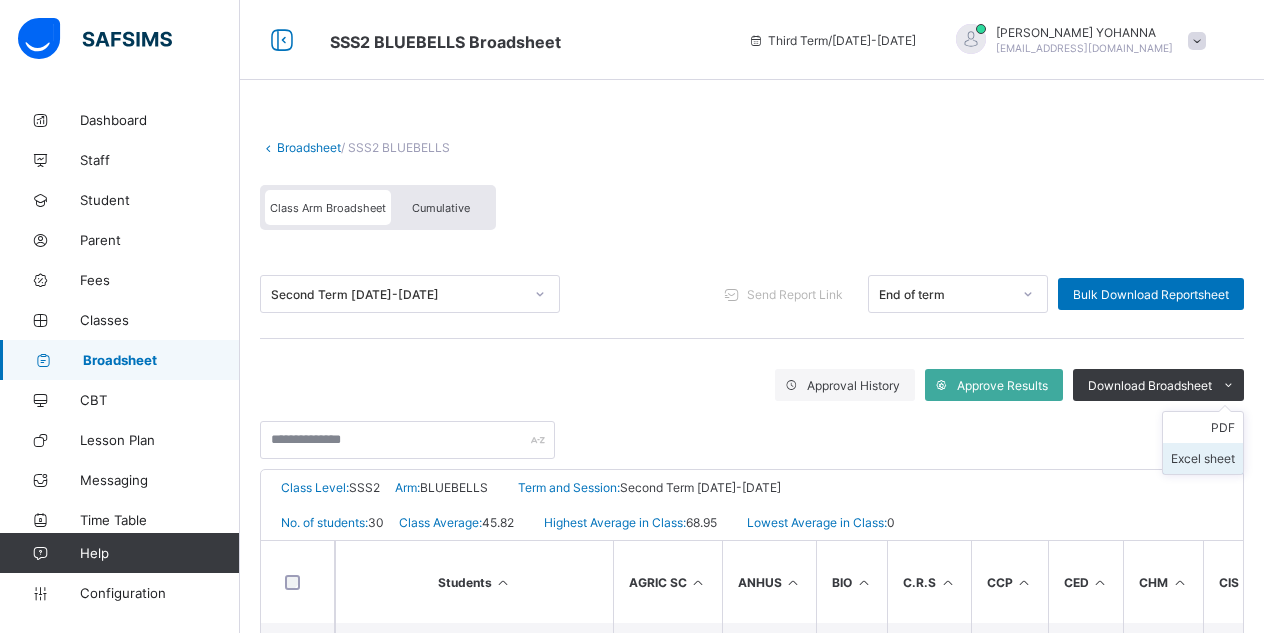 click on "Excel sheet" at bounding box center (1203, 458) 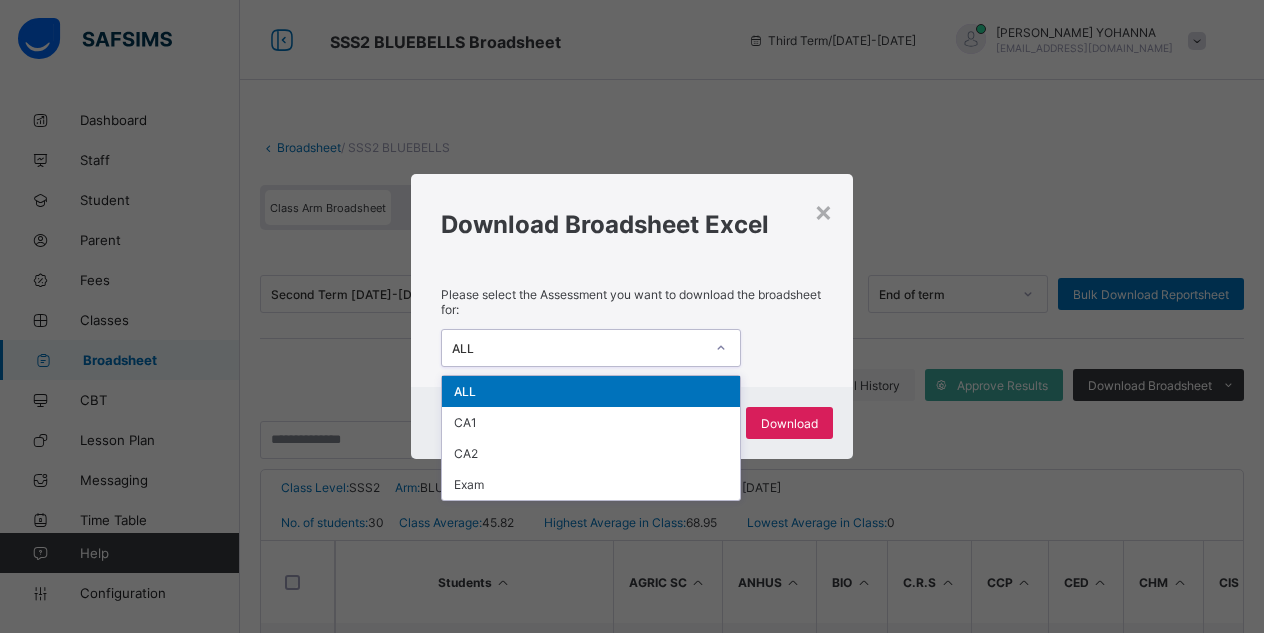 click 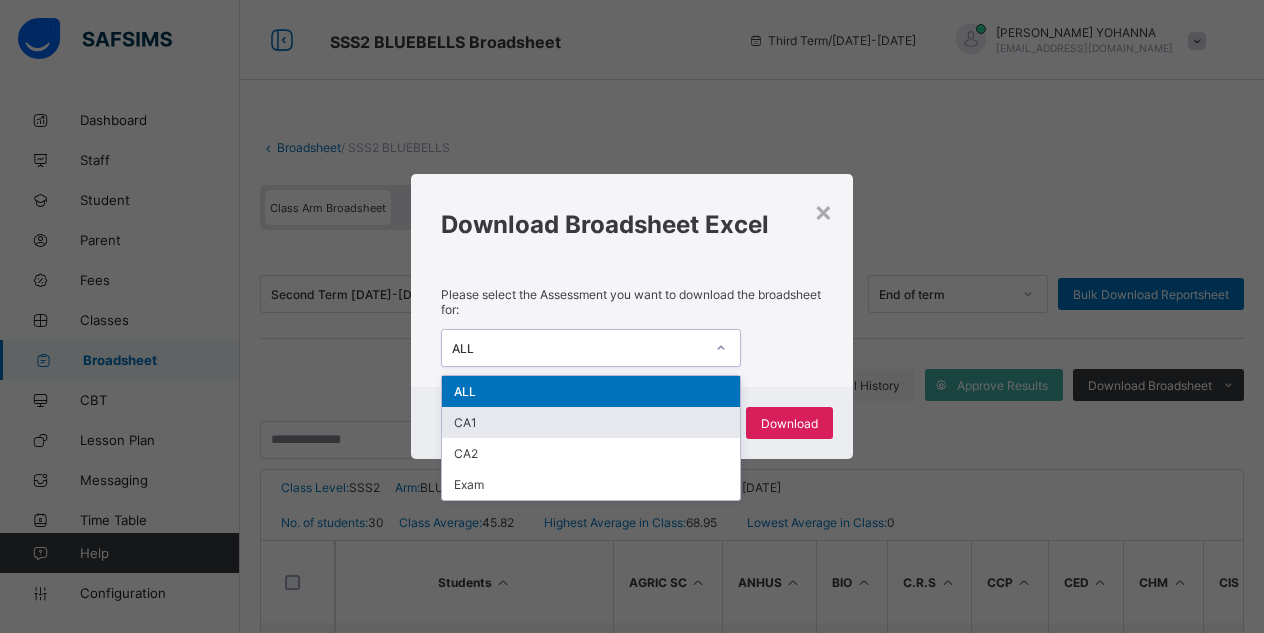 click on "CA1" at bounding box center [591, 422] 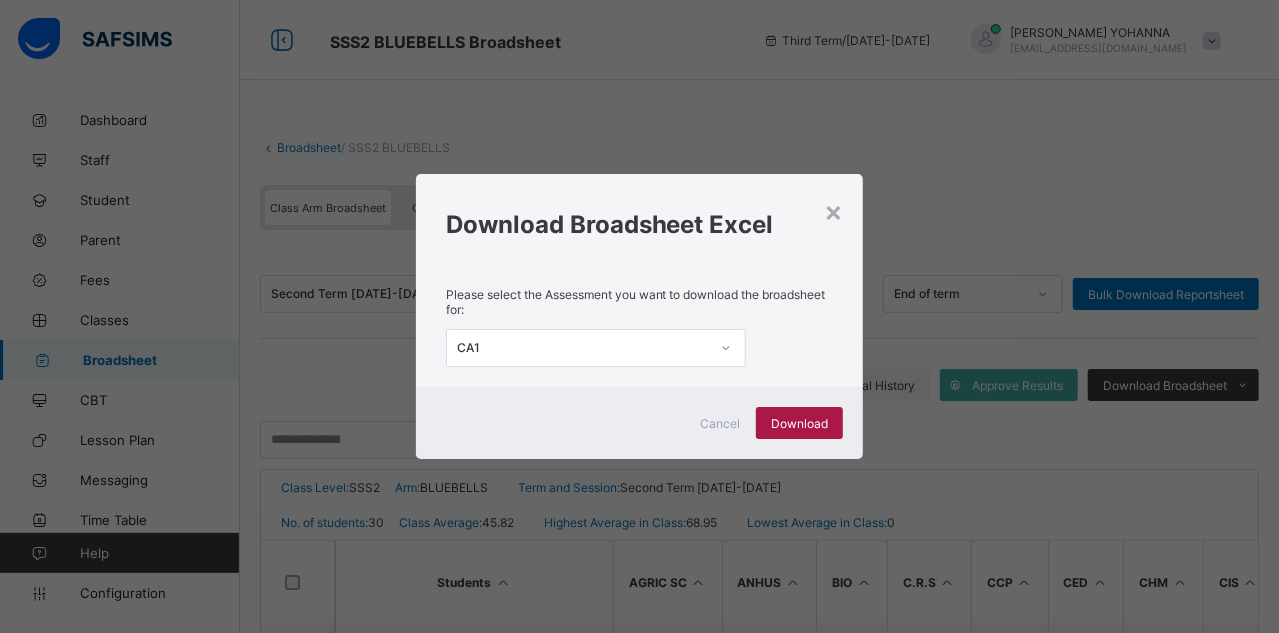 click on "Download" at bounding box center (799, 423) 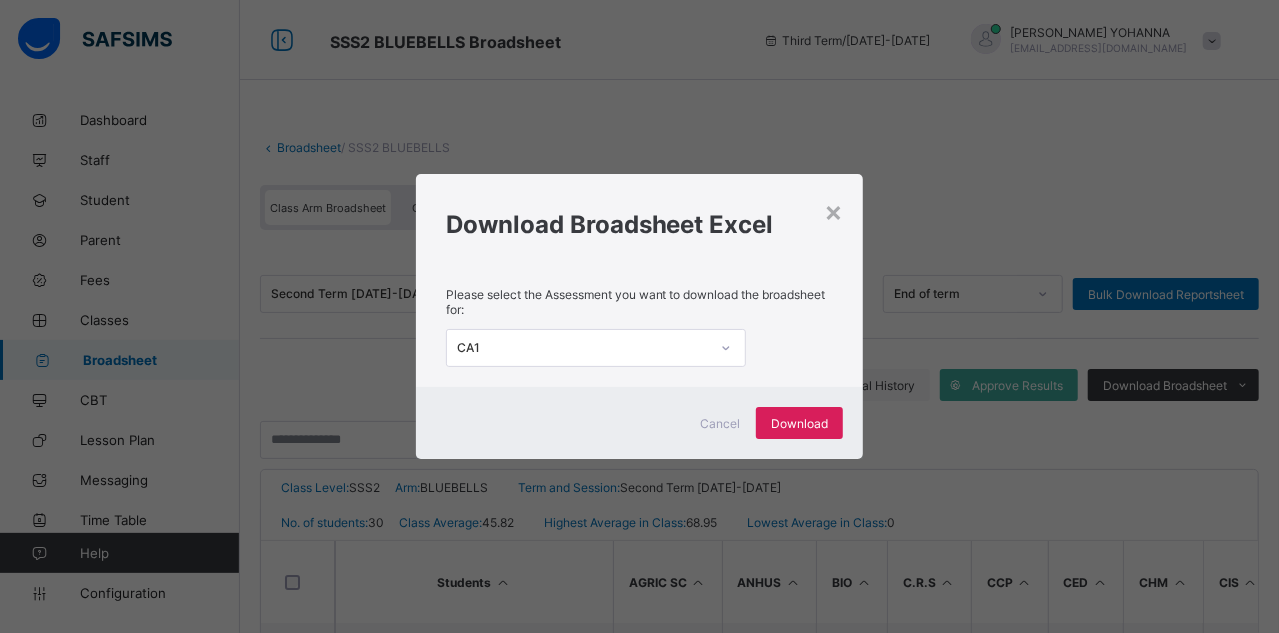 click on "Cancel Download" at bounding box center (640, 423) 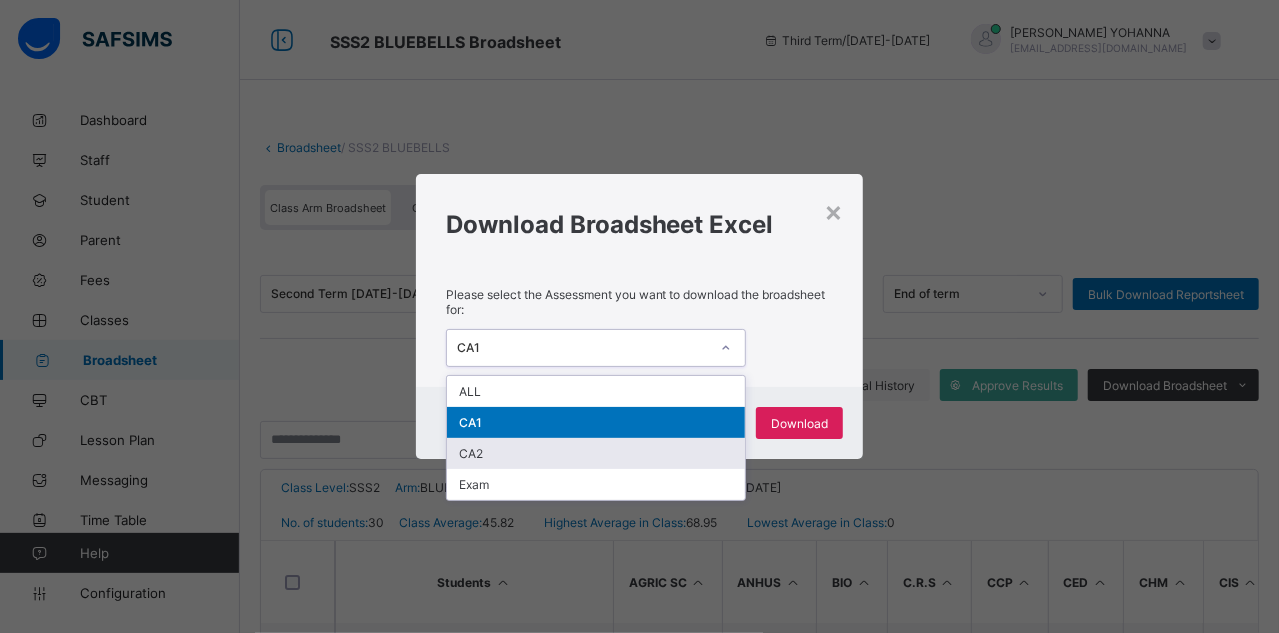 click on "CA2" at bounding box center [596, 453] 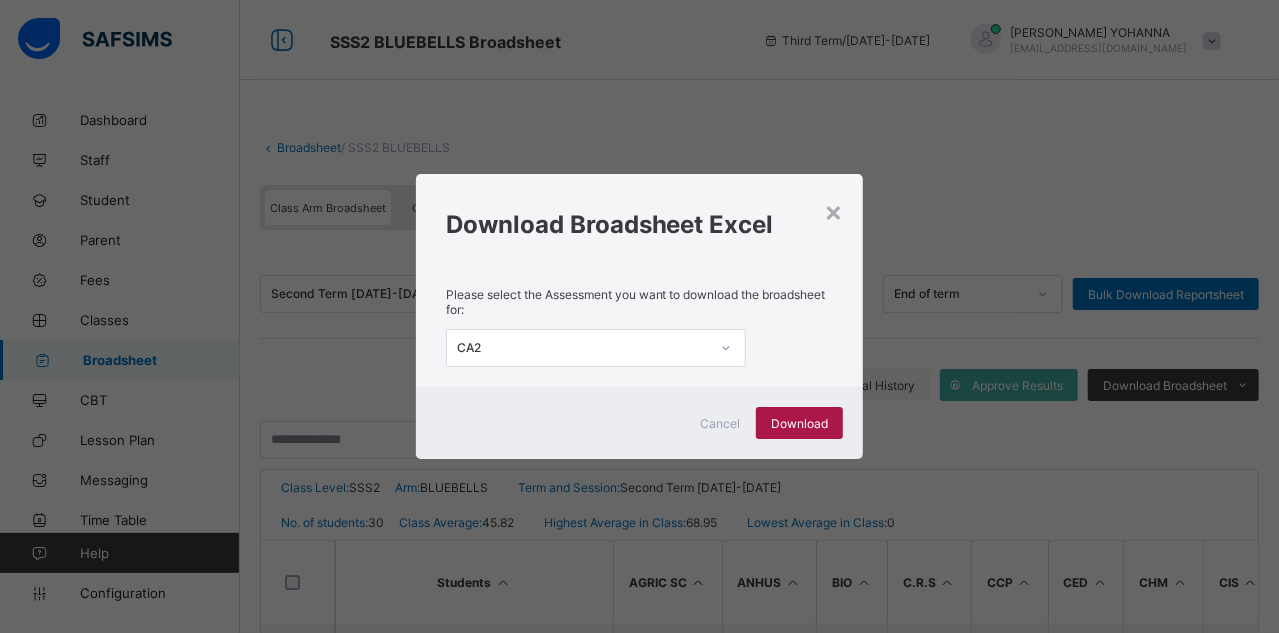 click on "Download" at bounding box center [799, 423] 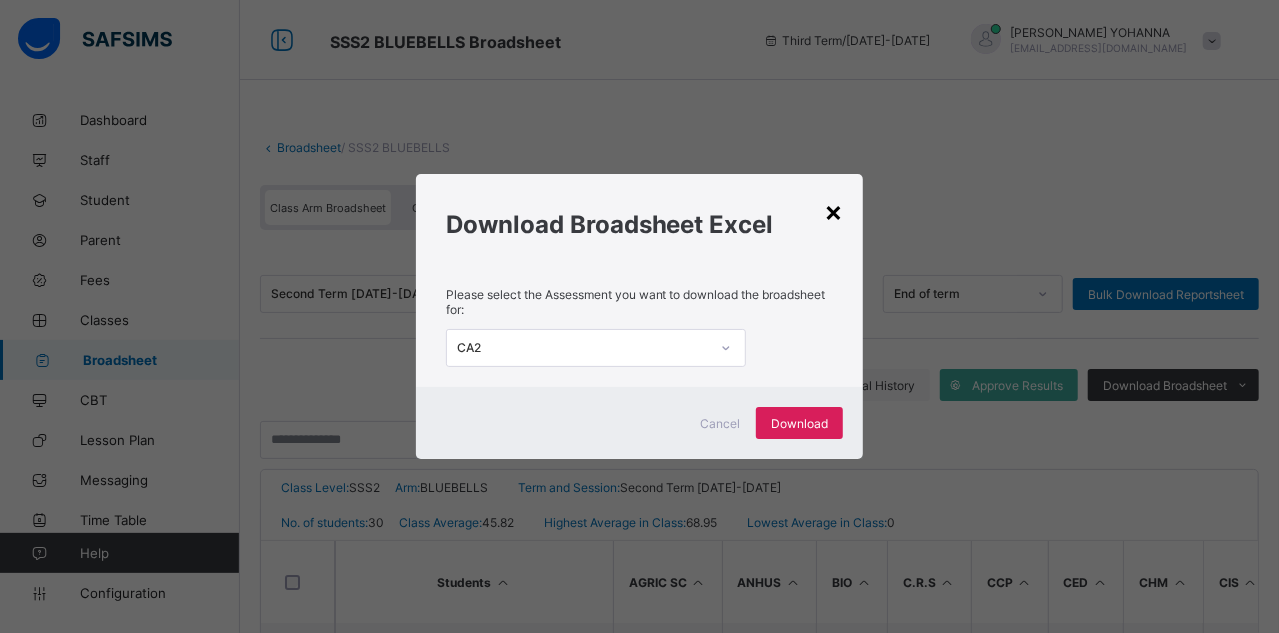 click on "×" at bounding box center (833, 211) 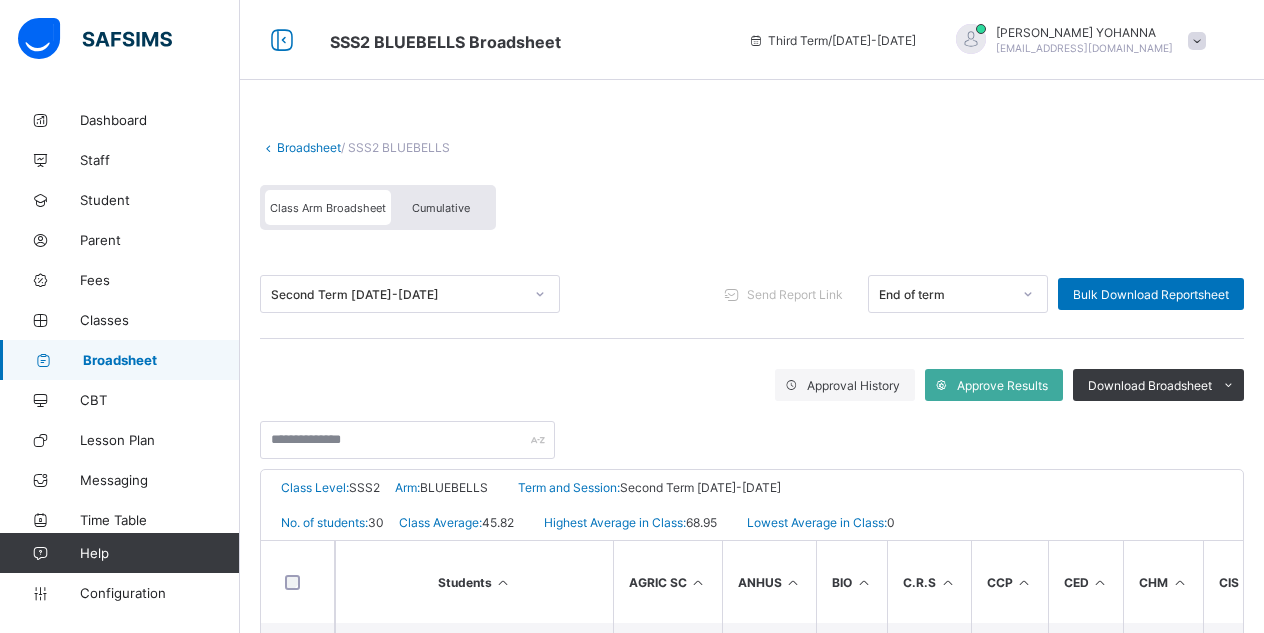 click on "Broadsheet" at bounding box center (161, 360) 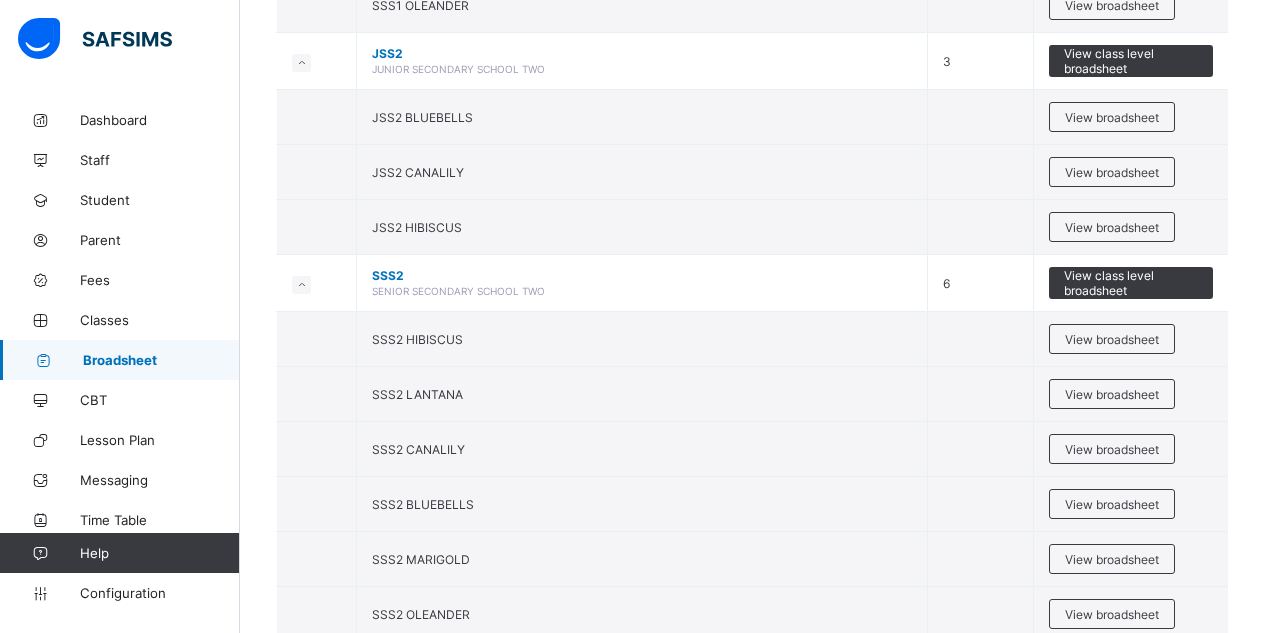scroll, scrollTop: 893, scrollLeft: 0, axis: vertical 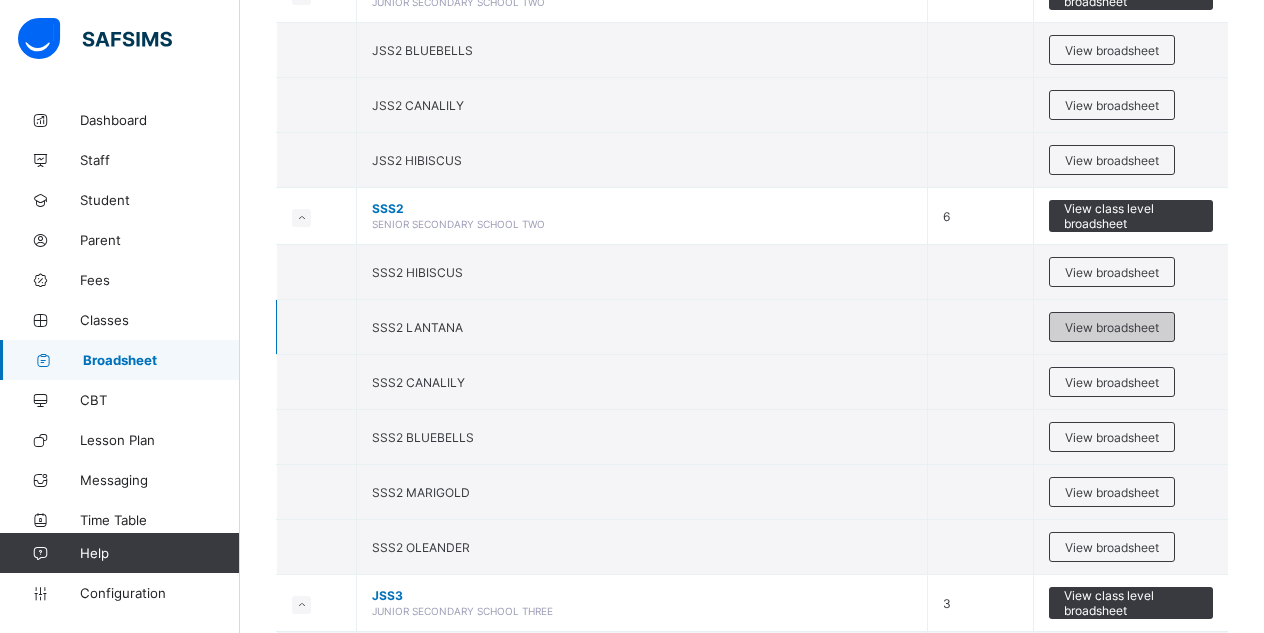 click on "View broadsheet" at bounding box center [1112, 327] 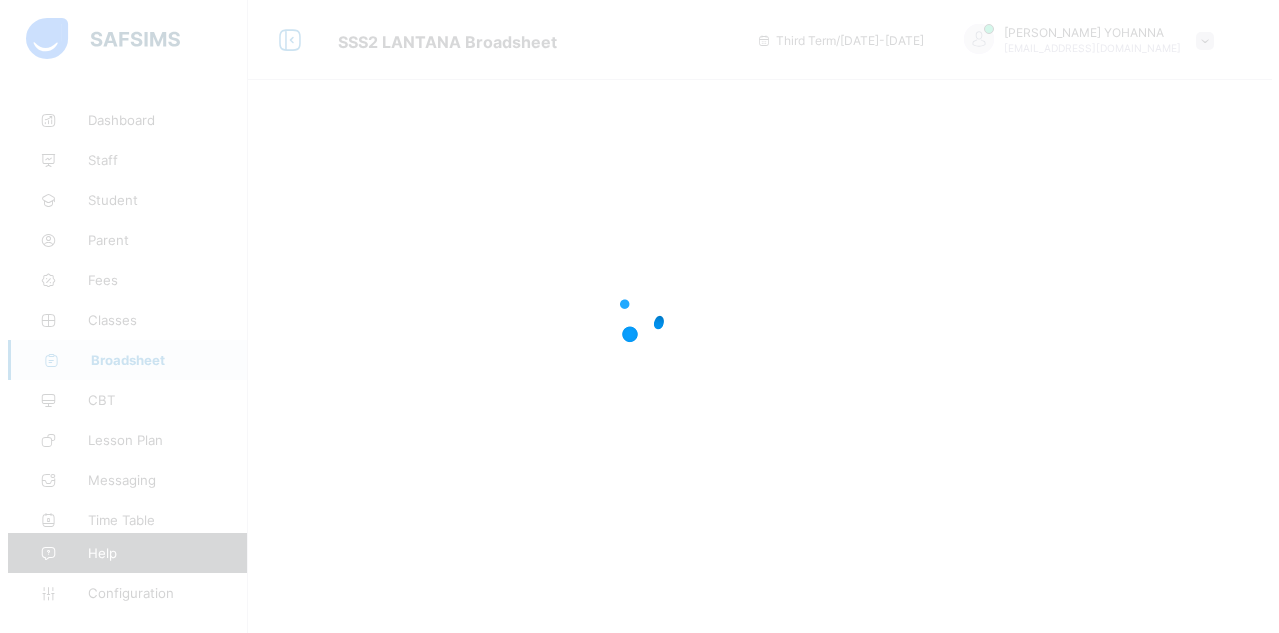 scroll, scrollTop: 0, scrollLeft: 0, axis: both 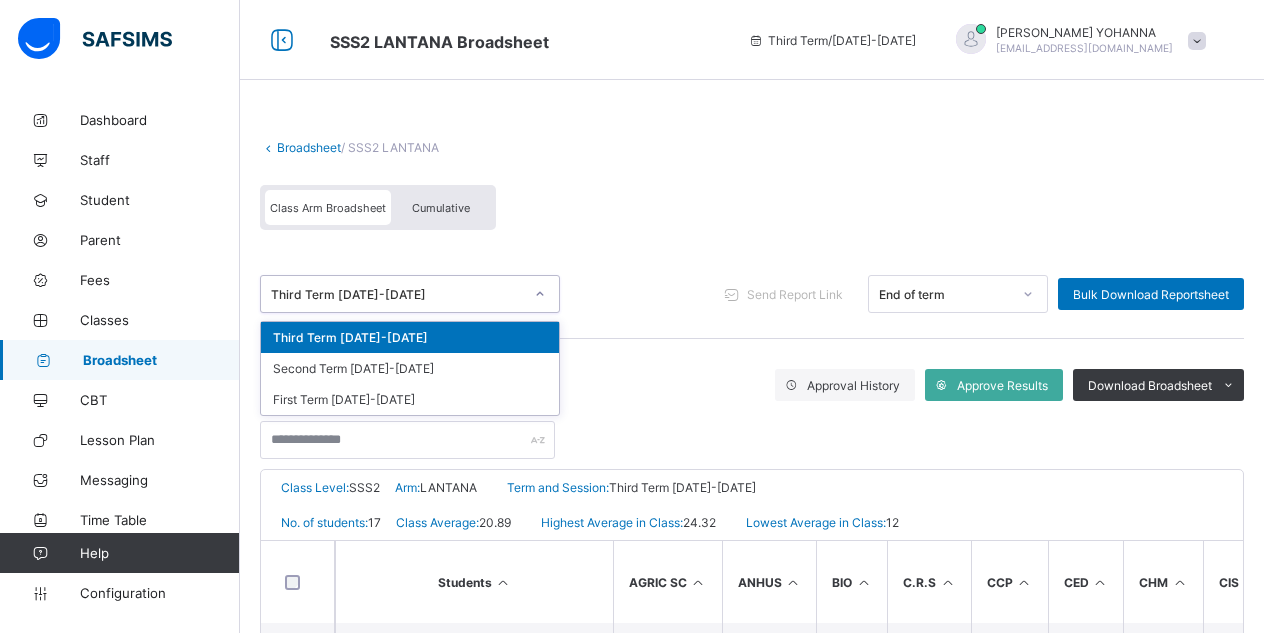 click at bounding box center (540, 294) 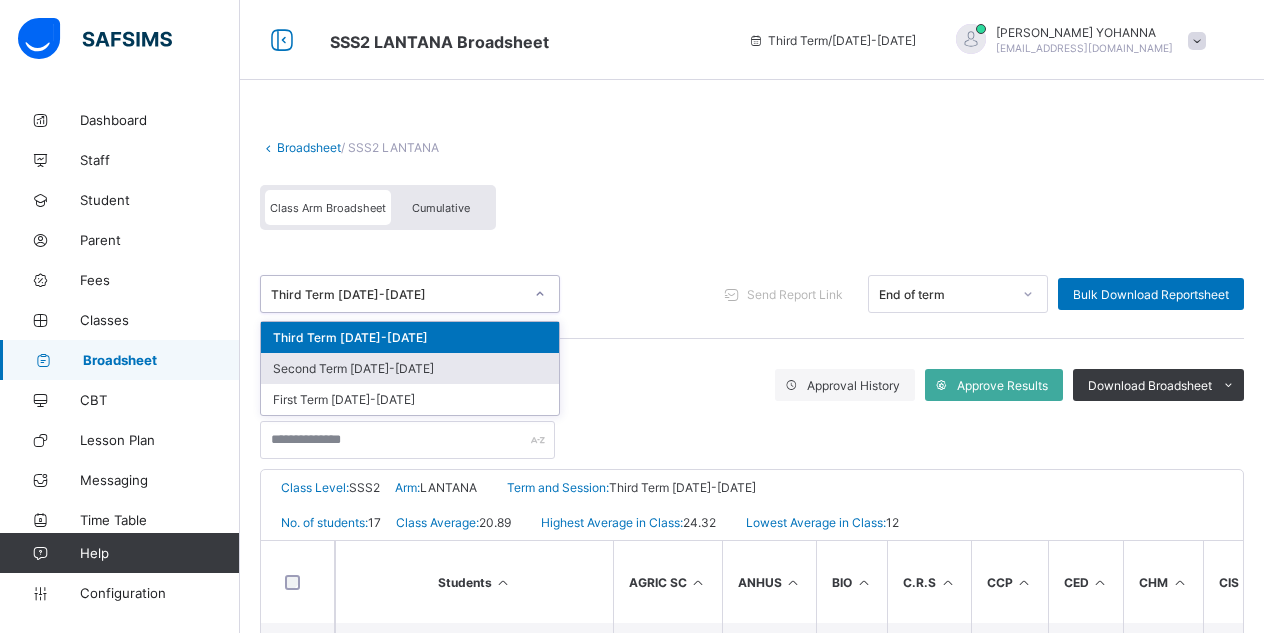 click on "Second Term [DATE]-[DATE]" at bounding box center (410, 368) 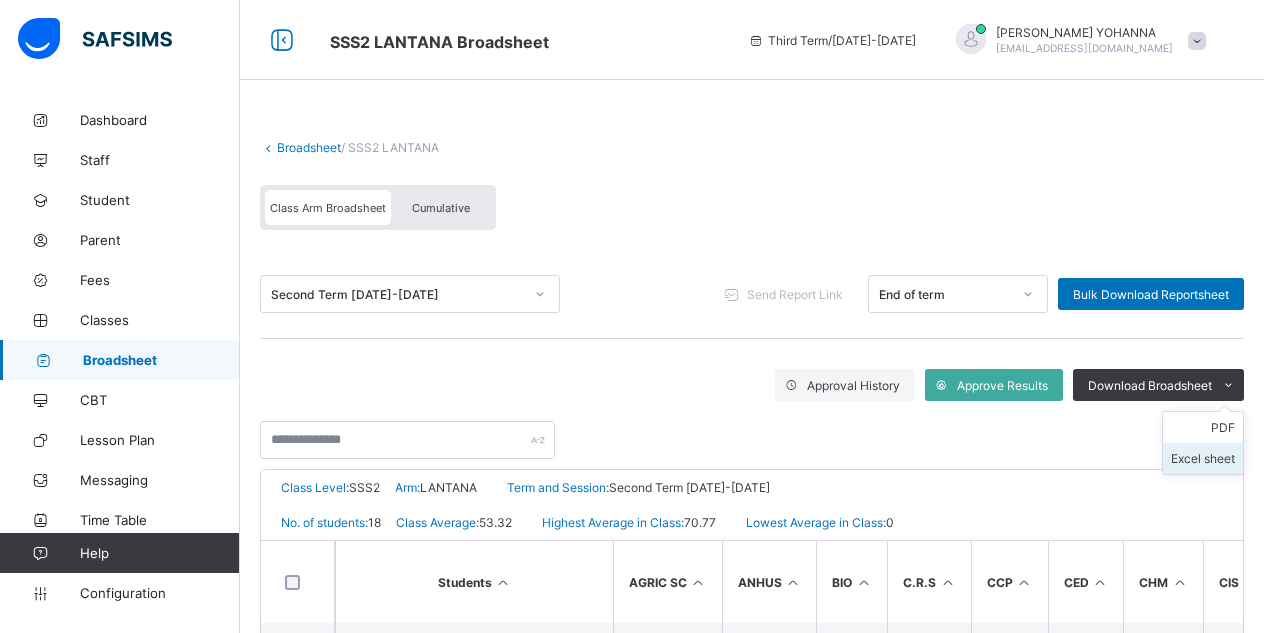 click on "Excel sheet" at bounding box center [1203, 458] 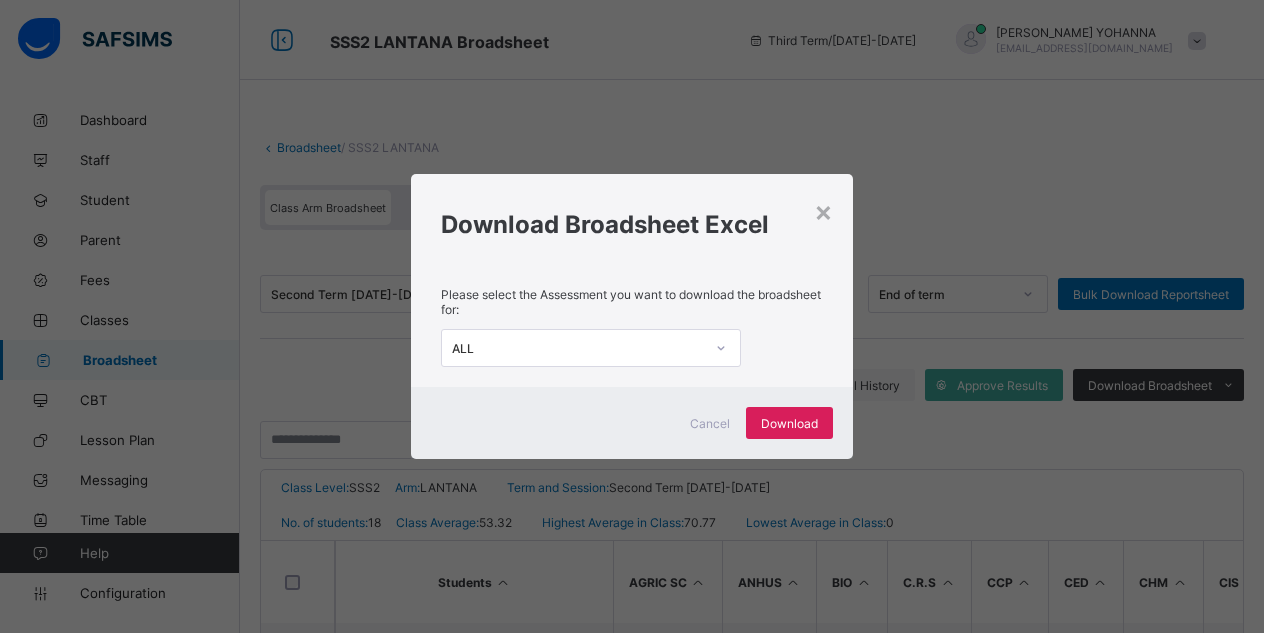 click 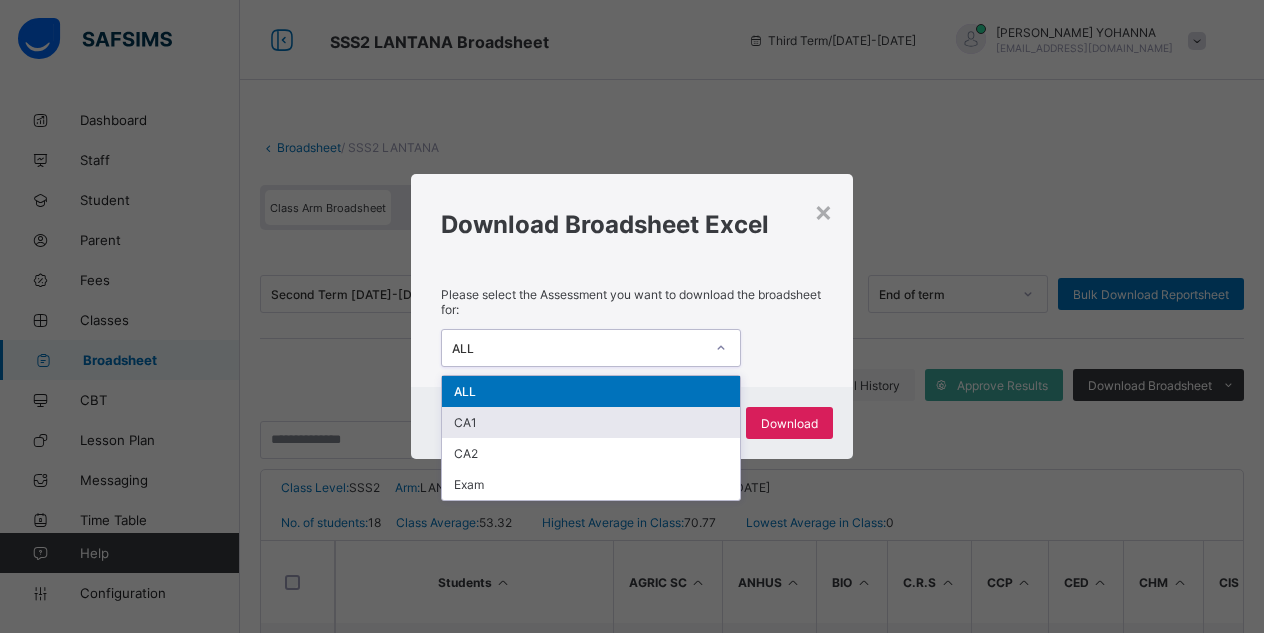 click on "CA1" at bounding box center [591, 422] 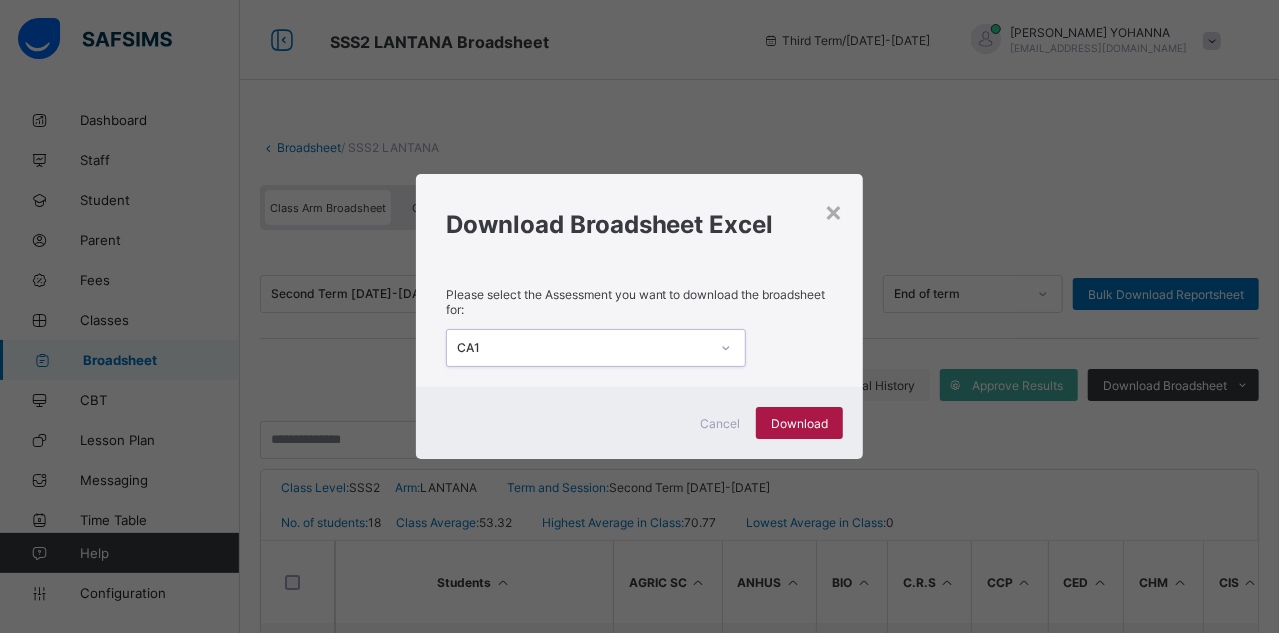click on "Download" at bounding box center [799, 423] 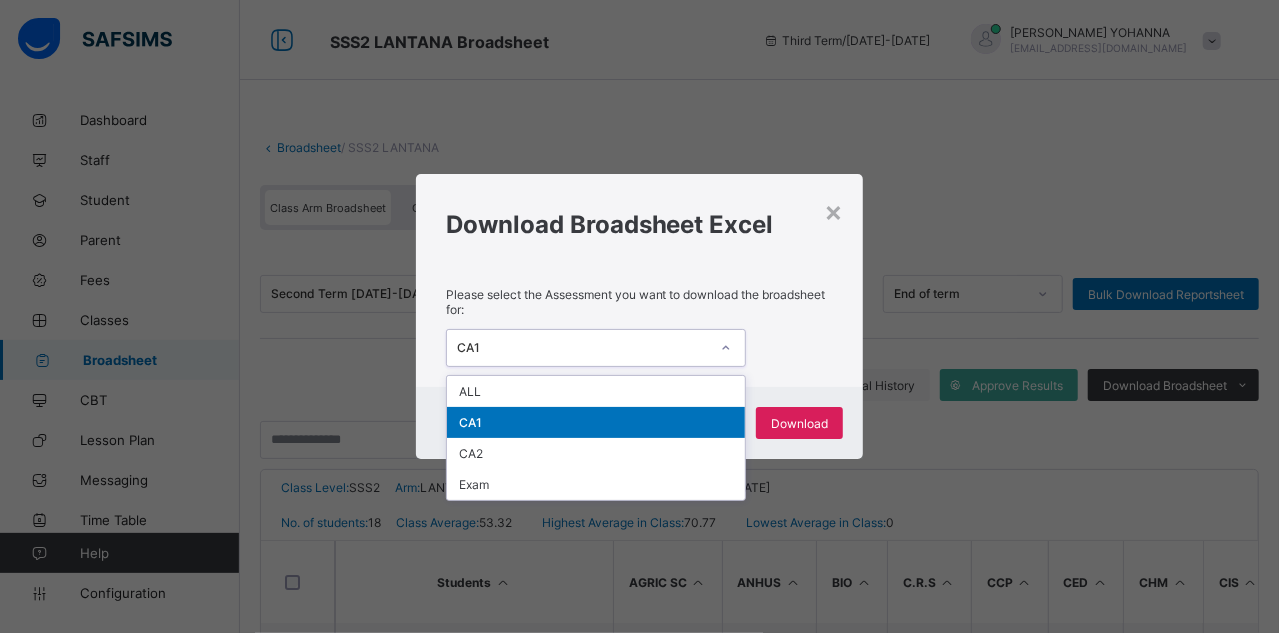 click 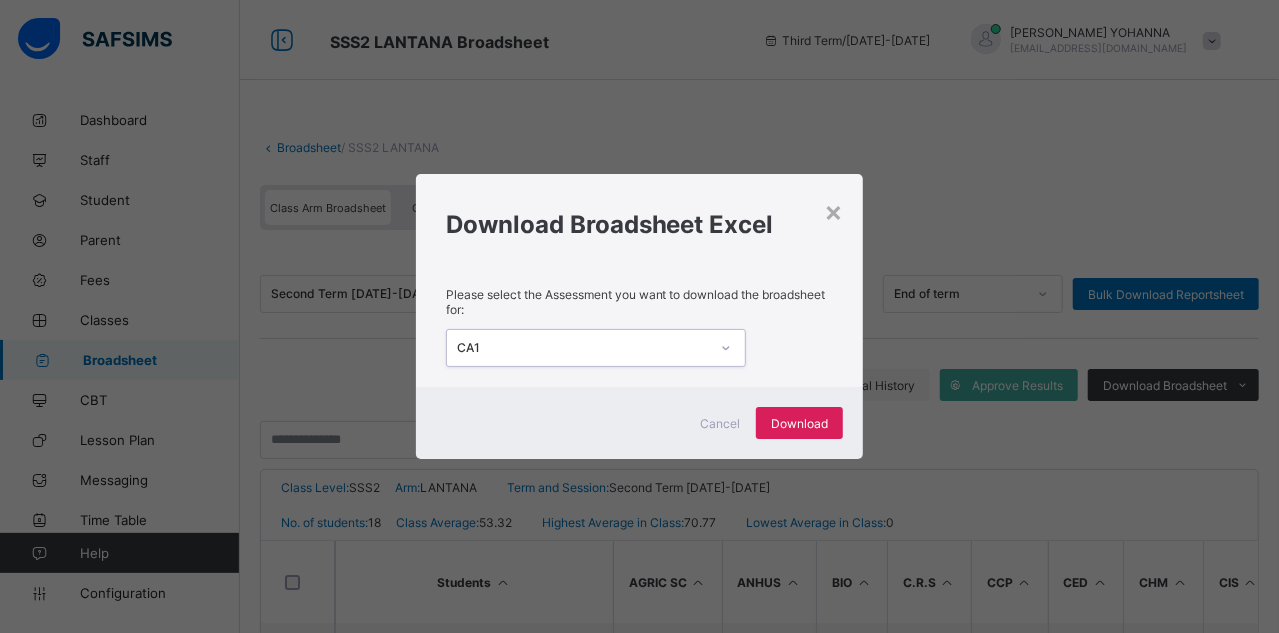 click 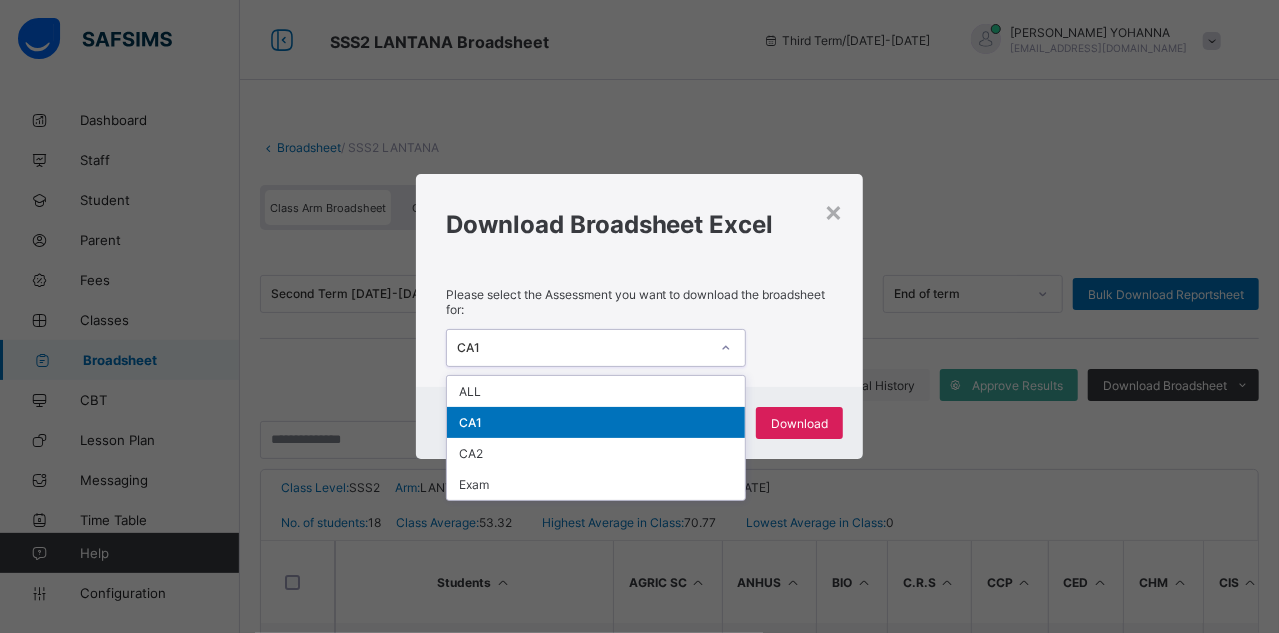 click 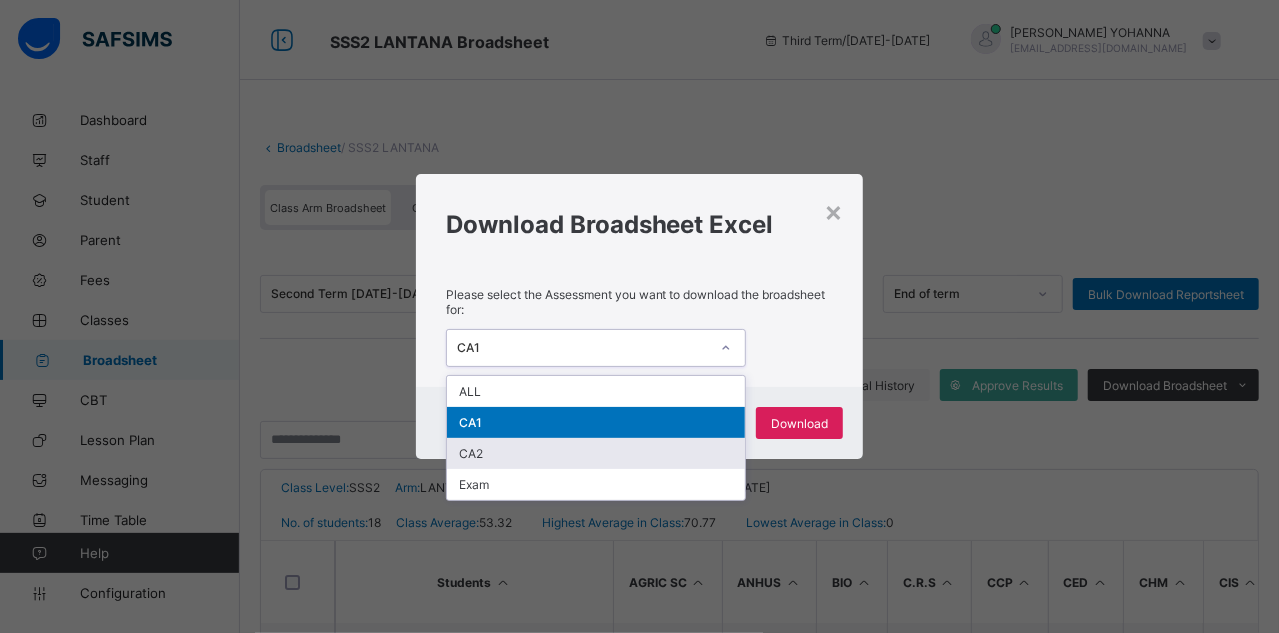 click on "CA2" at bounding box center (596, 453) 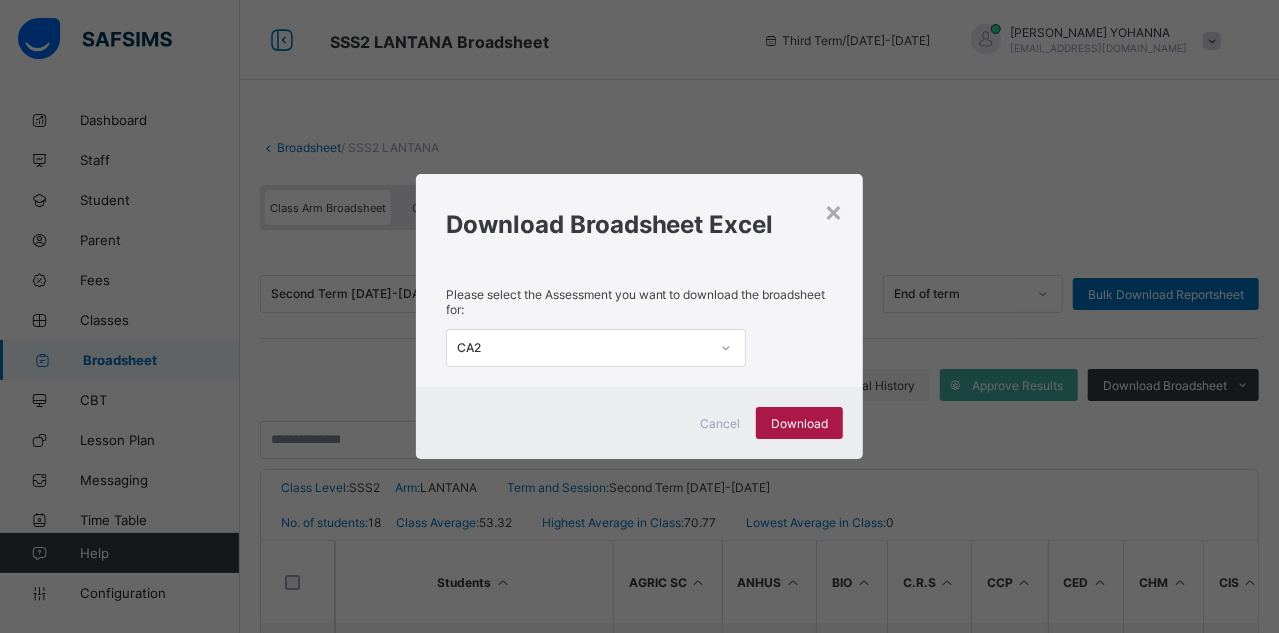 click on "Download" at bounding box center (799, 423) 